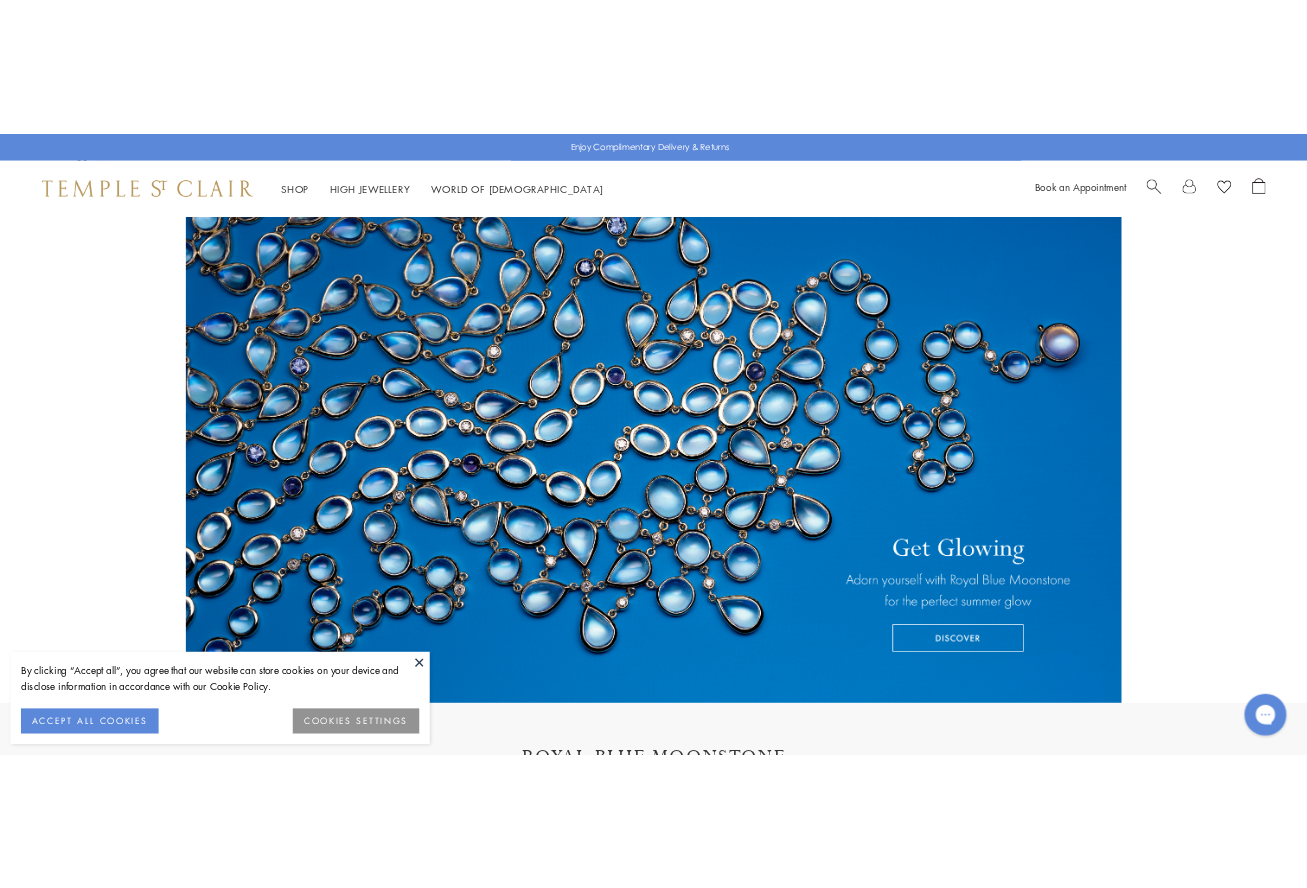 scroll, scrollTop: 0, scrollLeft: 0, axis: both 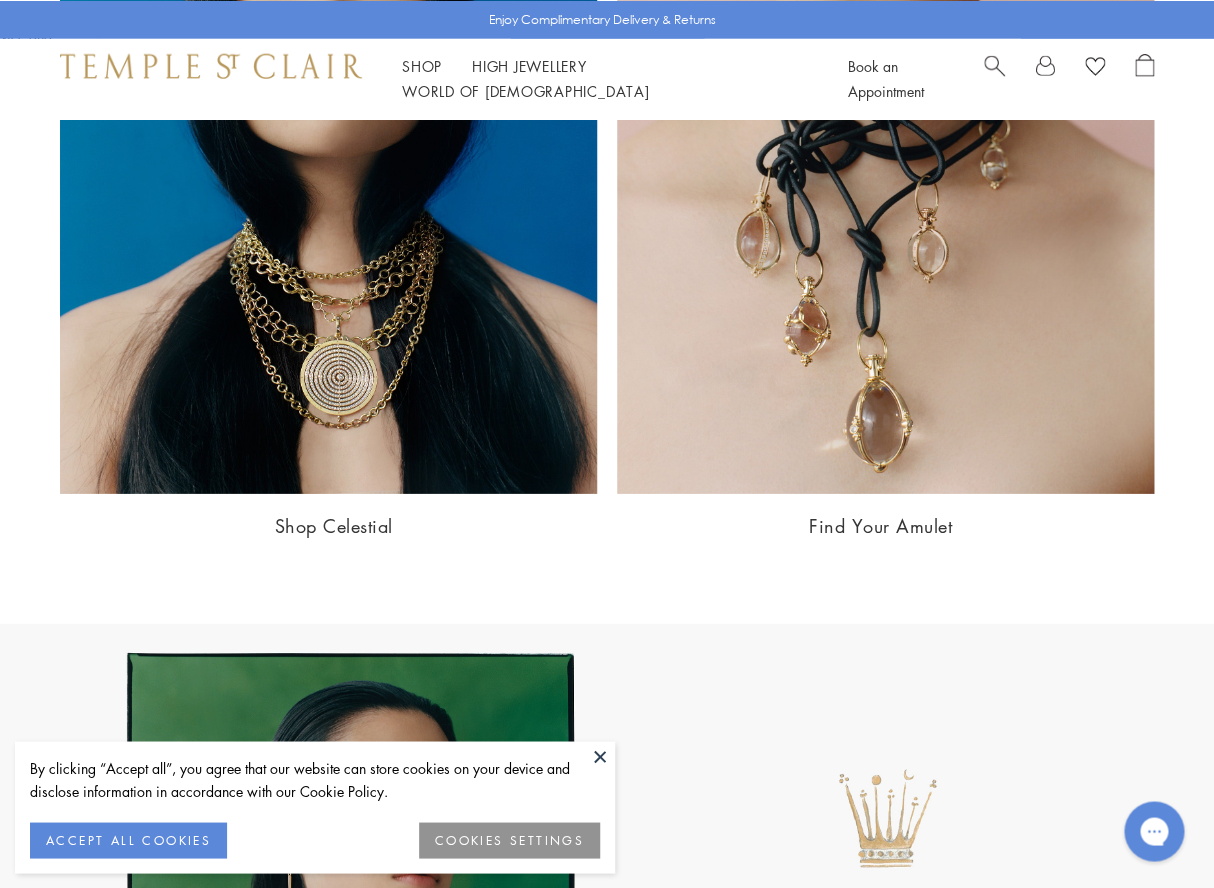 click at bounding box center (600, 756) 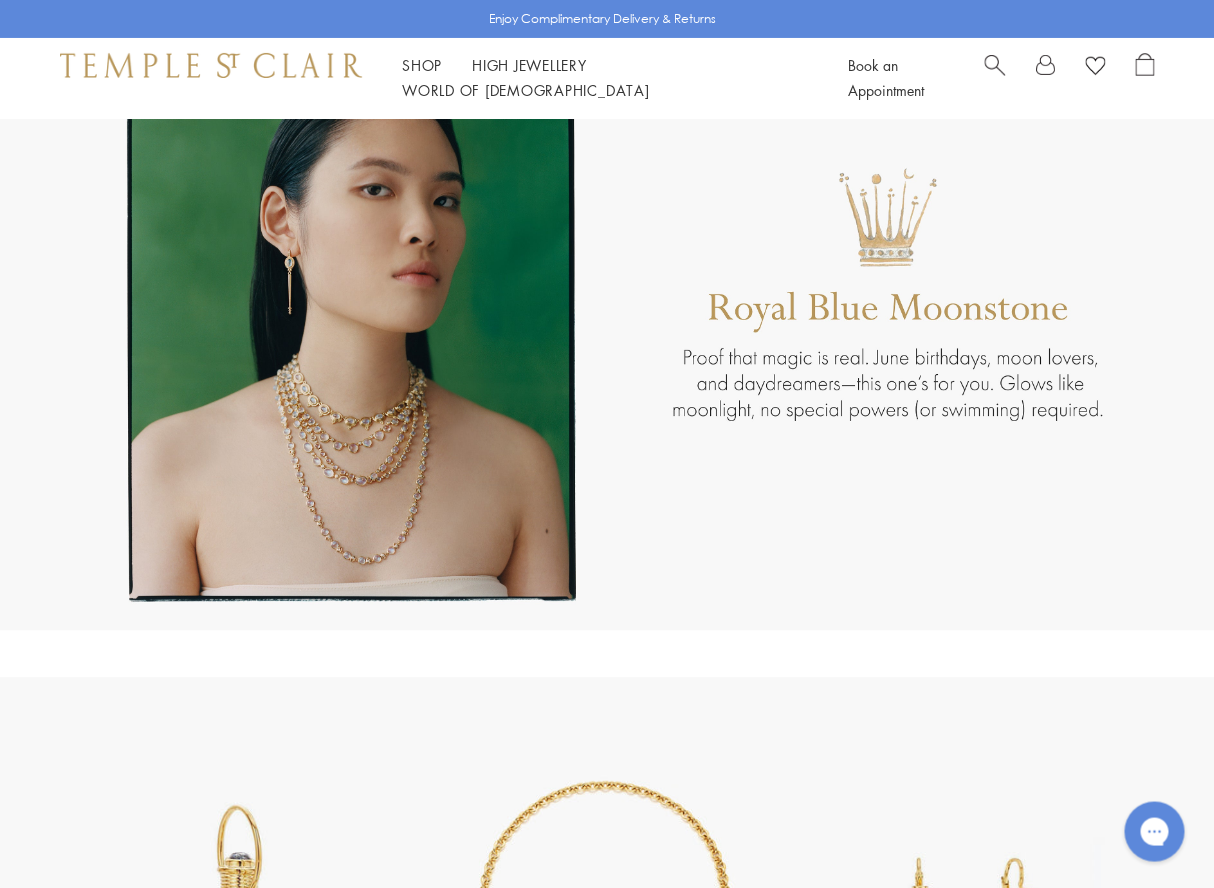scroll, scrollTop: 2245, scrollLeft: 0, axis: vertical 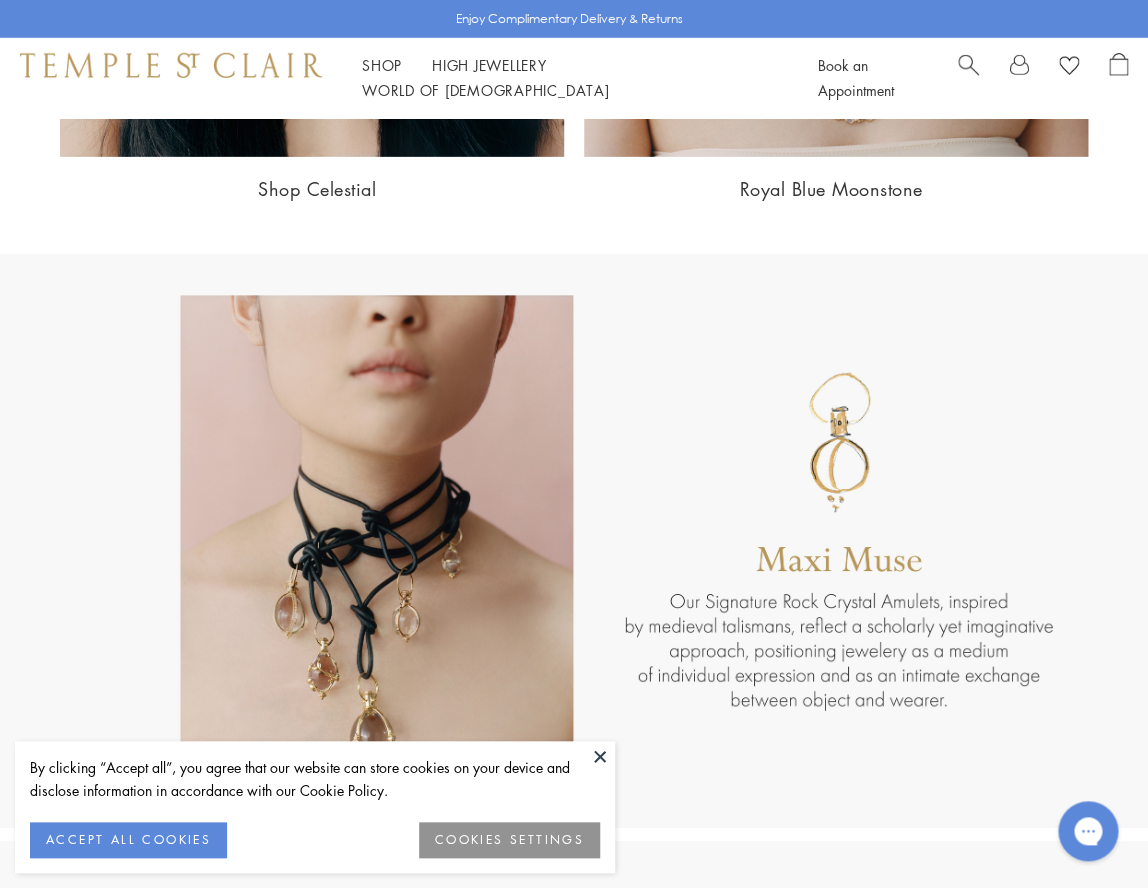 click at bounding box center [600, 756] 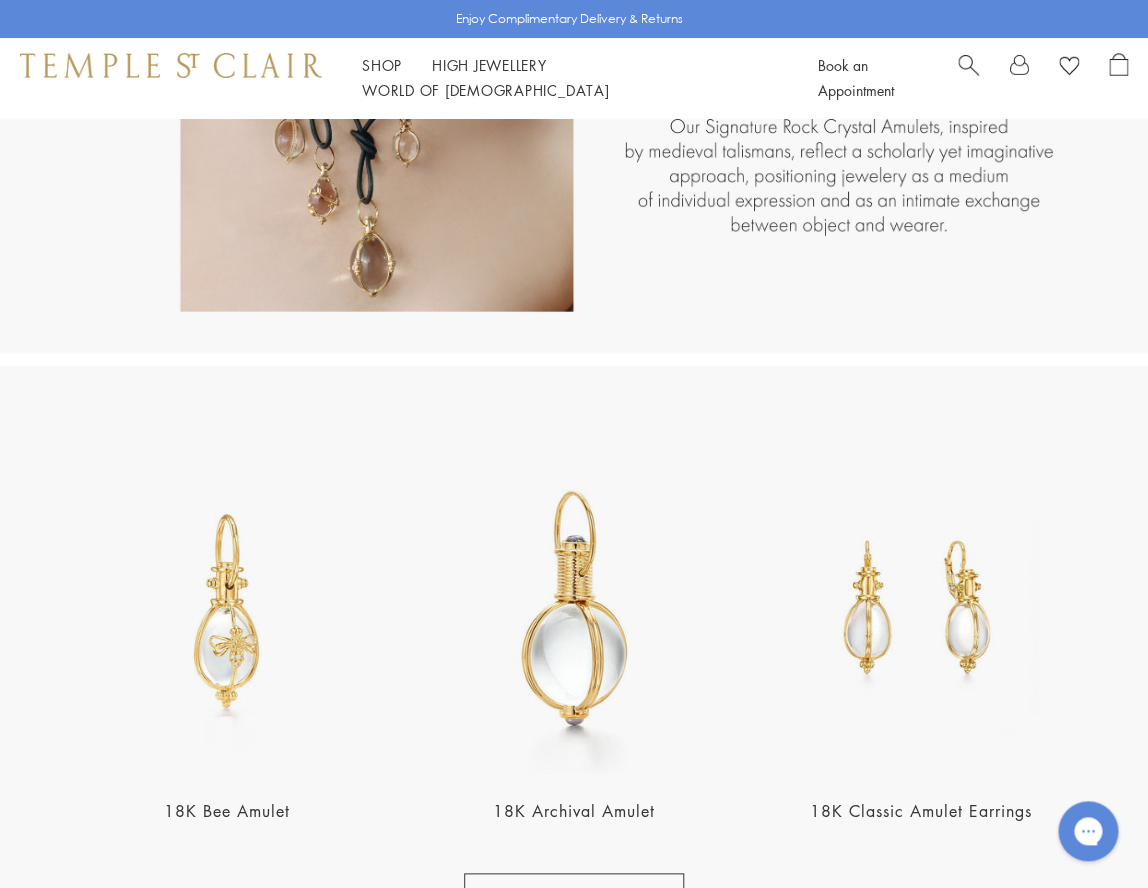 scroll, scrollTop: 2212, scrollLeft: 0, axis: vertical 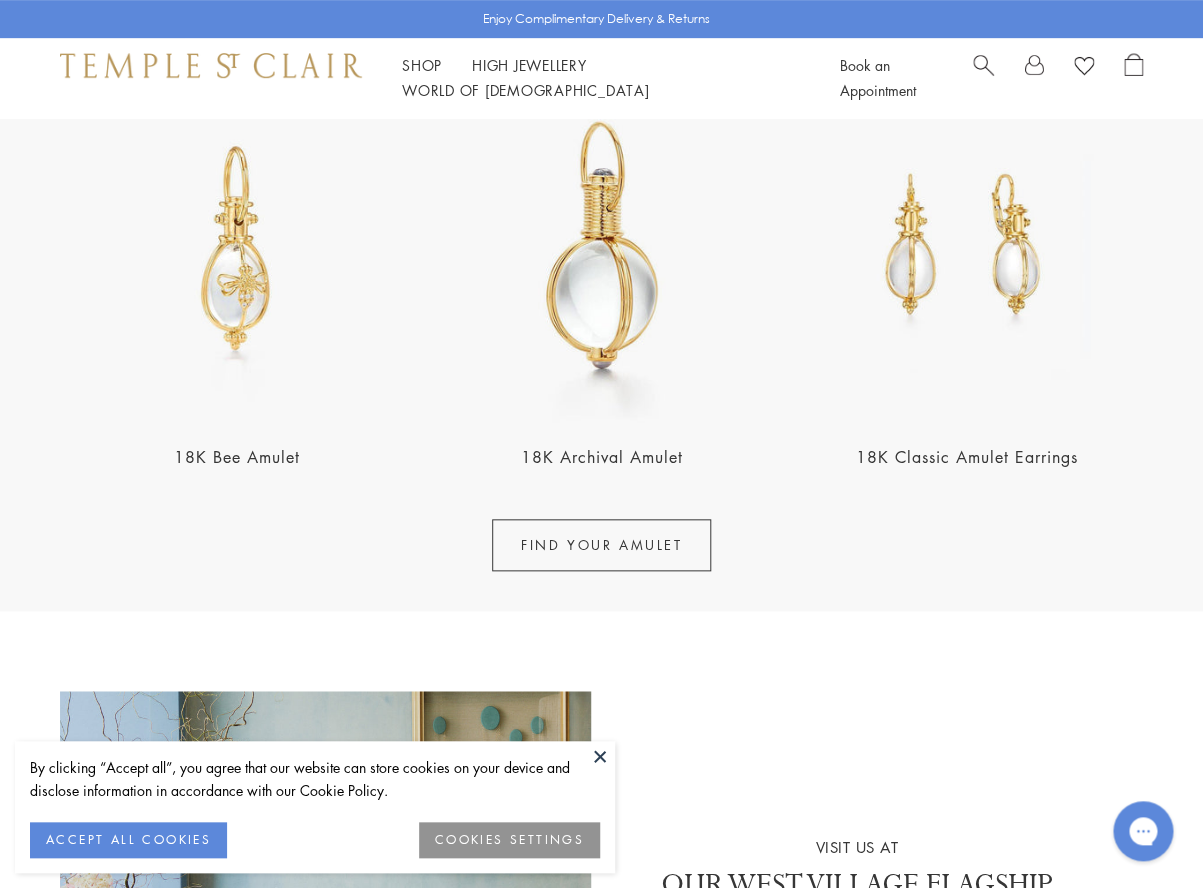 click at bounding box center (600, 756) 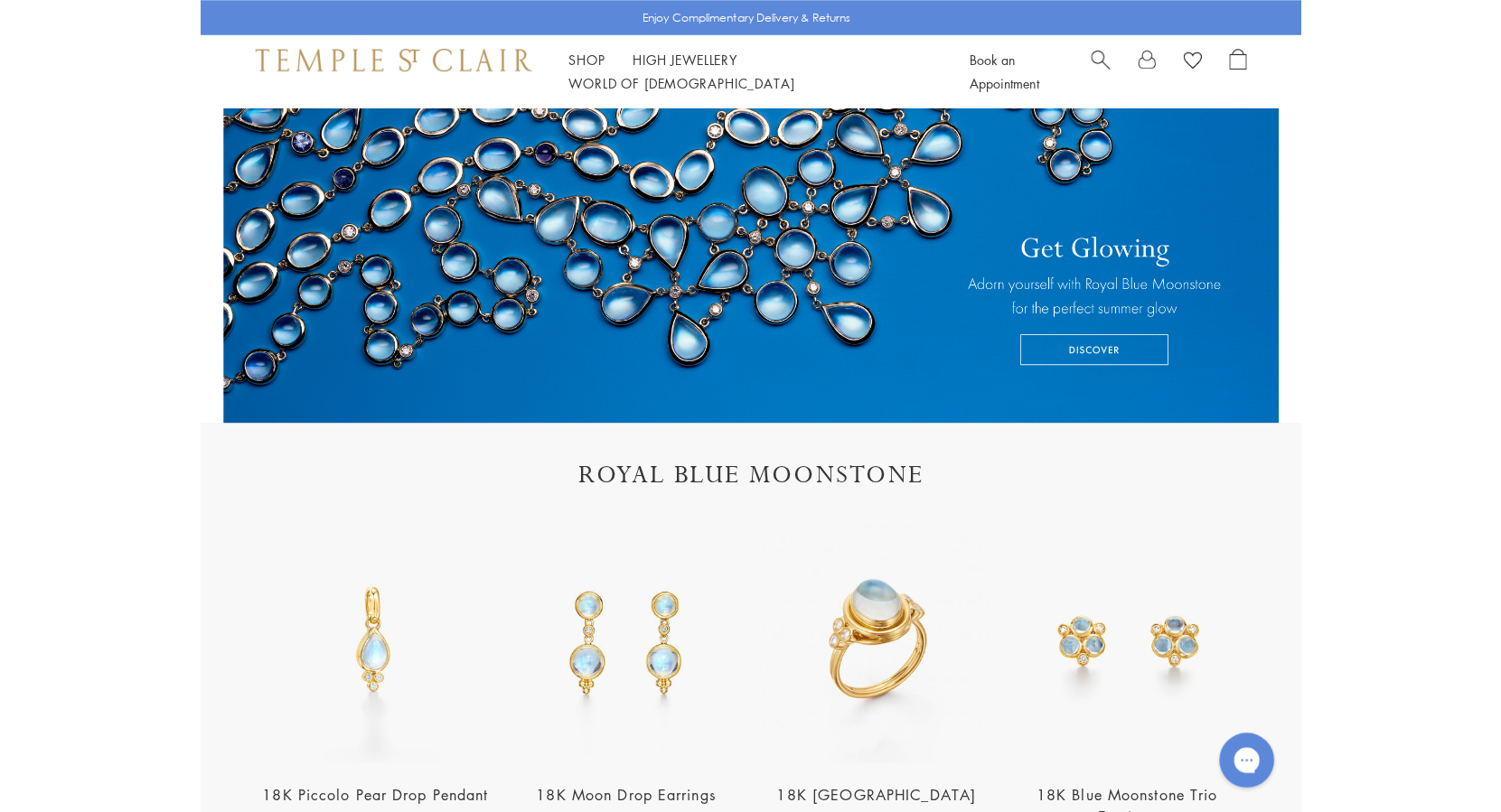 scroll, scrollTop: 0, scrollLeft: 0, axis: both 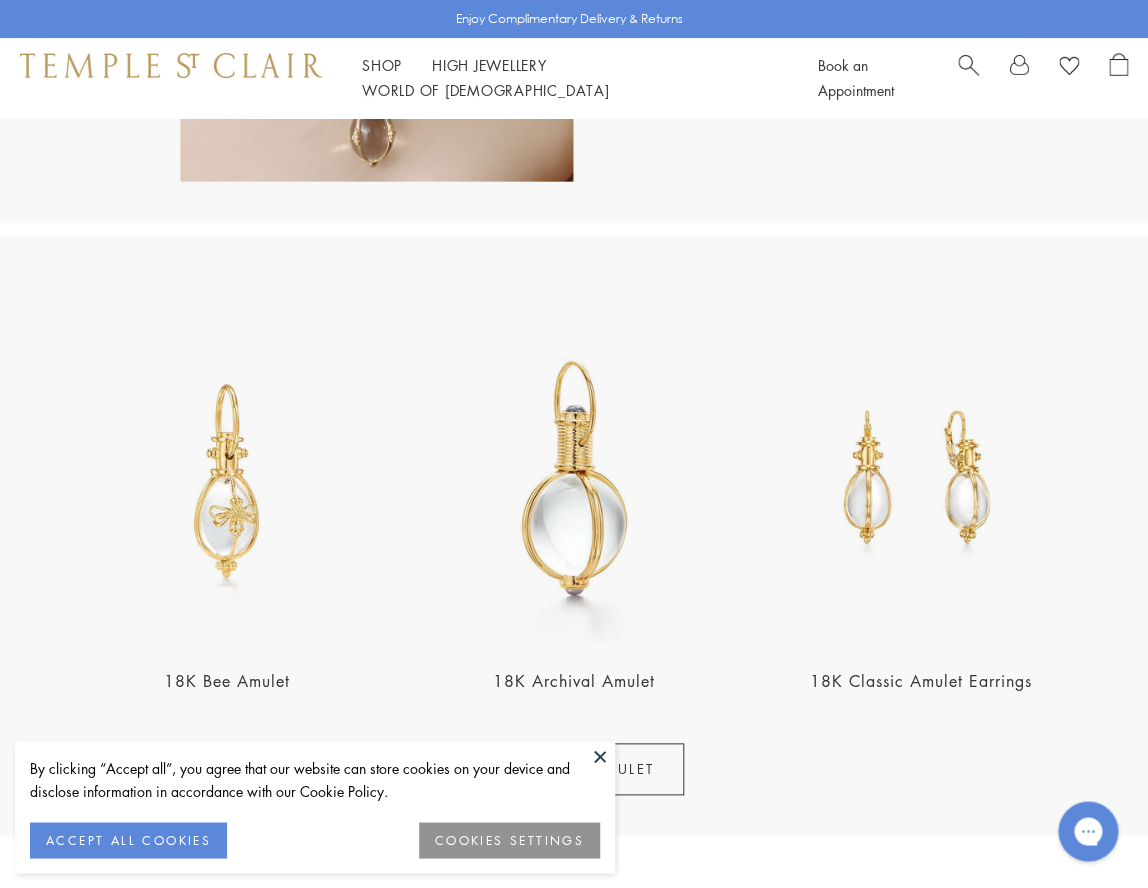 click at bounding box center [600, 756] 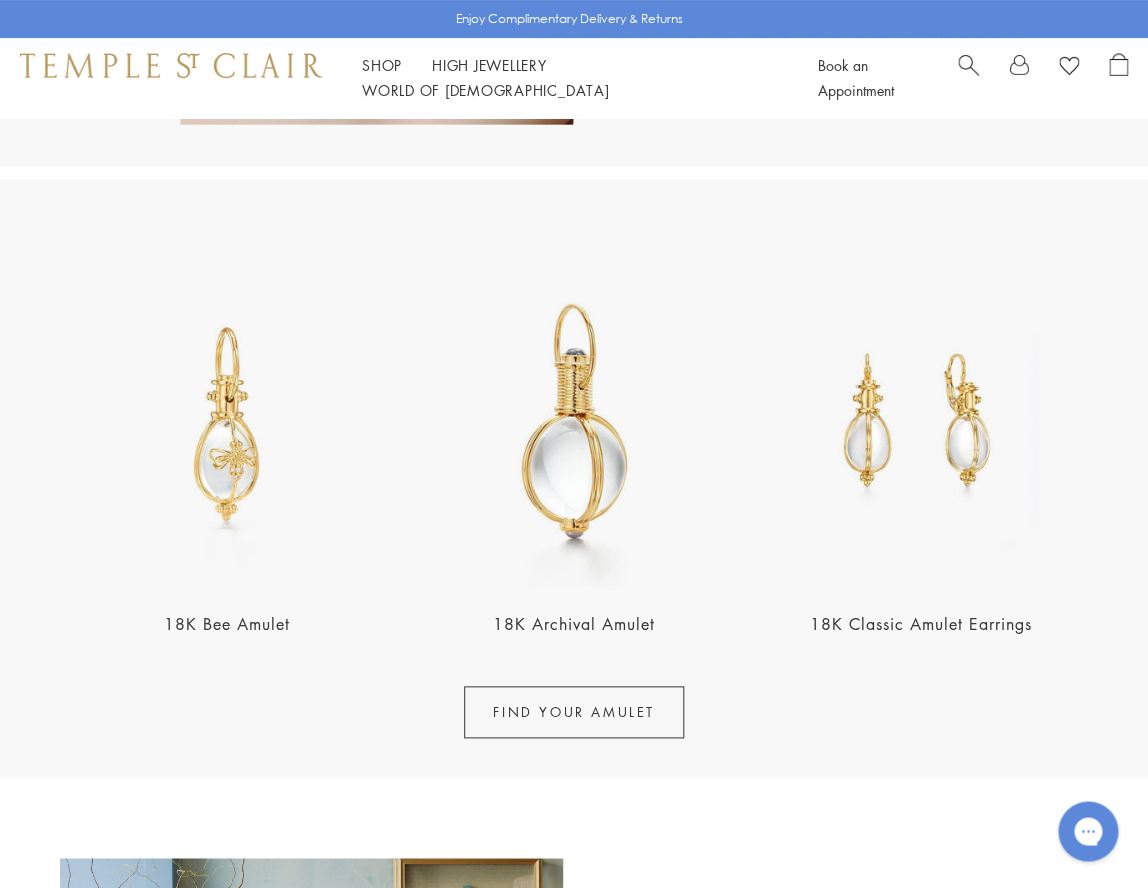 scroll, scrollTop: 2257, scrollLeft: 0, axis: vertical 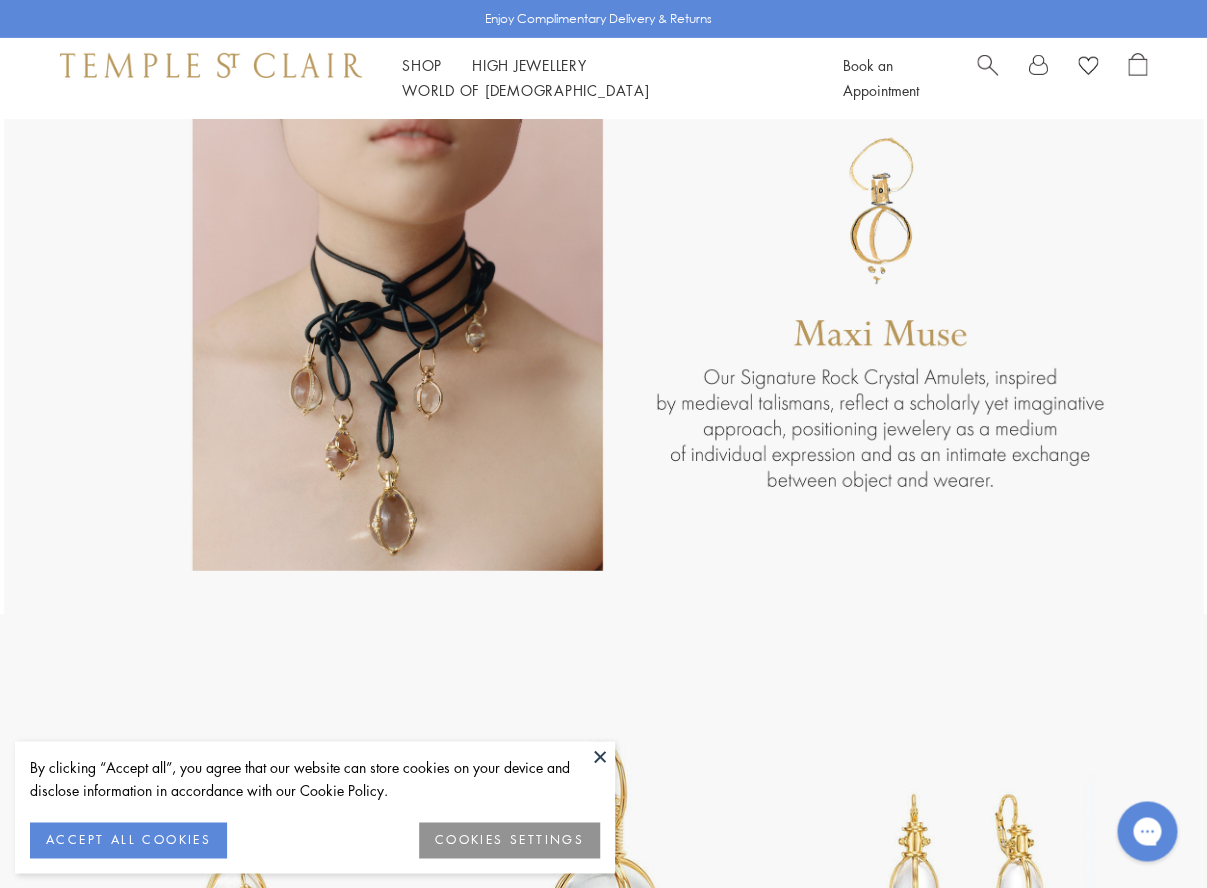 click at bounding box center [600, 756] 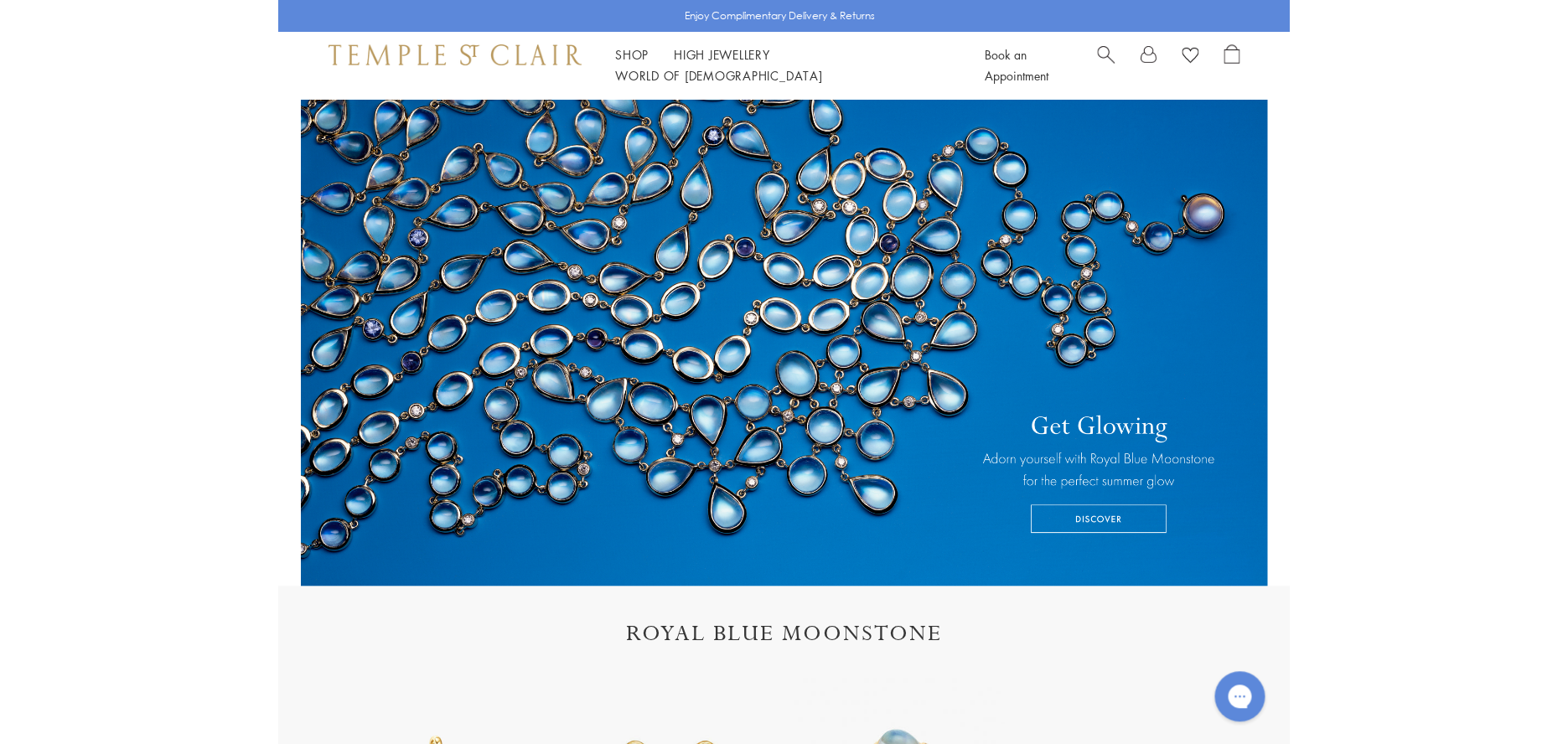 scroll, scrollTop: 0, scrollLeft: 0, axis: both 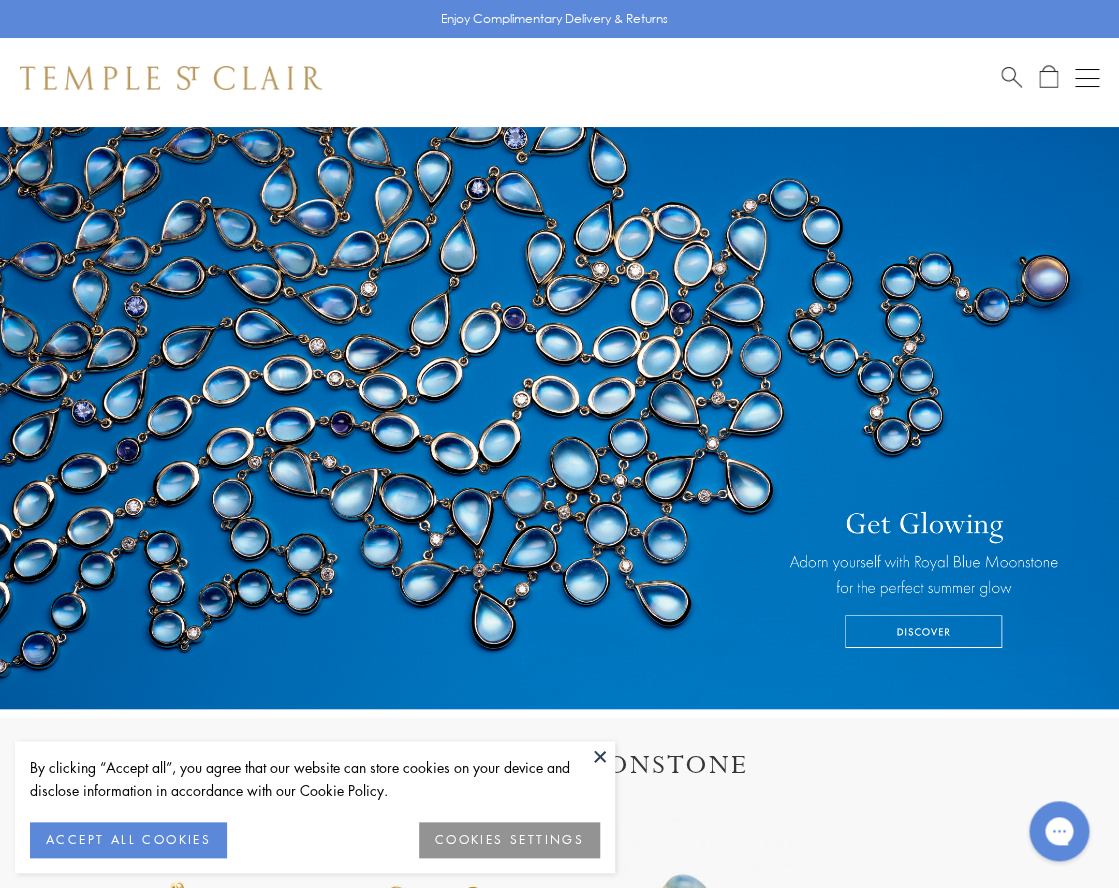 click at bounding box center [600, 756] 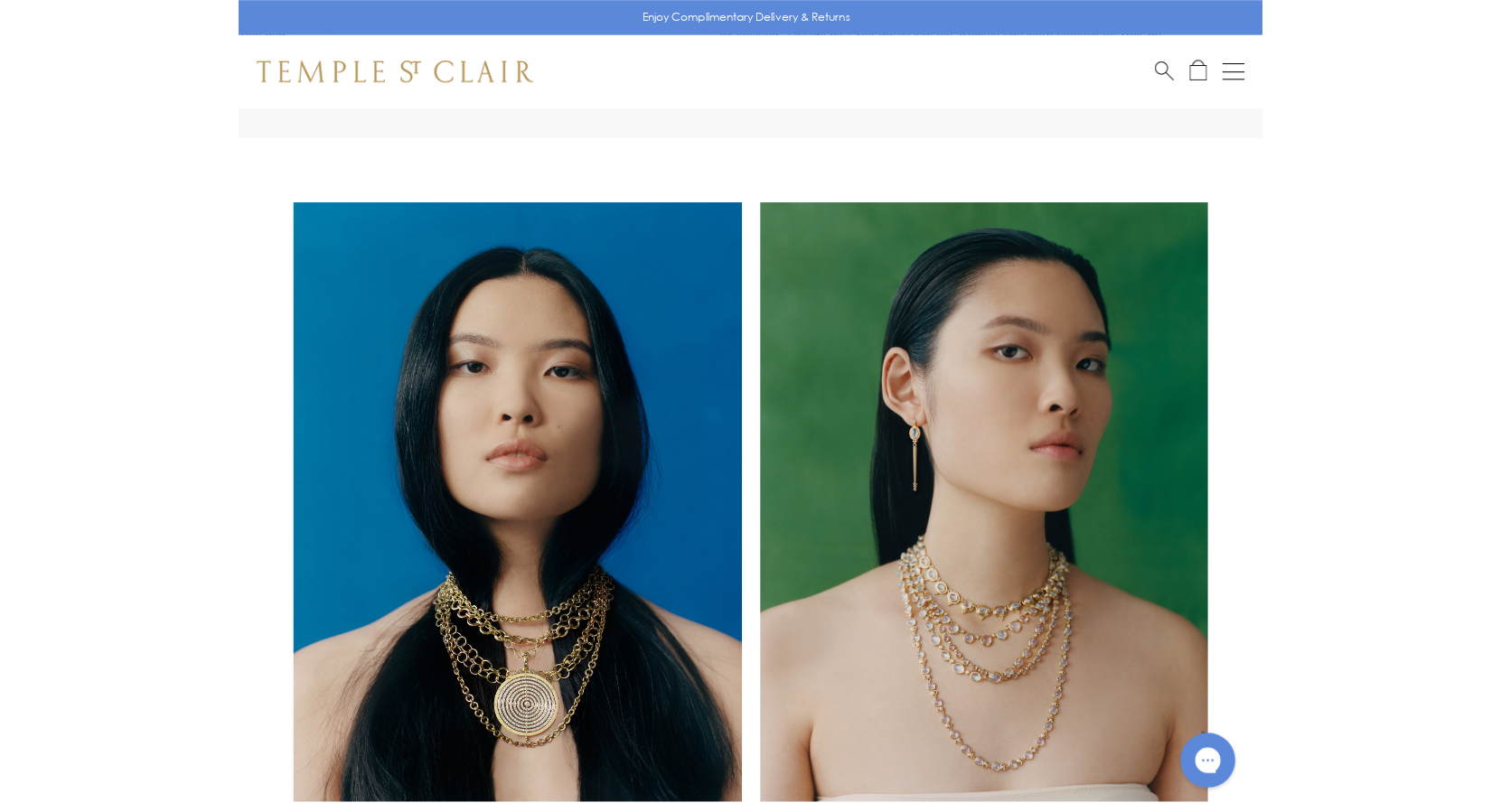 scroll, scrollTop: 748, scrollLeft: 0, axis: vertical 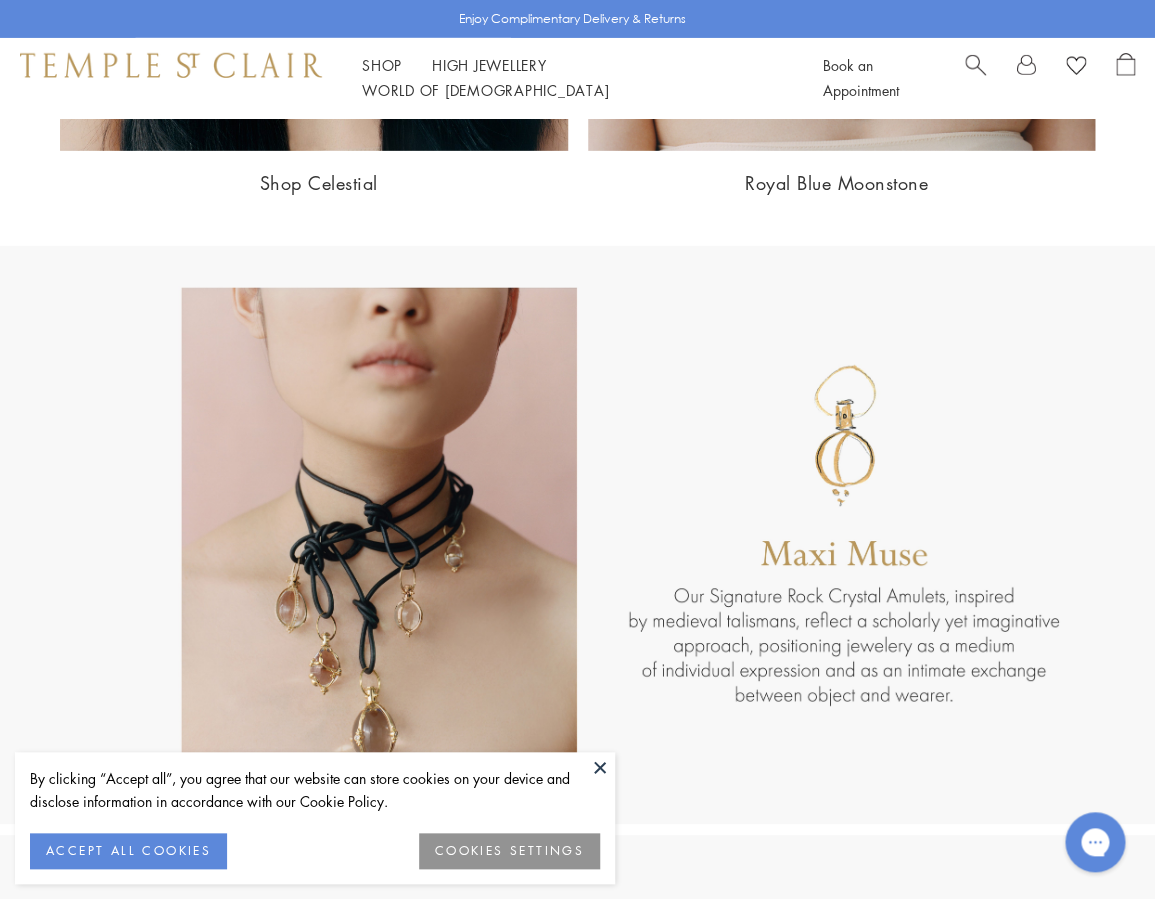 click at bounding box center (600, 767) 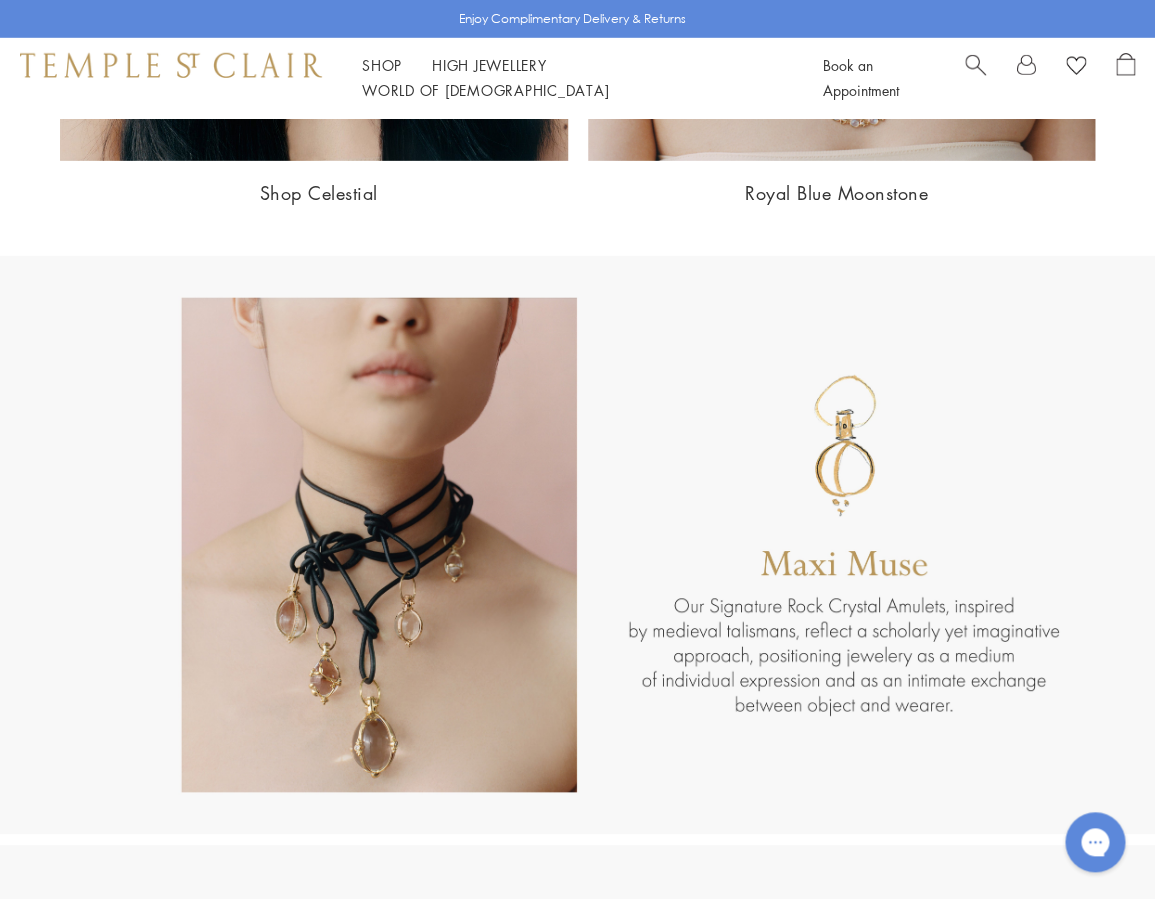 scroll, scrollTop: 2032, scrollLeft: 0, axis: vertical 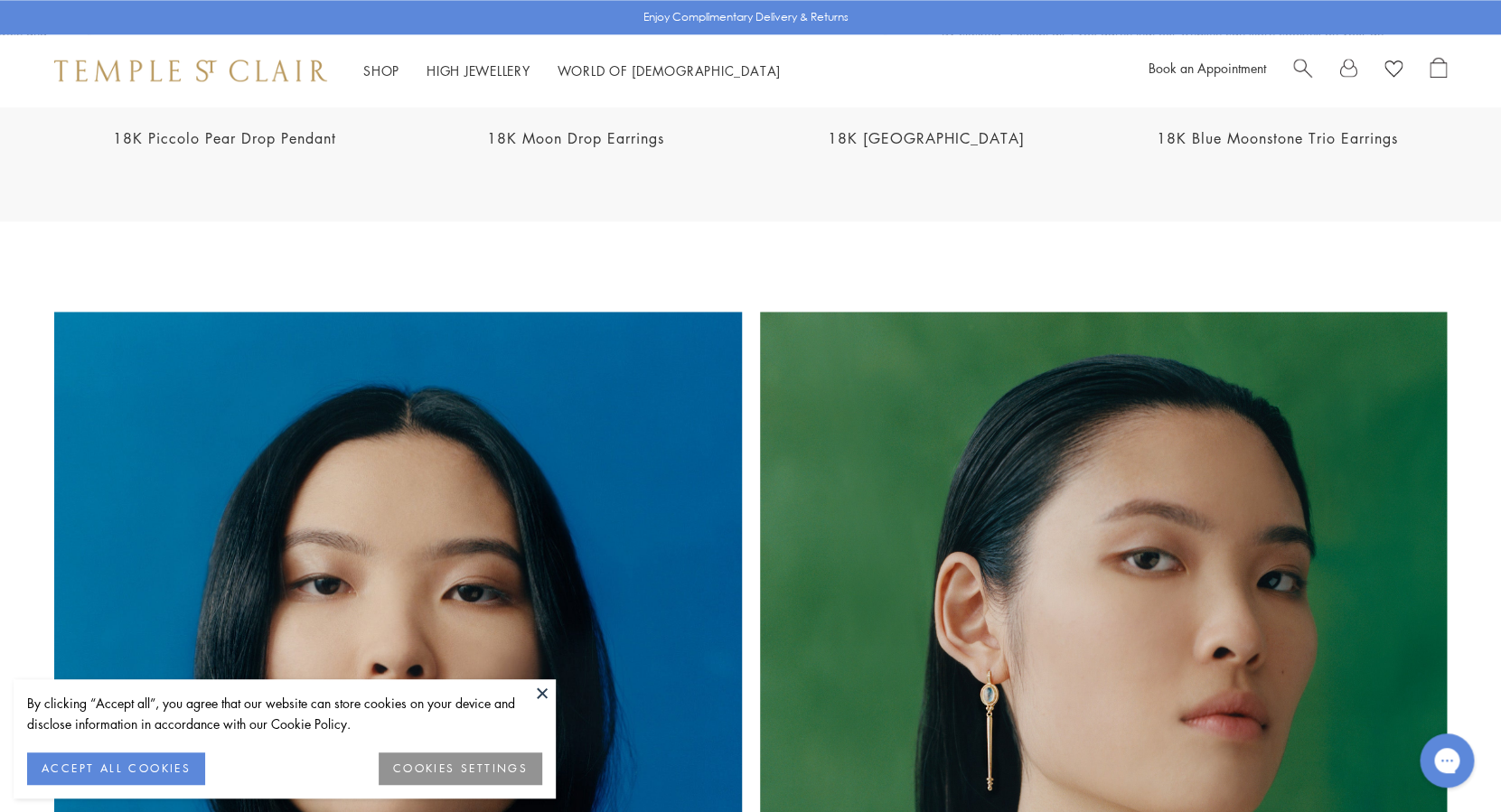 click at bounding box center (542, 693) 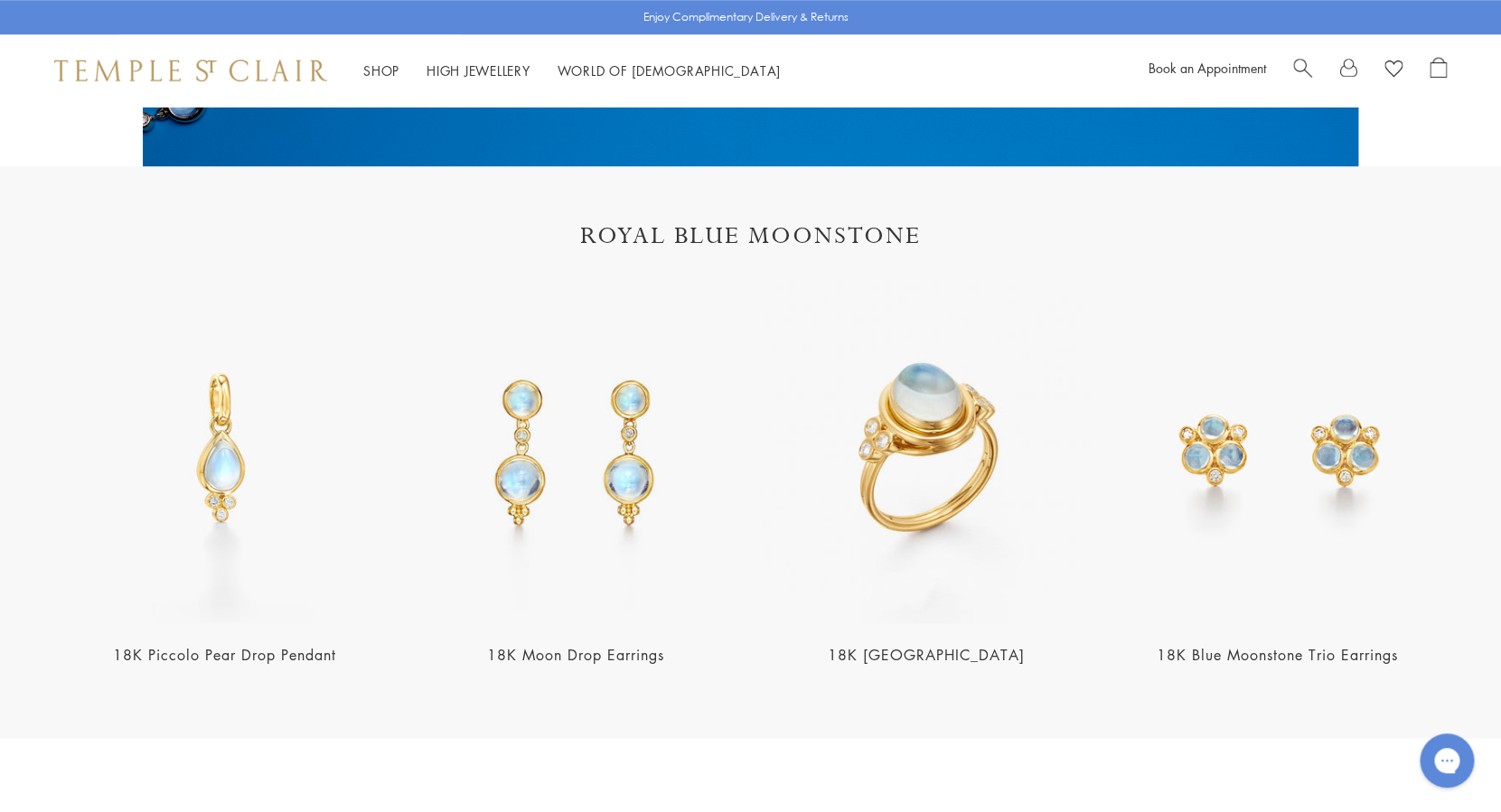 scroll, scrollTop: 0, scrollLeft: 0, axis: both 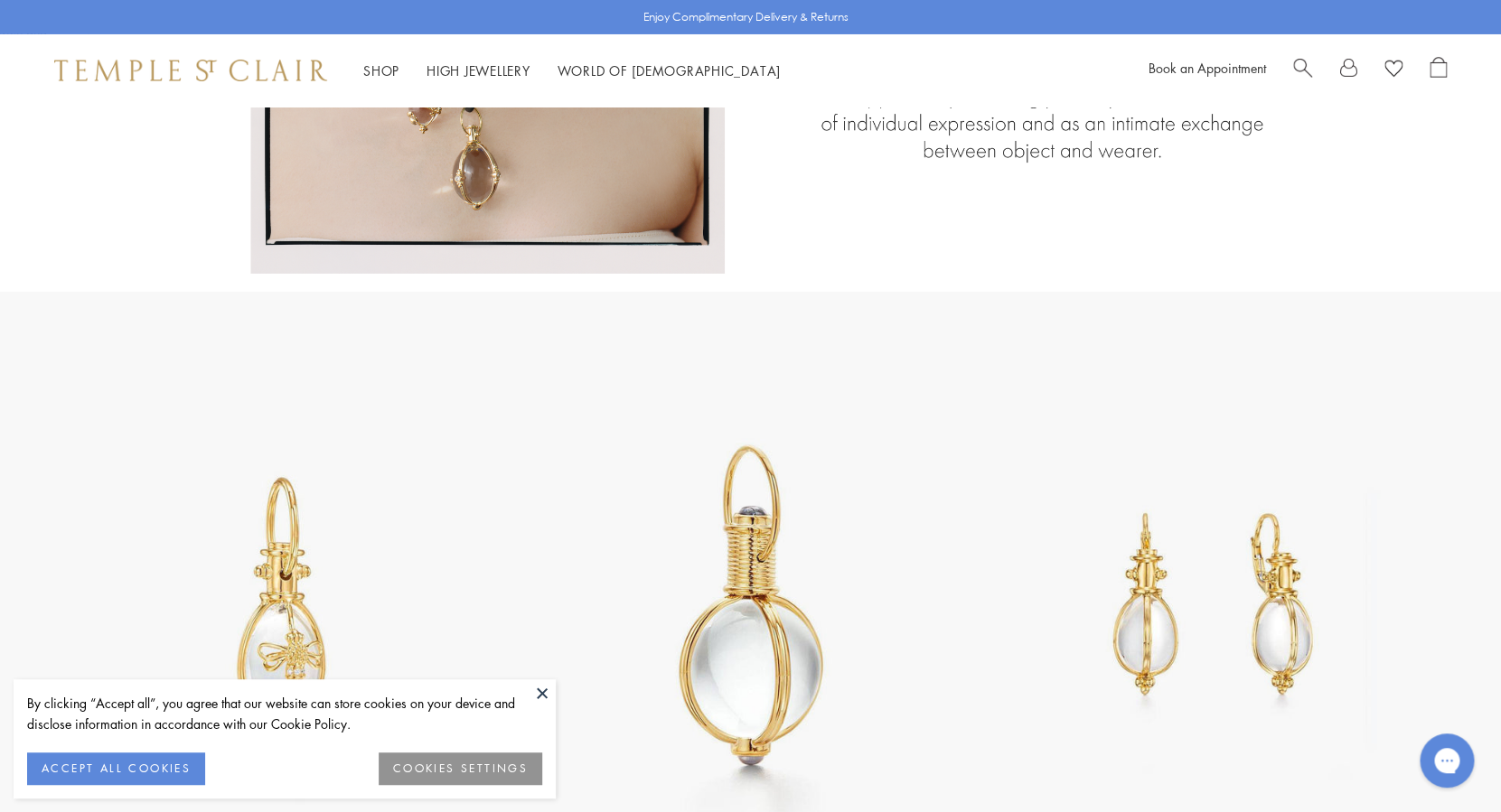 click at bounding box center (542, 693) 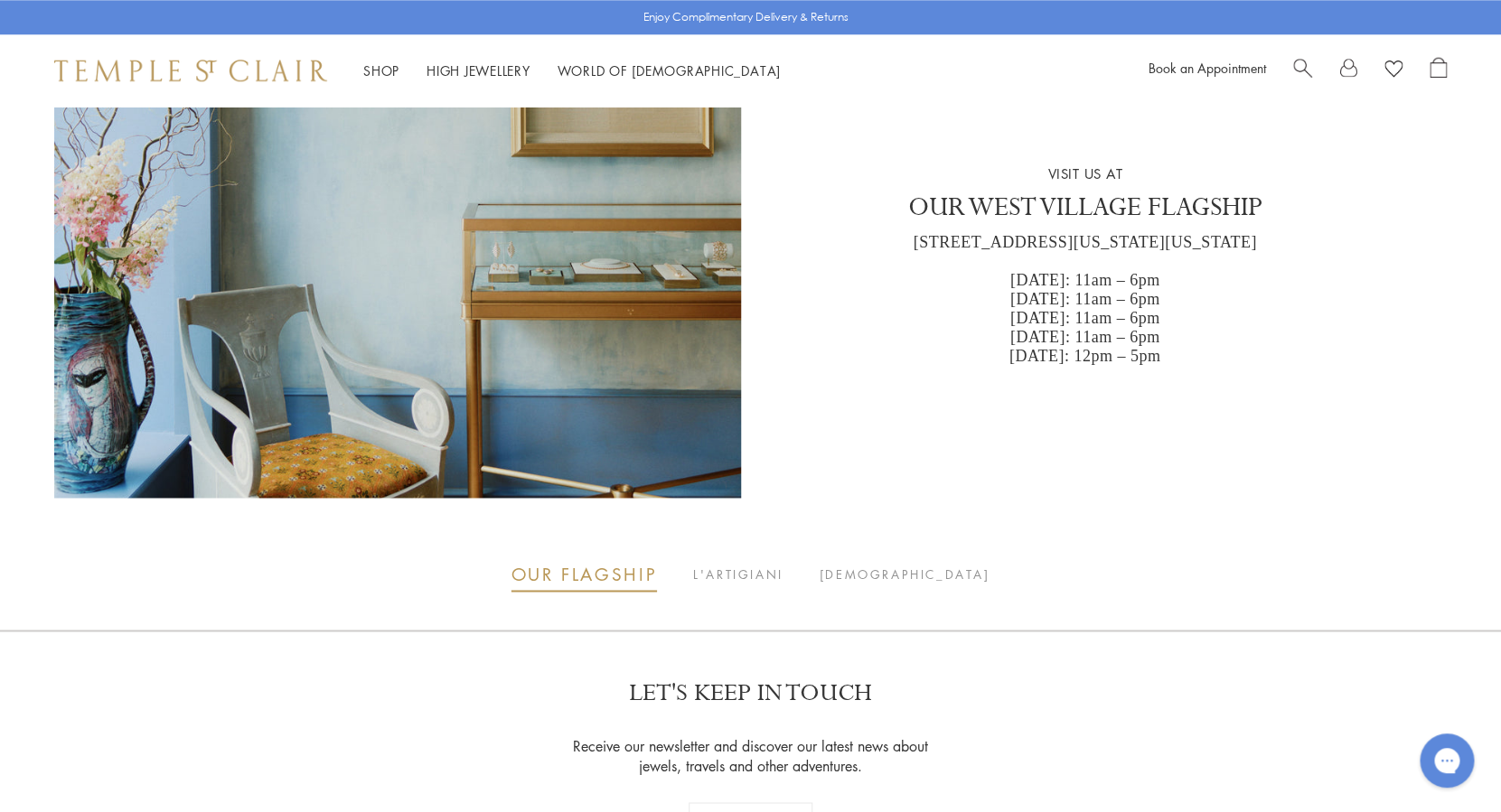 scroll, scrollTop: 3751, scrollLeft: 0, axis: vertical 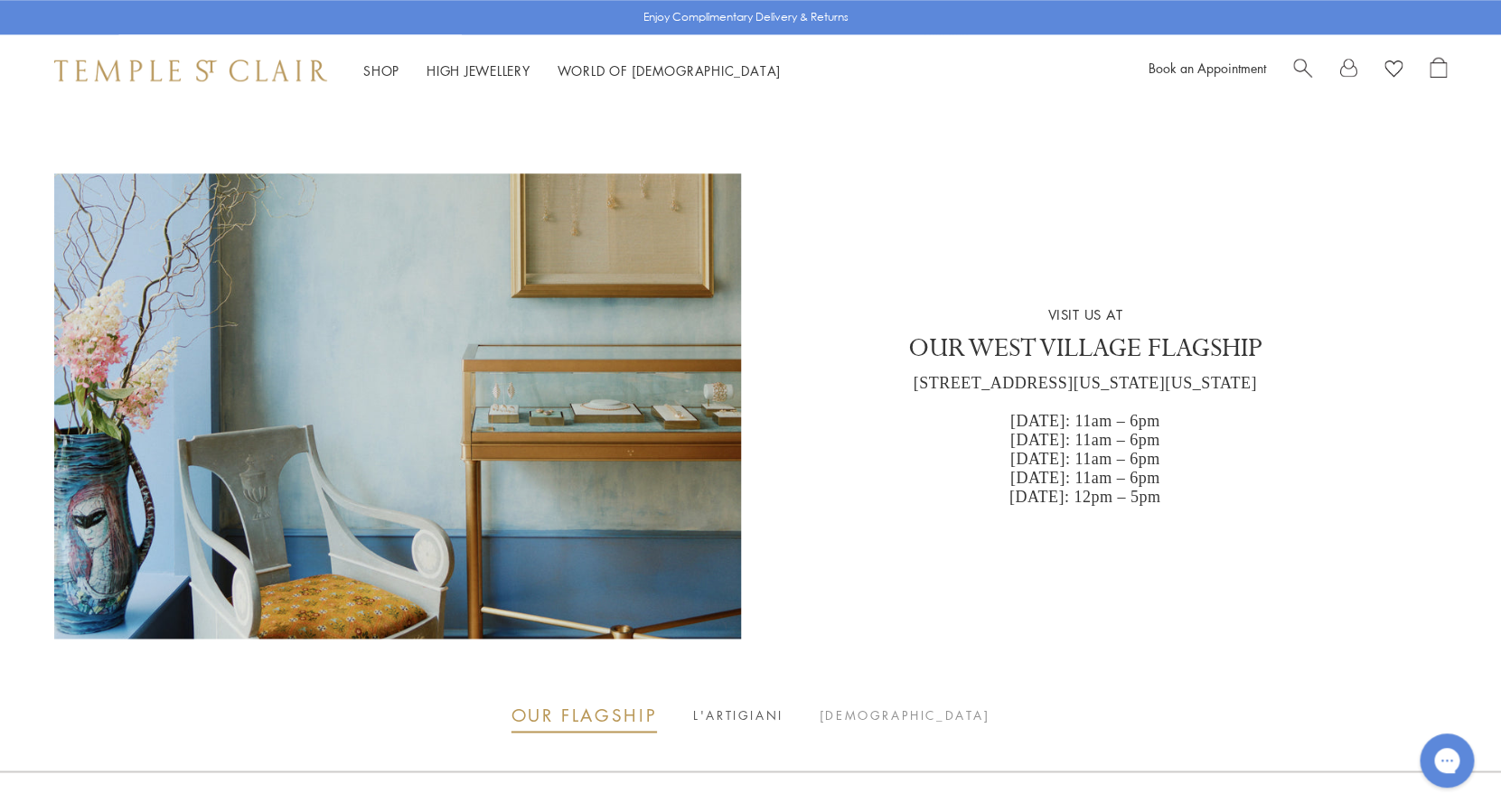 click on "L'ARTIGIANI" at bounding box center (738, 715) 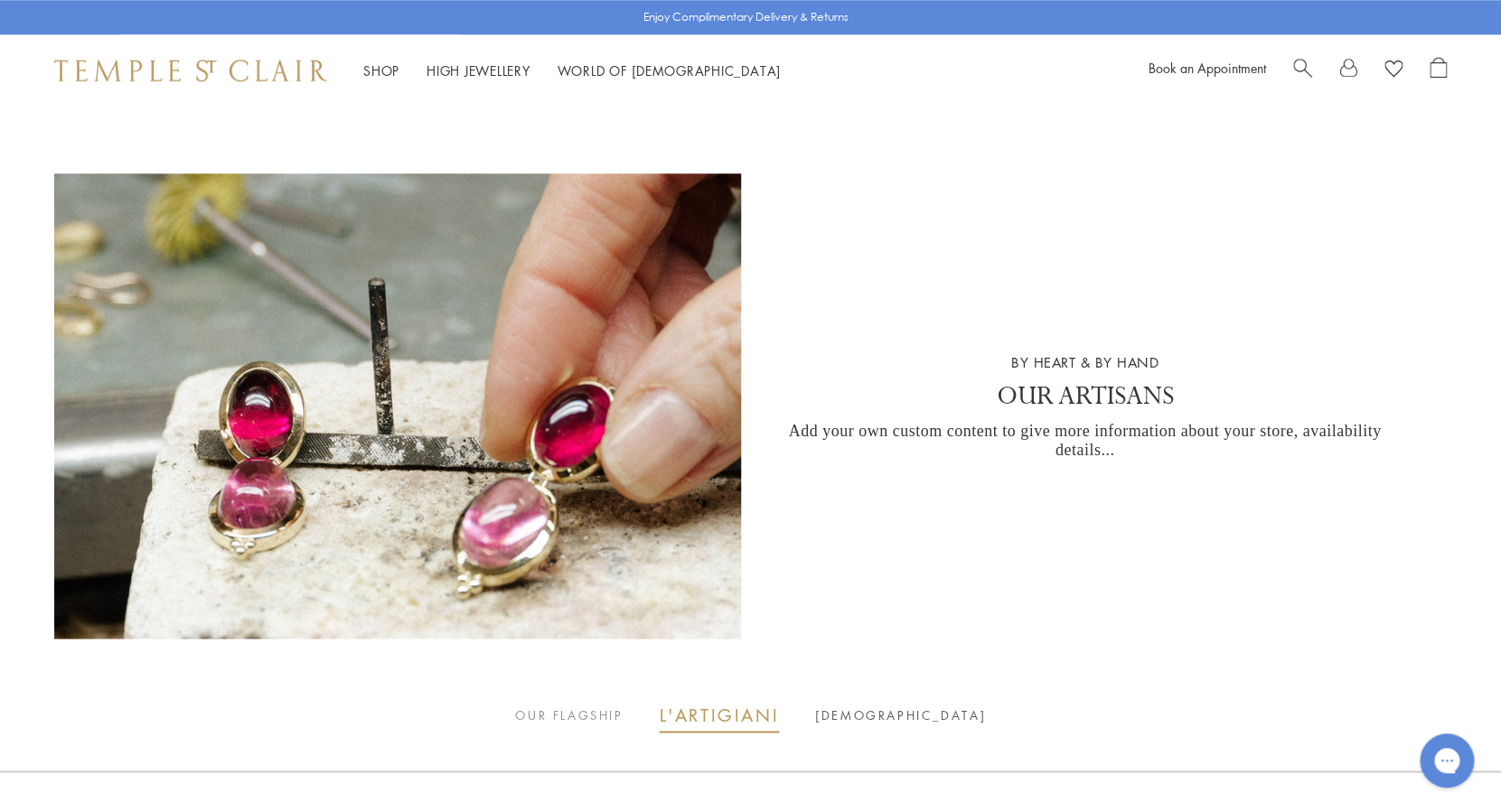 click on "[DEMOGRAPHIC_DATA]" at bounding box center (900, 715) 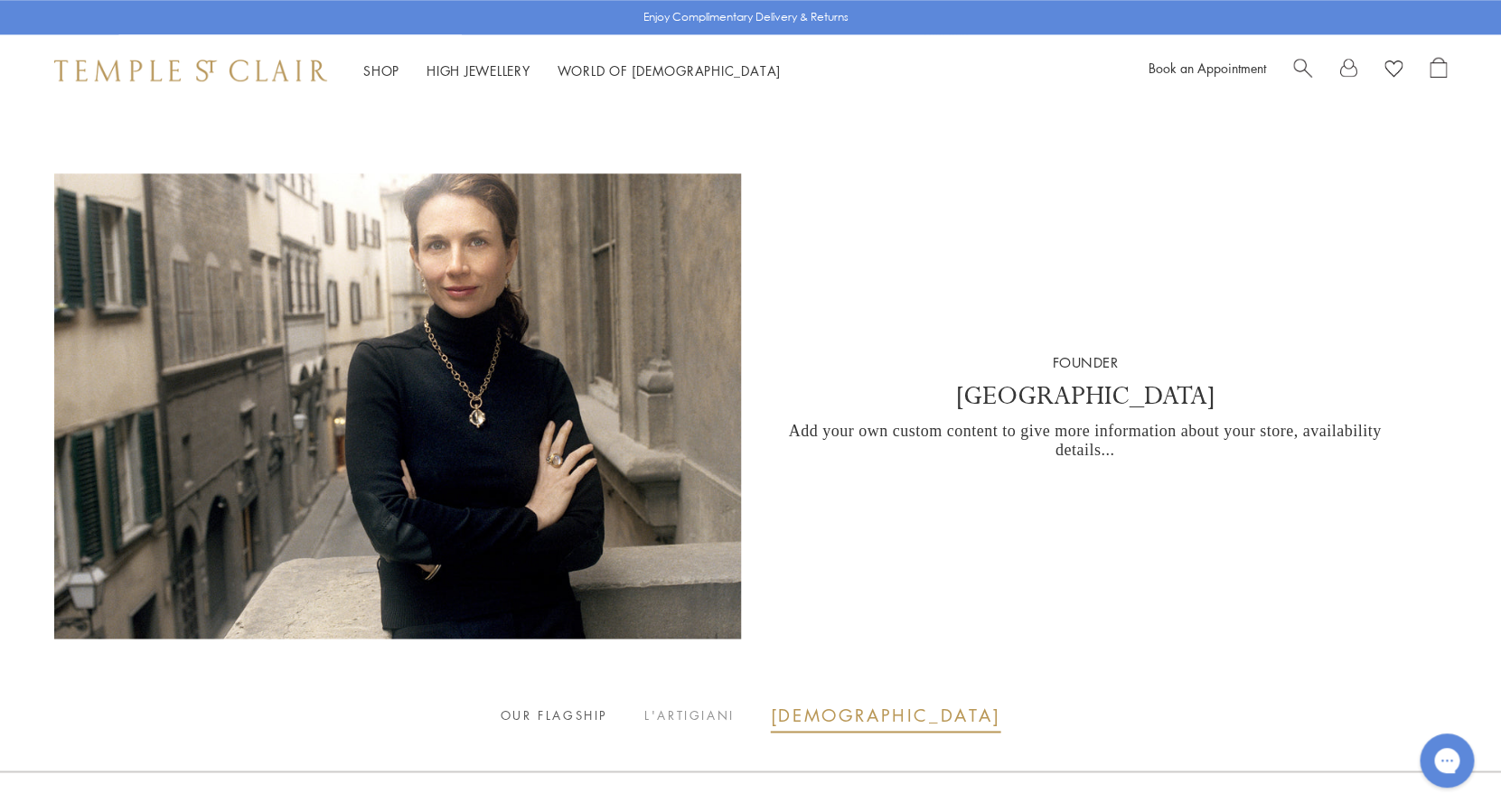 click on "OUR FLAGSHIP" at bounding box center [554, 715] 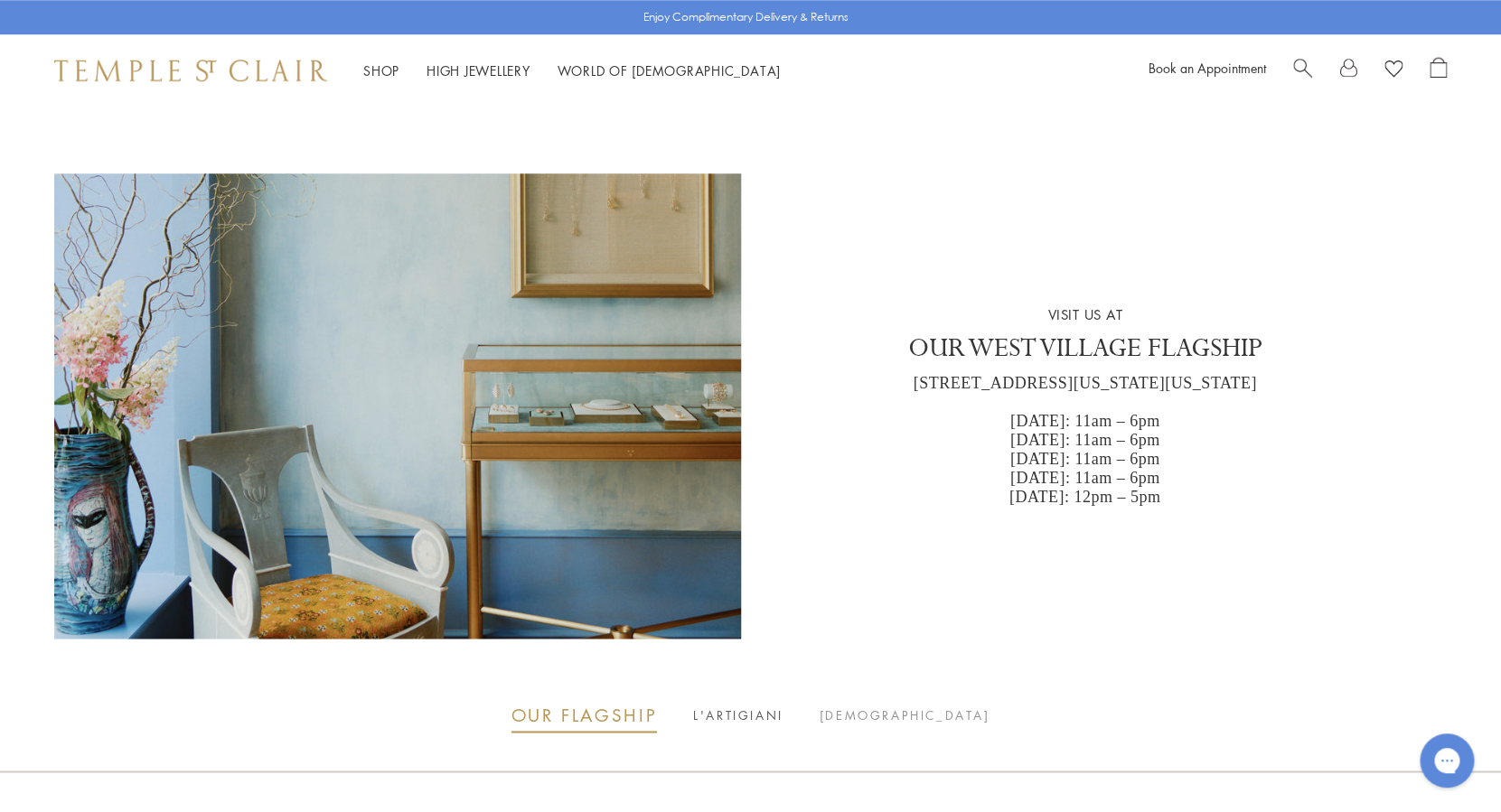 click on "L'ARTIGIANI" at bounding box center (738, 715) 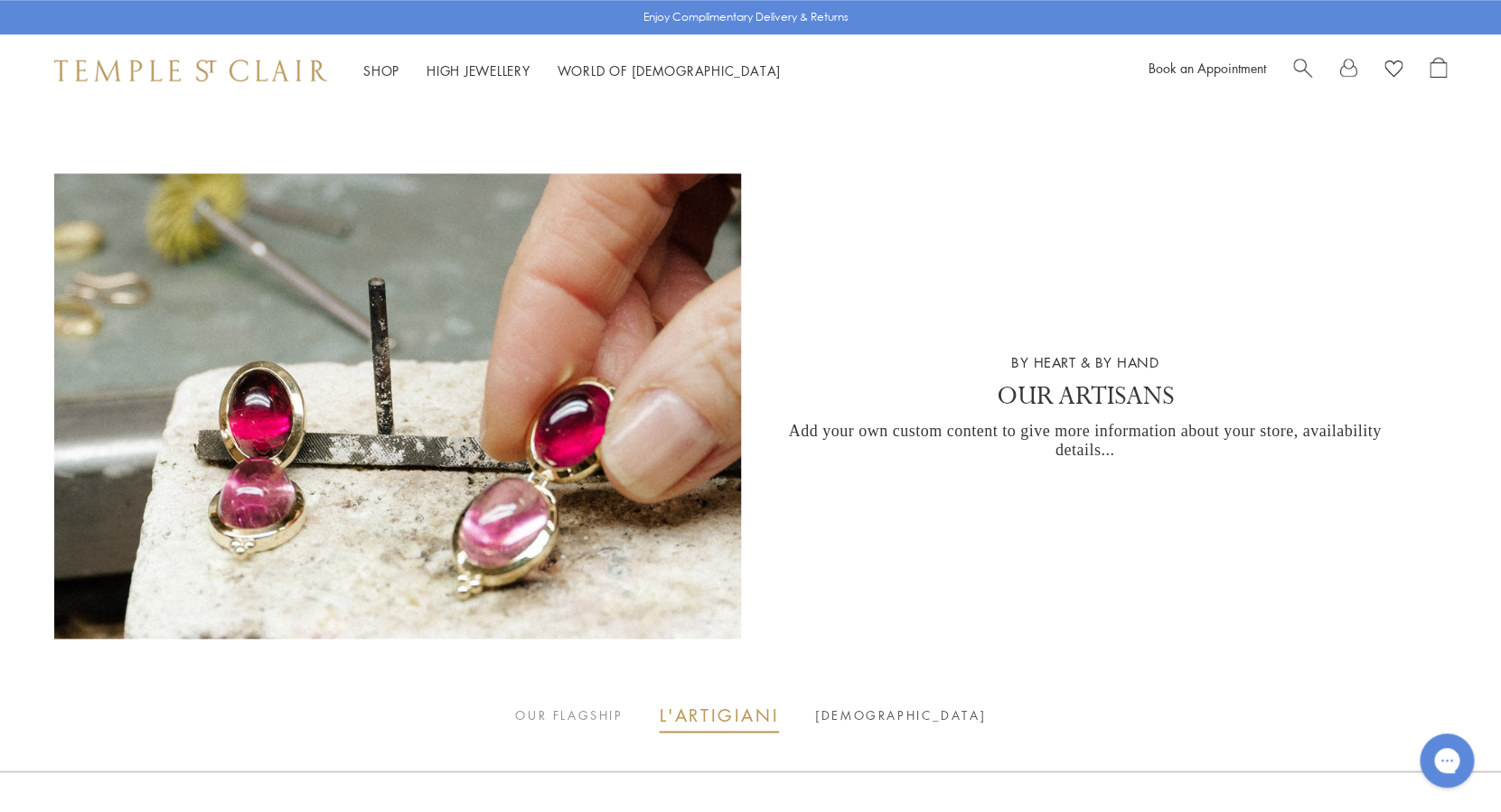 click on "[DEMOGRAPHIC_DATA]" at bounding box center (900, 715) 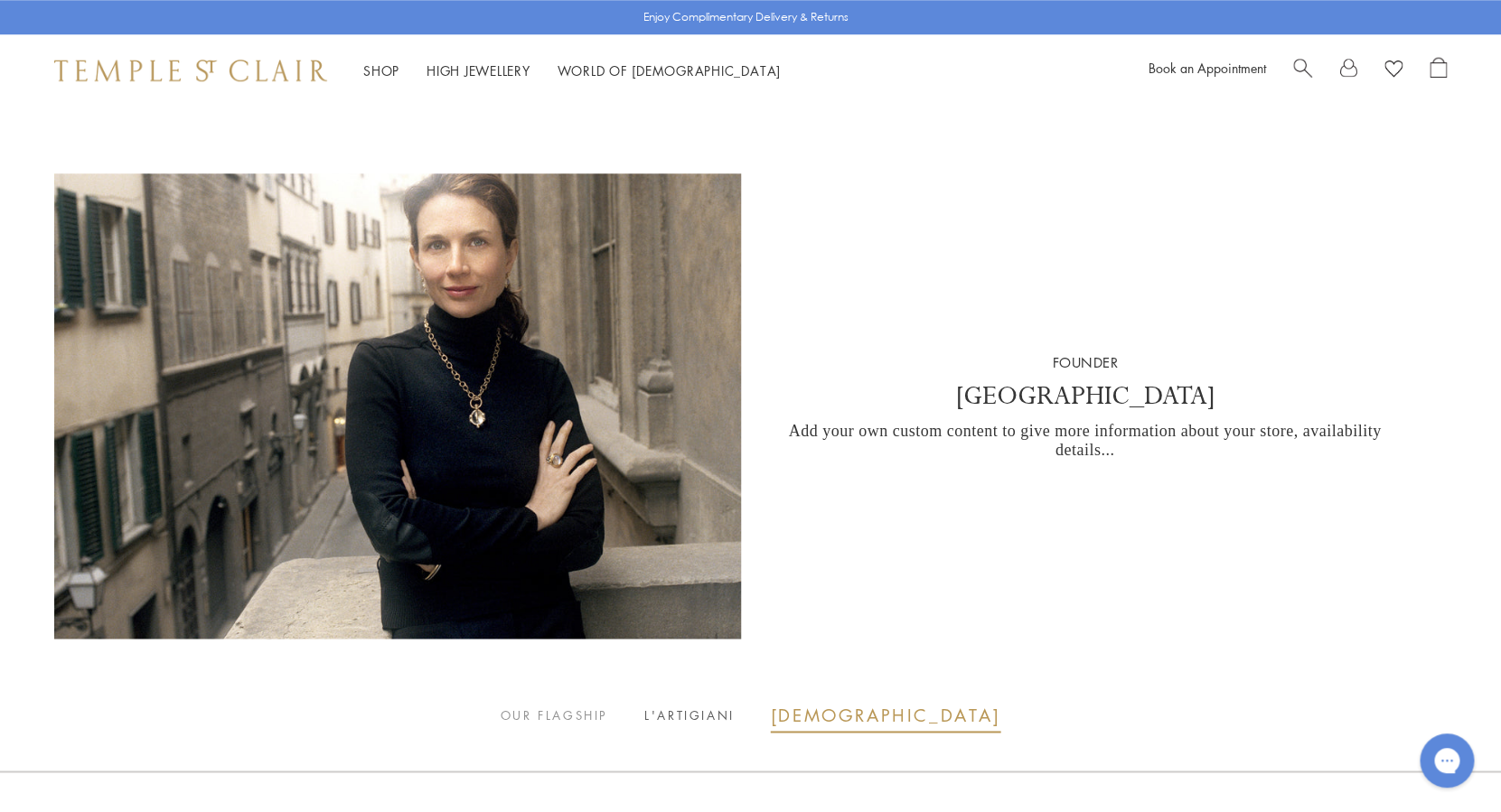 click on "L'ARTIGIANI" at bounding box center [690, 715] 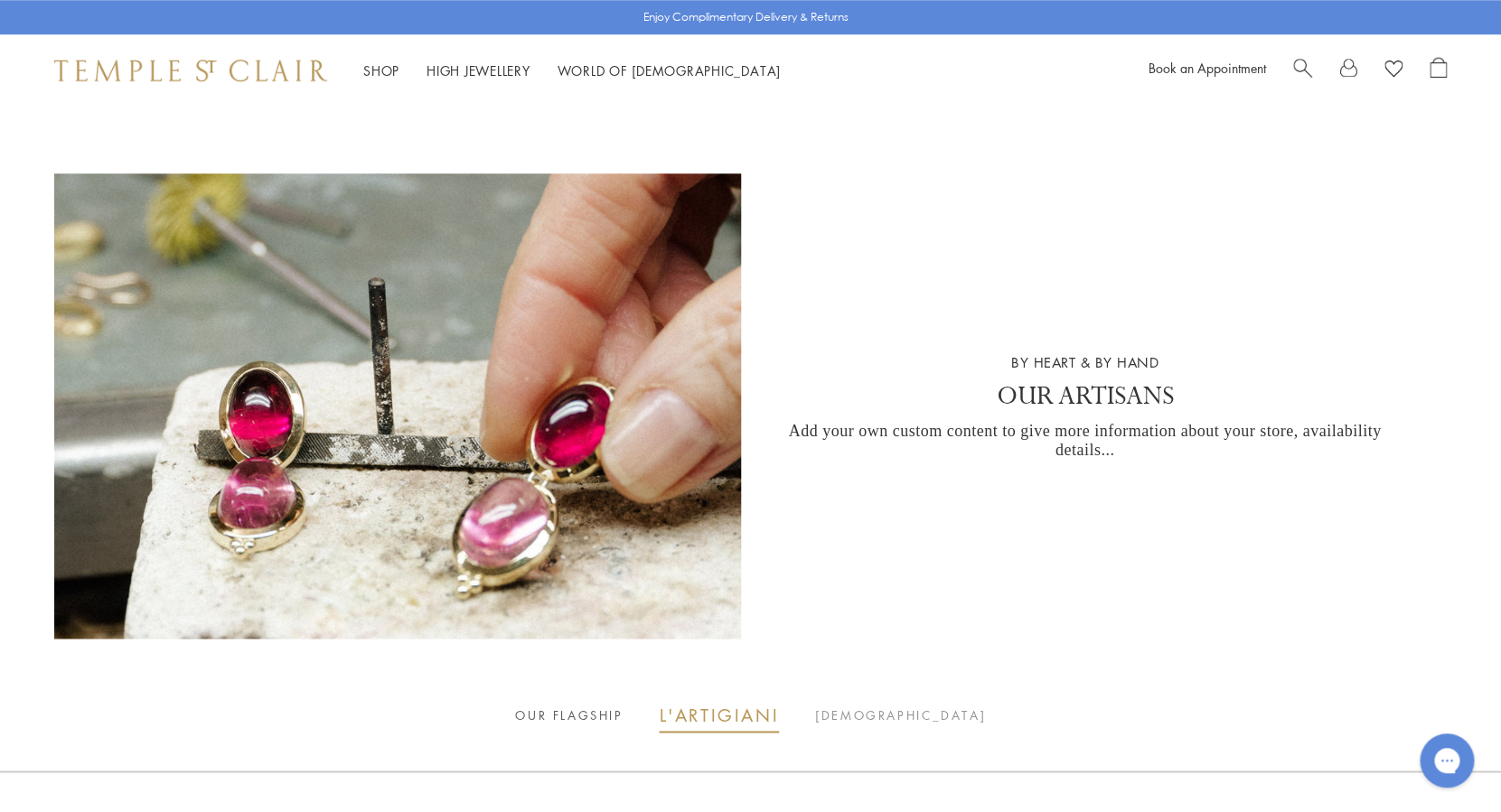 click on "OUR FLAGSHIP" at bounding box center [568, 715] 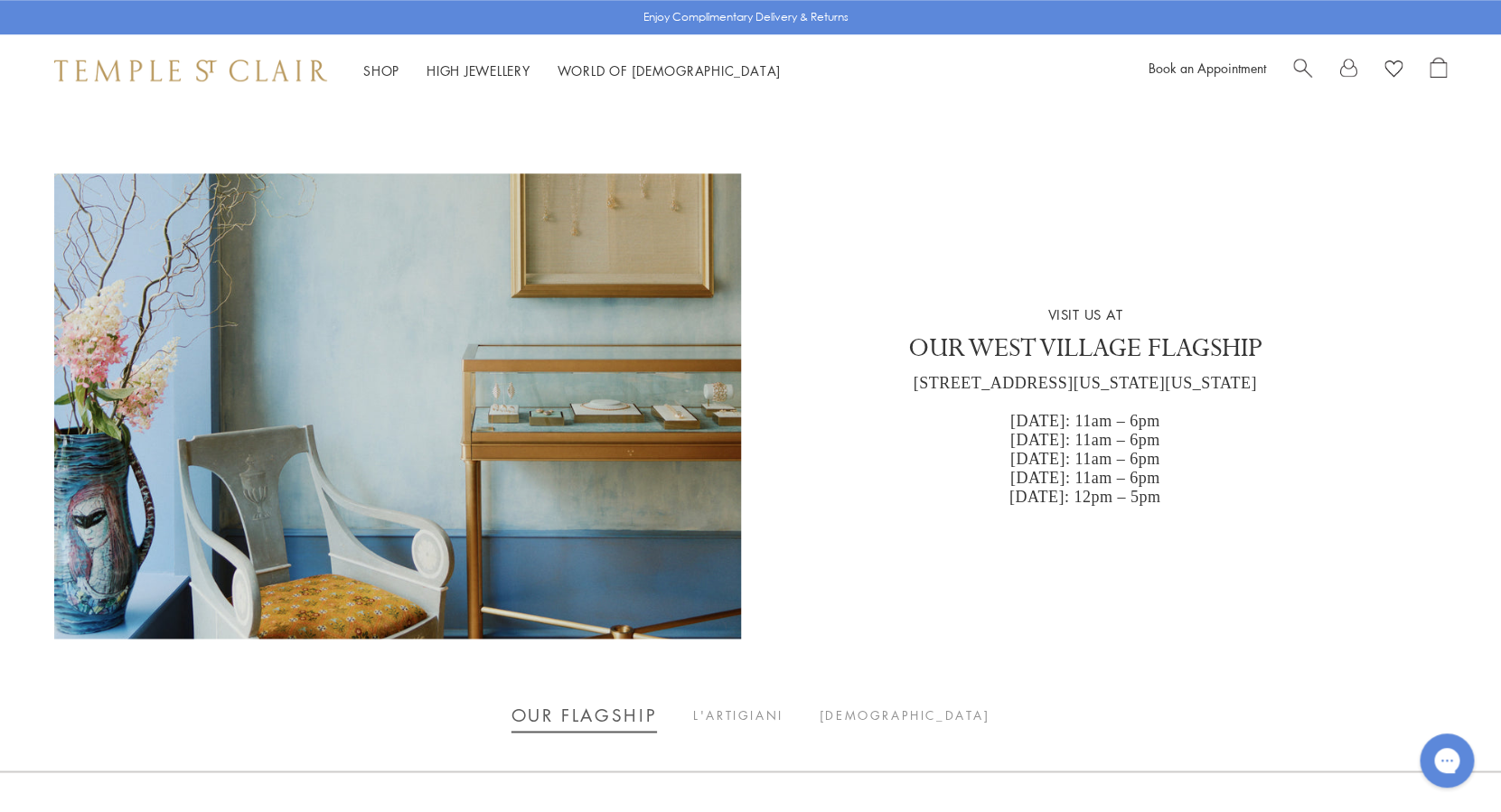 type 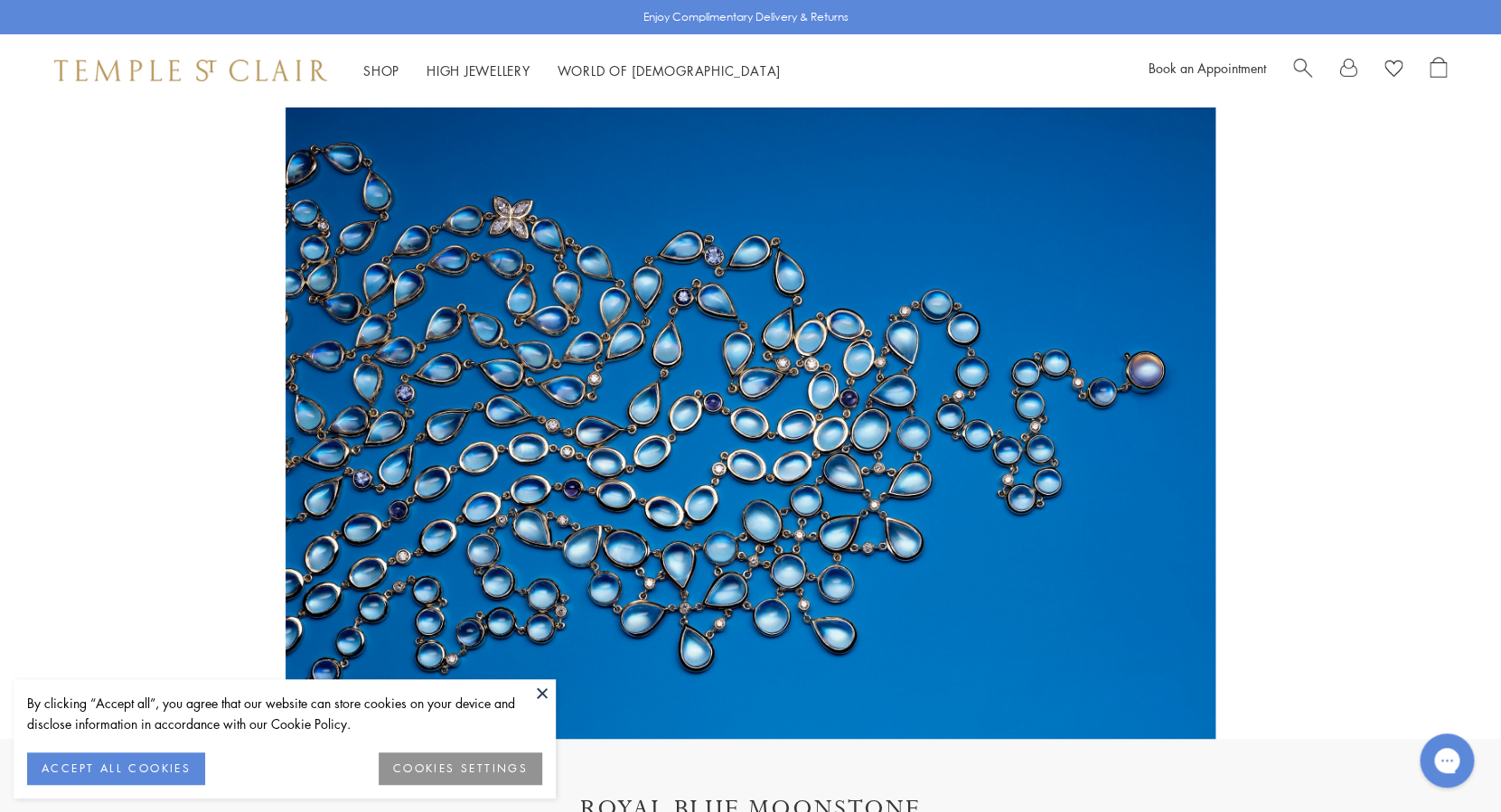 scroll, scrollTop: 0, scrollLeft: 0, axis: both 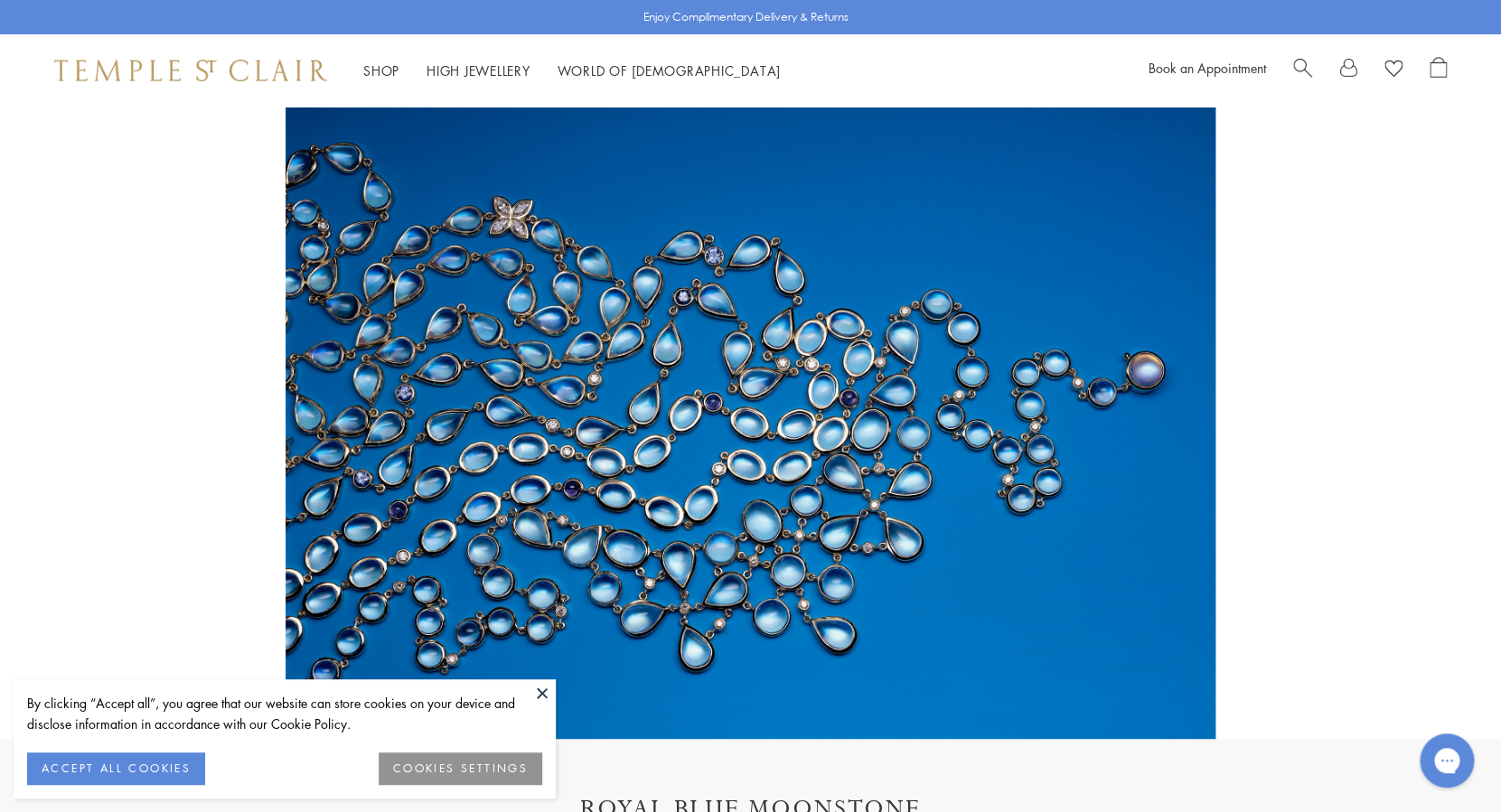 click at bounding box center [542, 693] 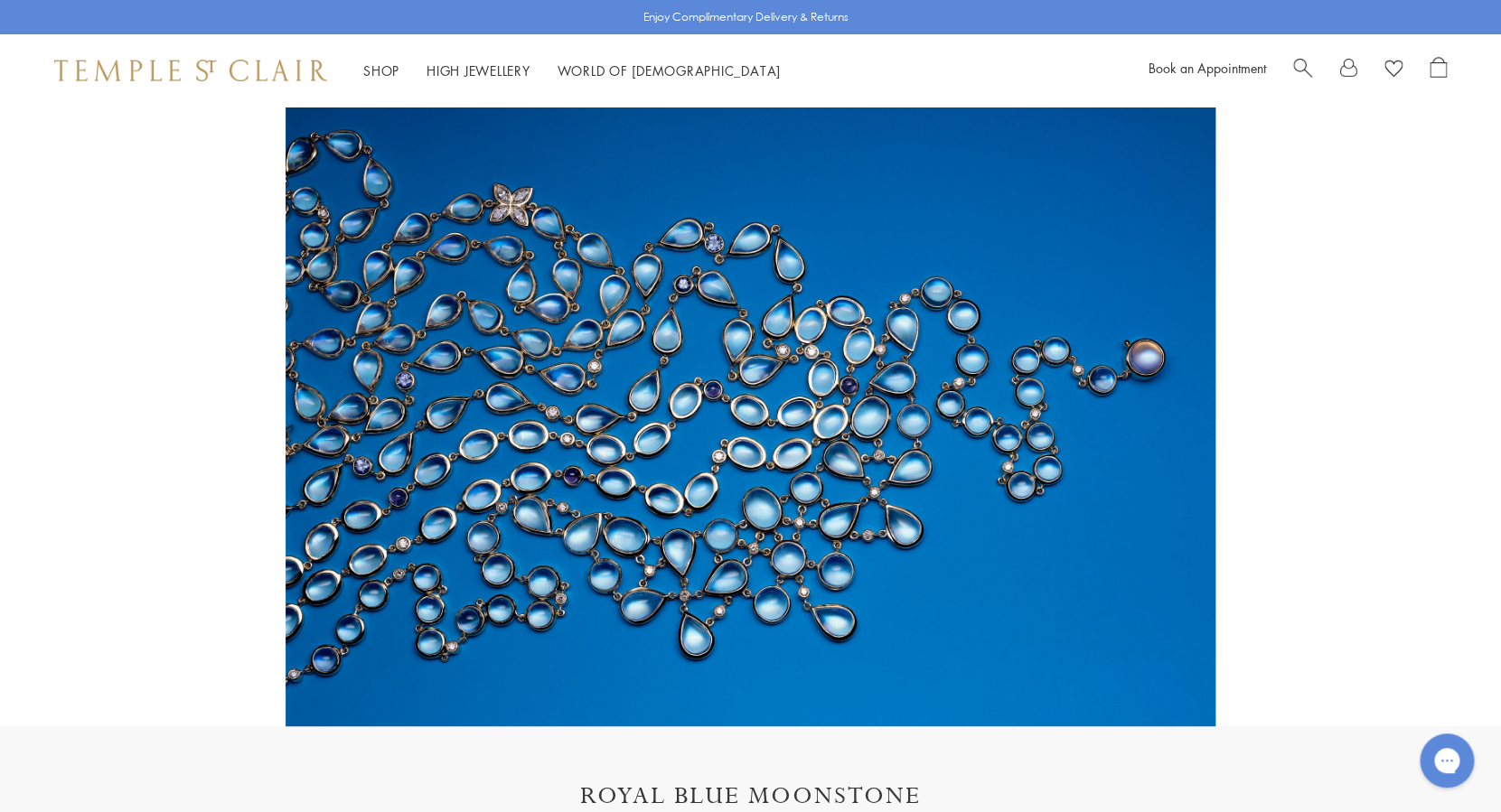 scroll, scrollTop: 0, scrollLeft: 0, axis: both 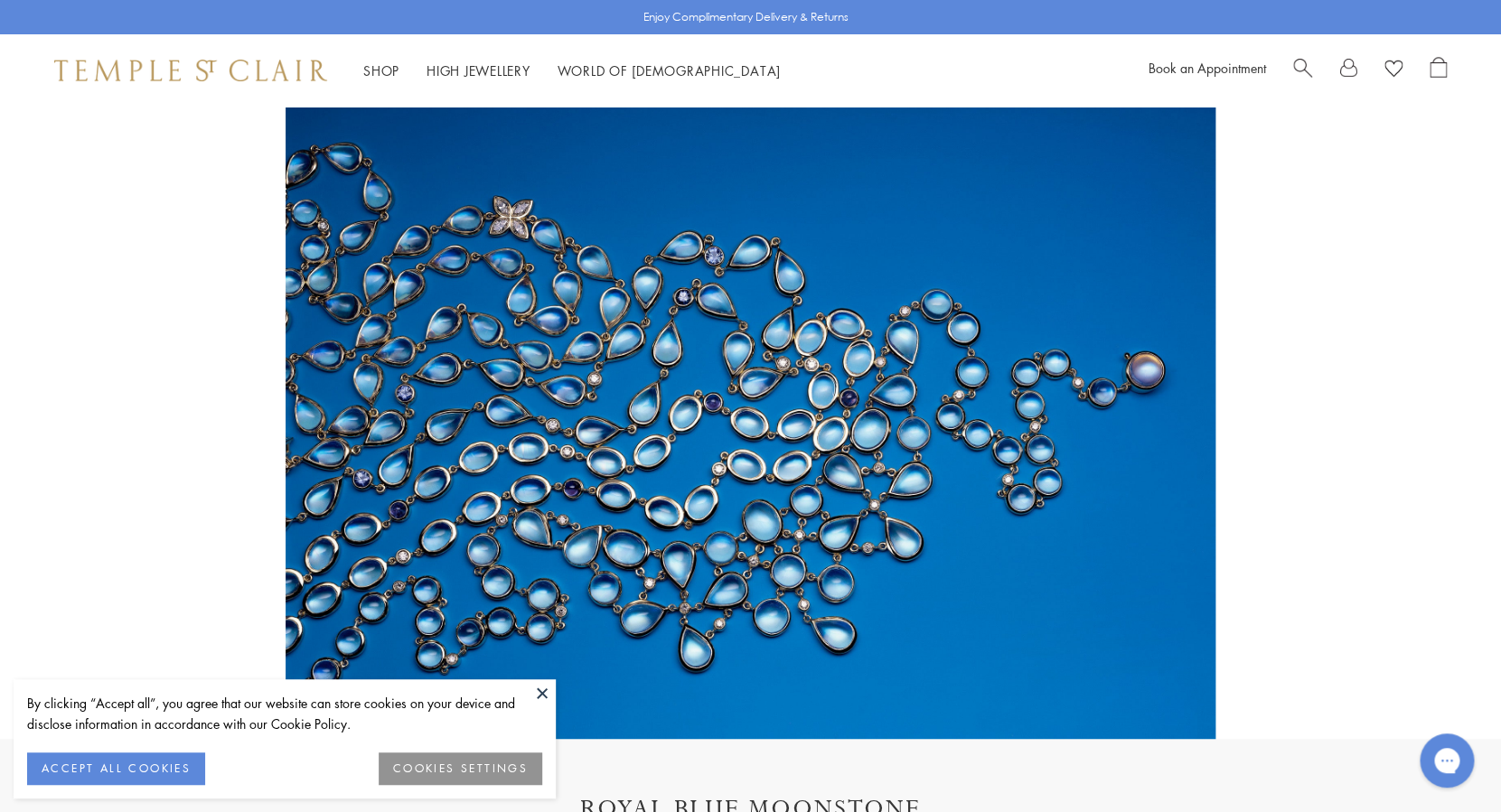 click at bounding box center (542, 693) 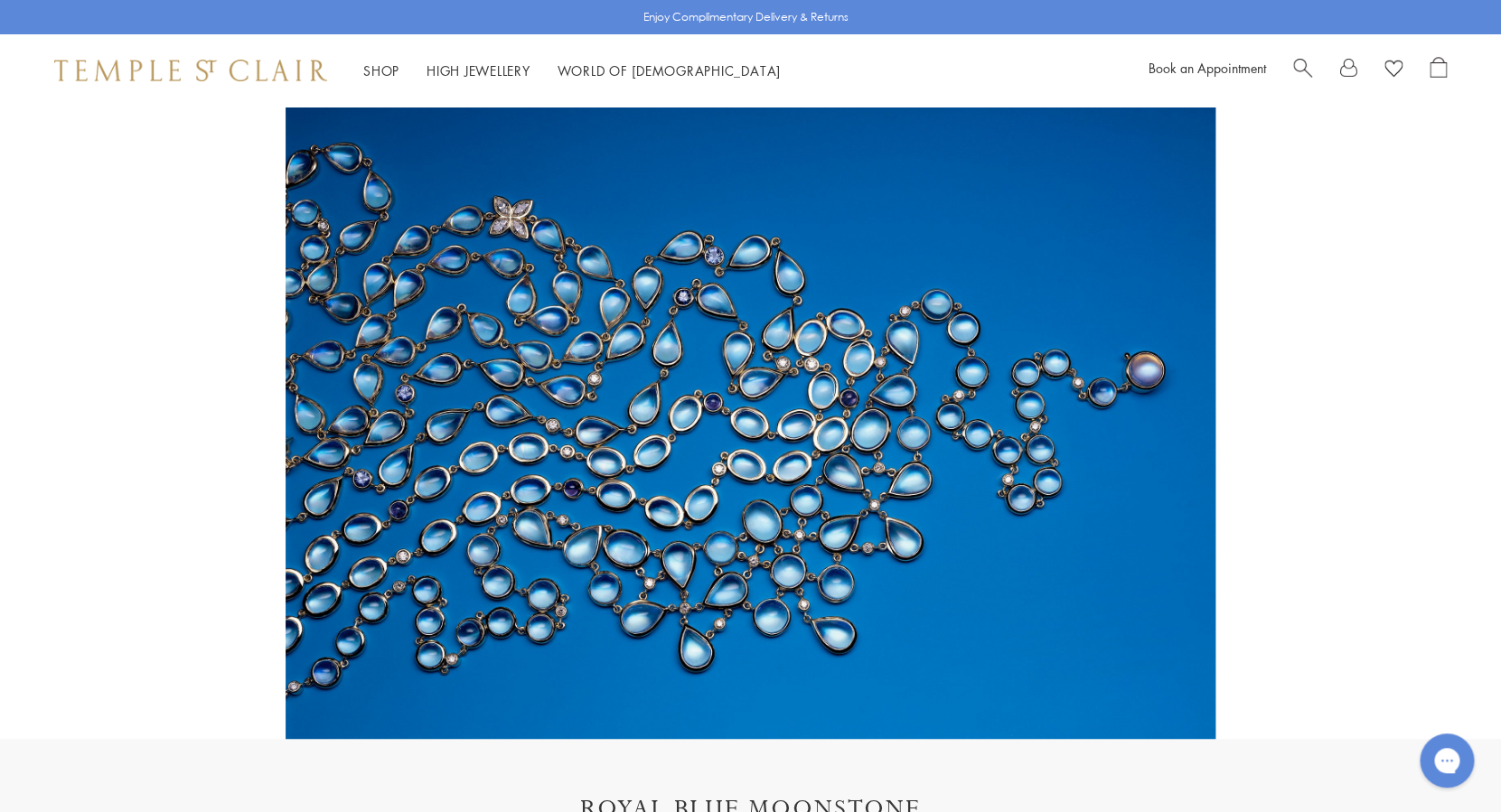 scroll, scrollTop: 29, scrollLeft: 0, axis: vertical 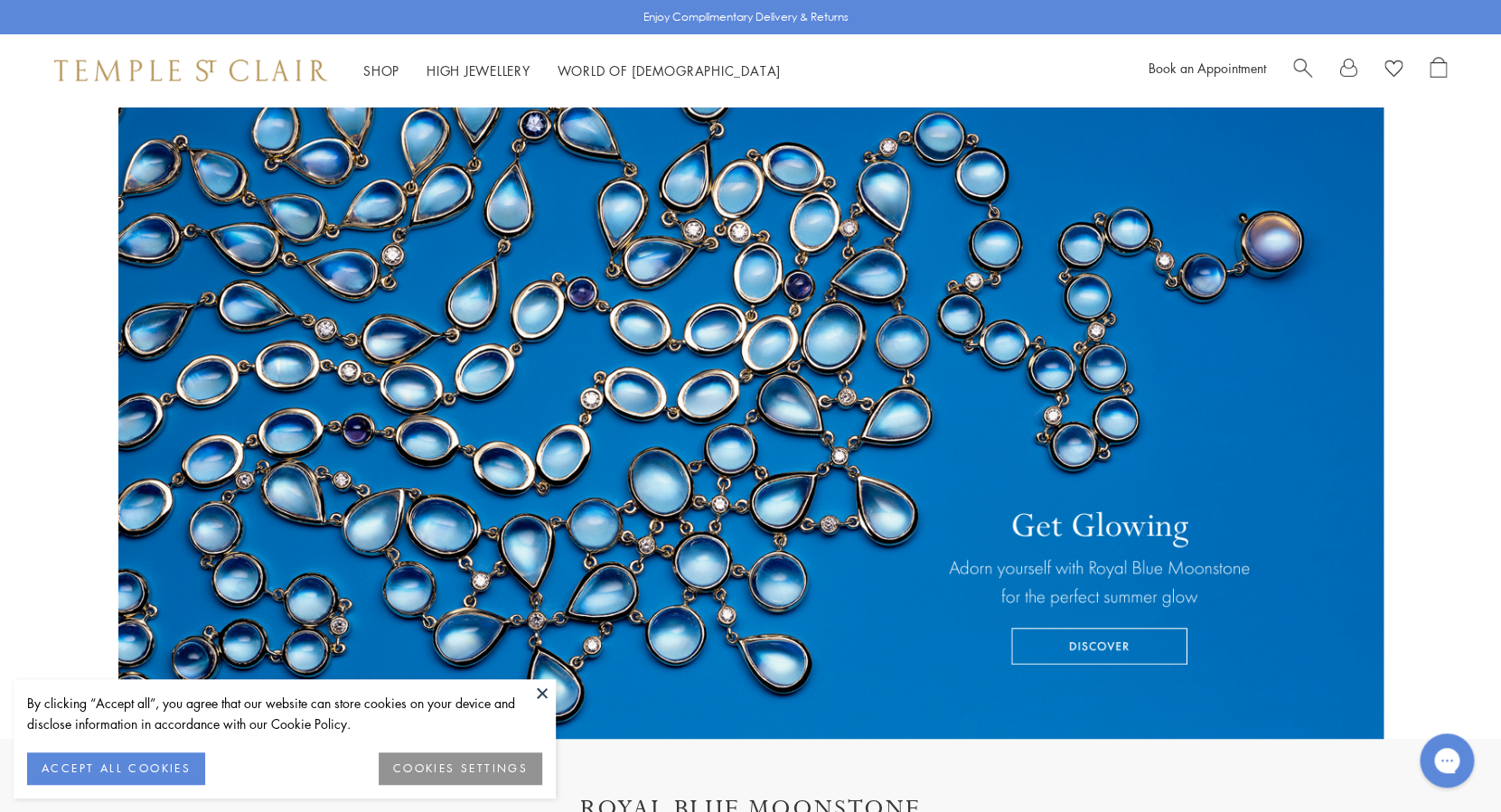 click at bounding box center [542, 693] 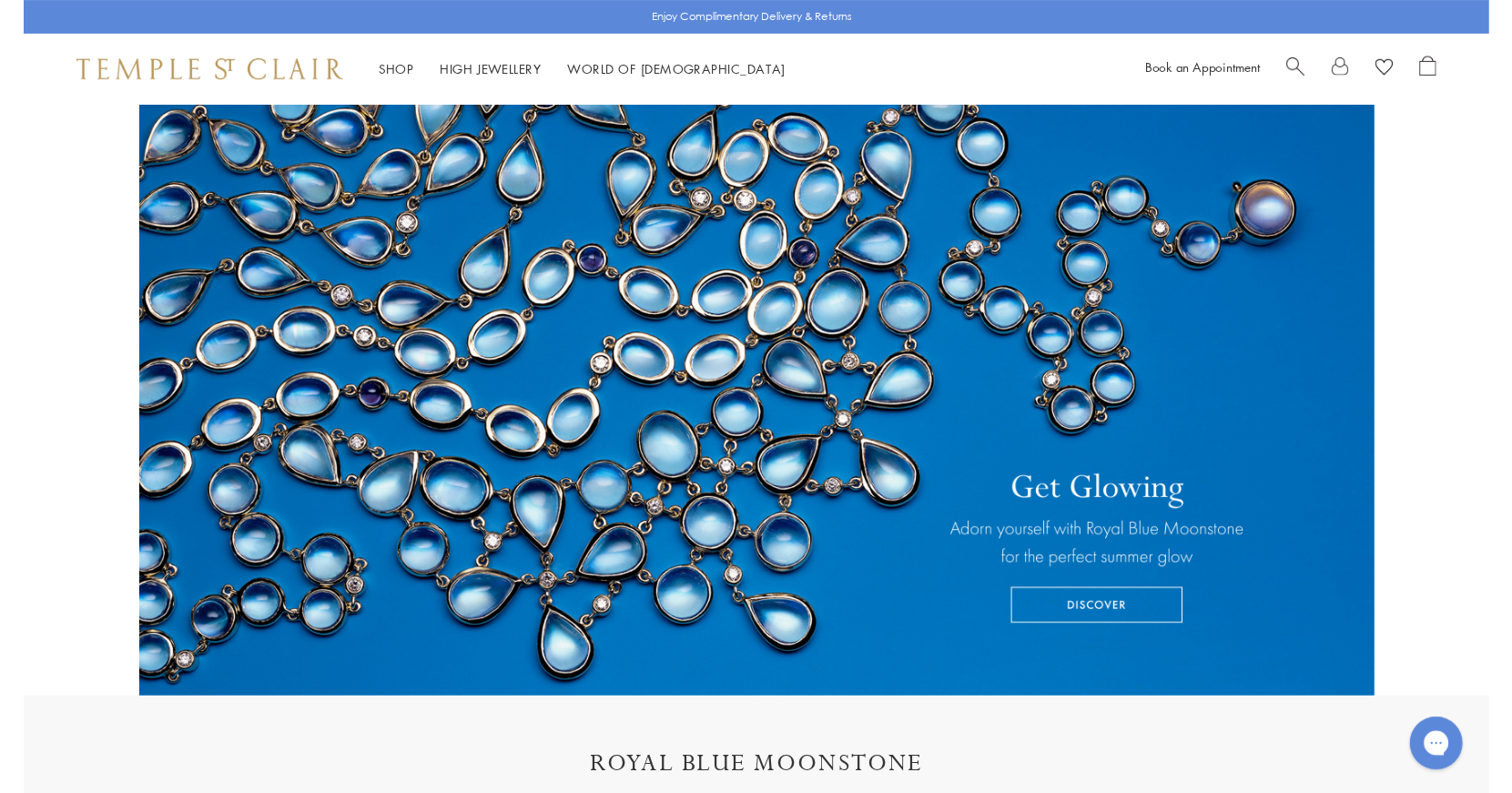 scroll, scrollTop: 0, scrollLeft: 0, axis: both 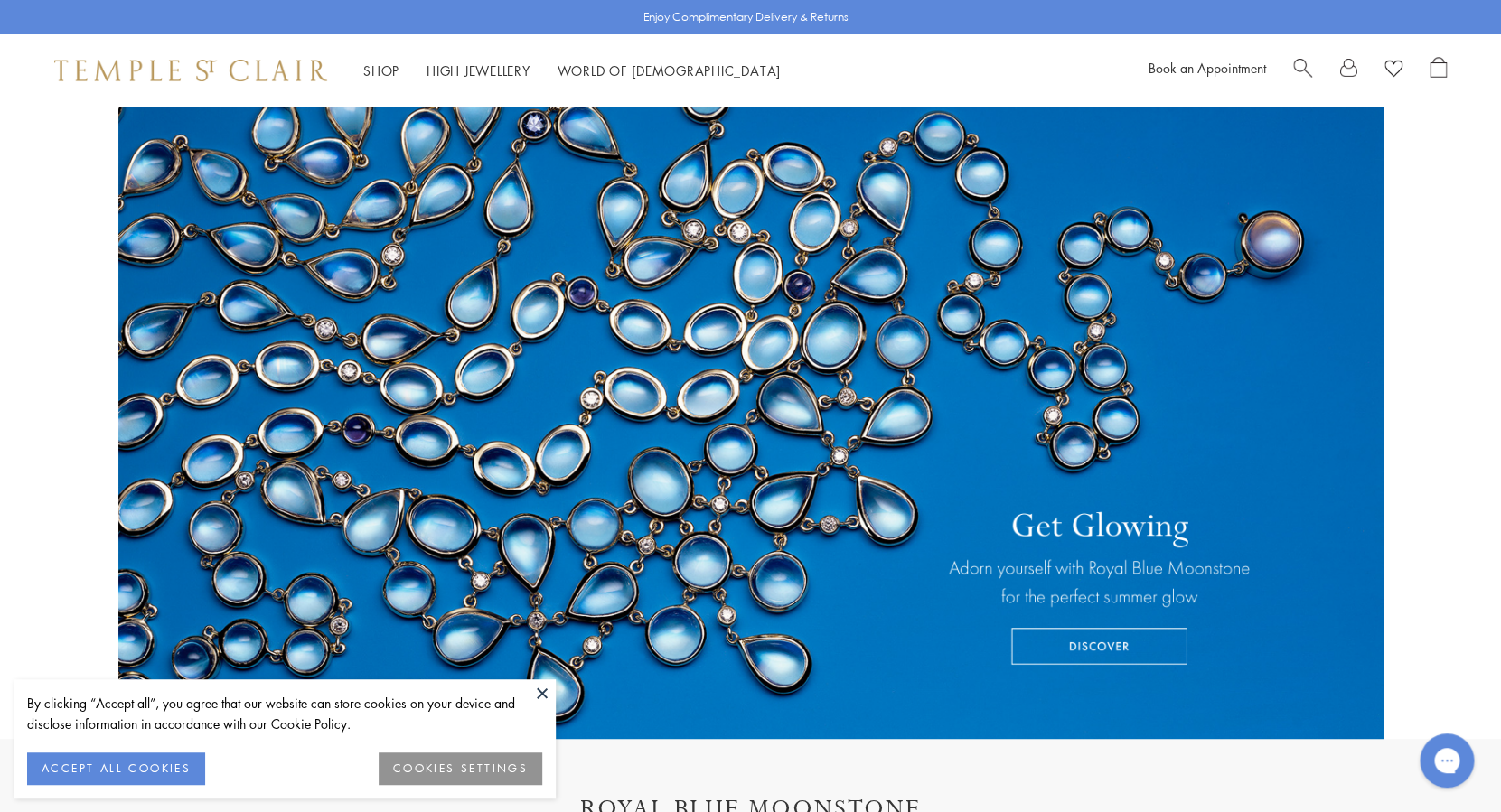click at bounding box center (542, 693) 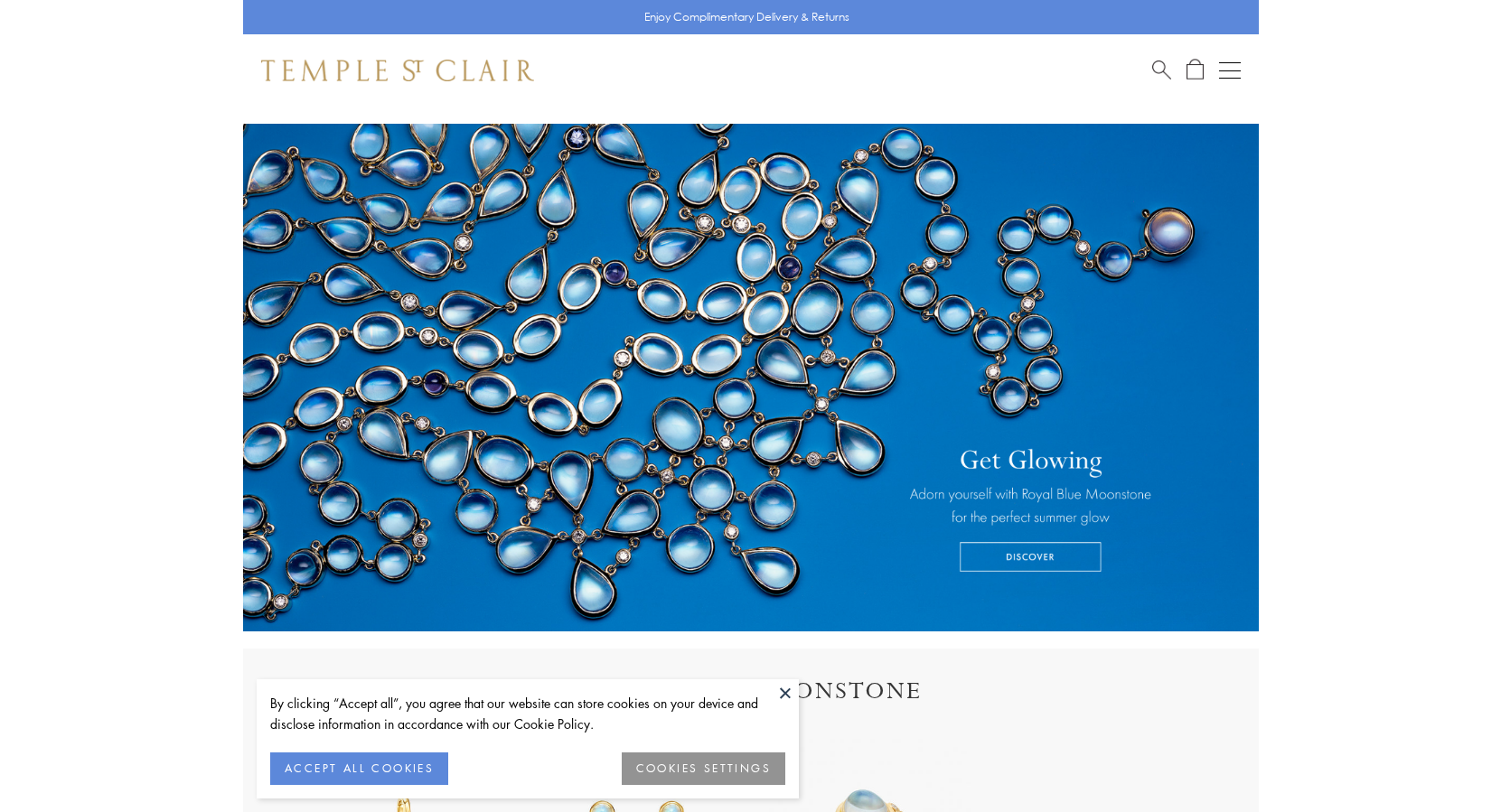 scroll, scrollTop: 0, scrollLeft: 0, axis: both 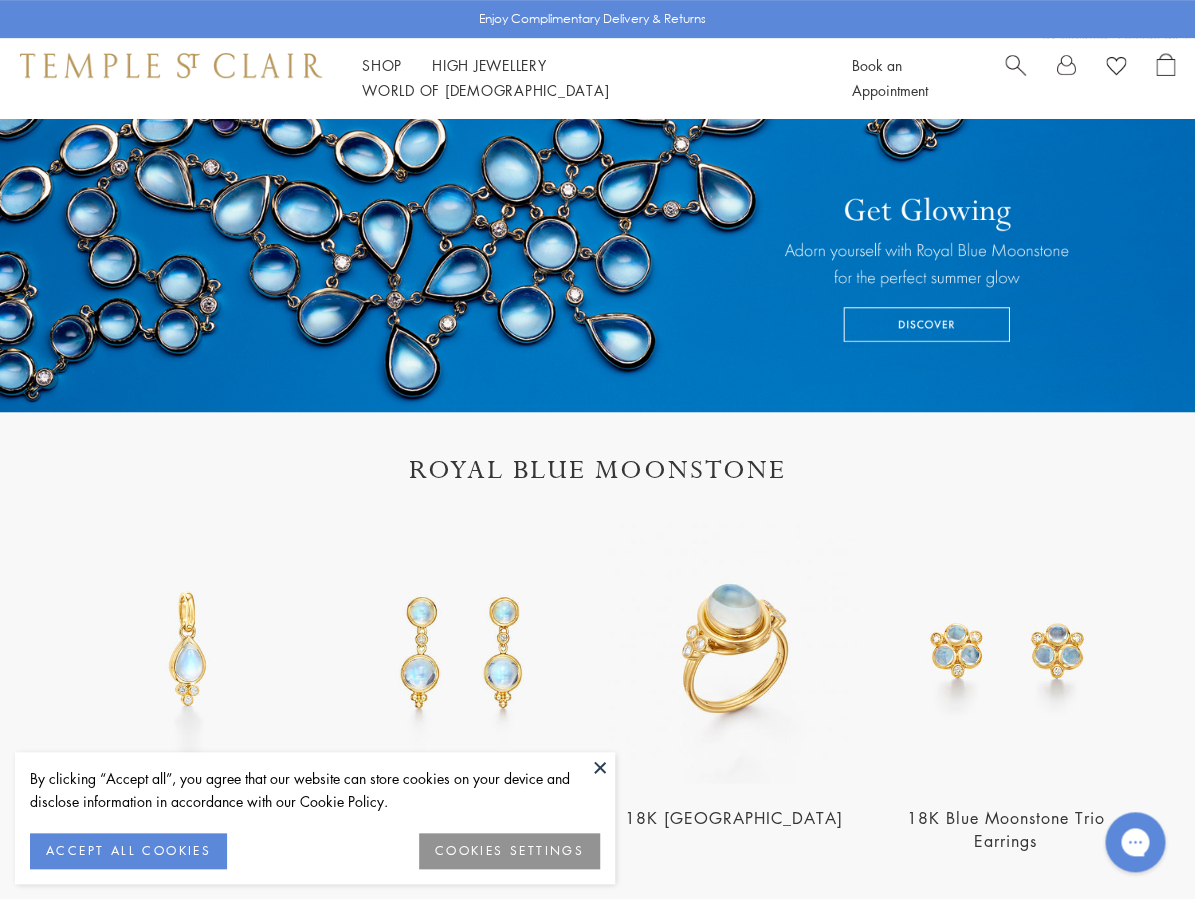 click at bounding box center (600, 767) 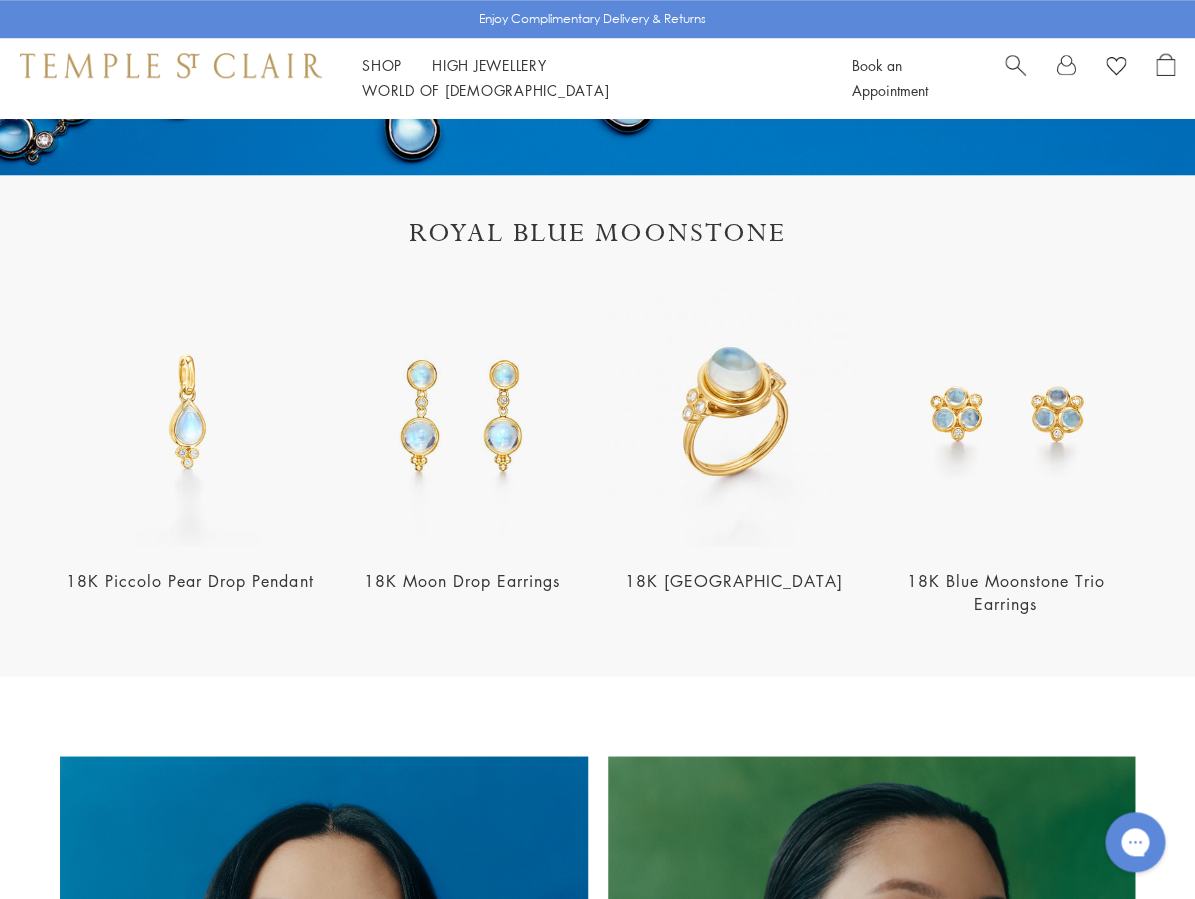 scroll, scrollTop: 0, scrollLeft: 0, axis: both 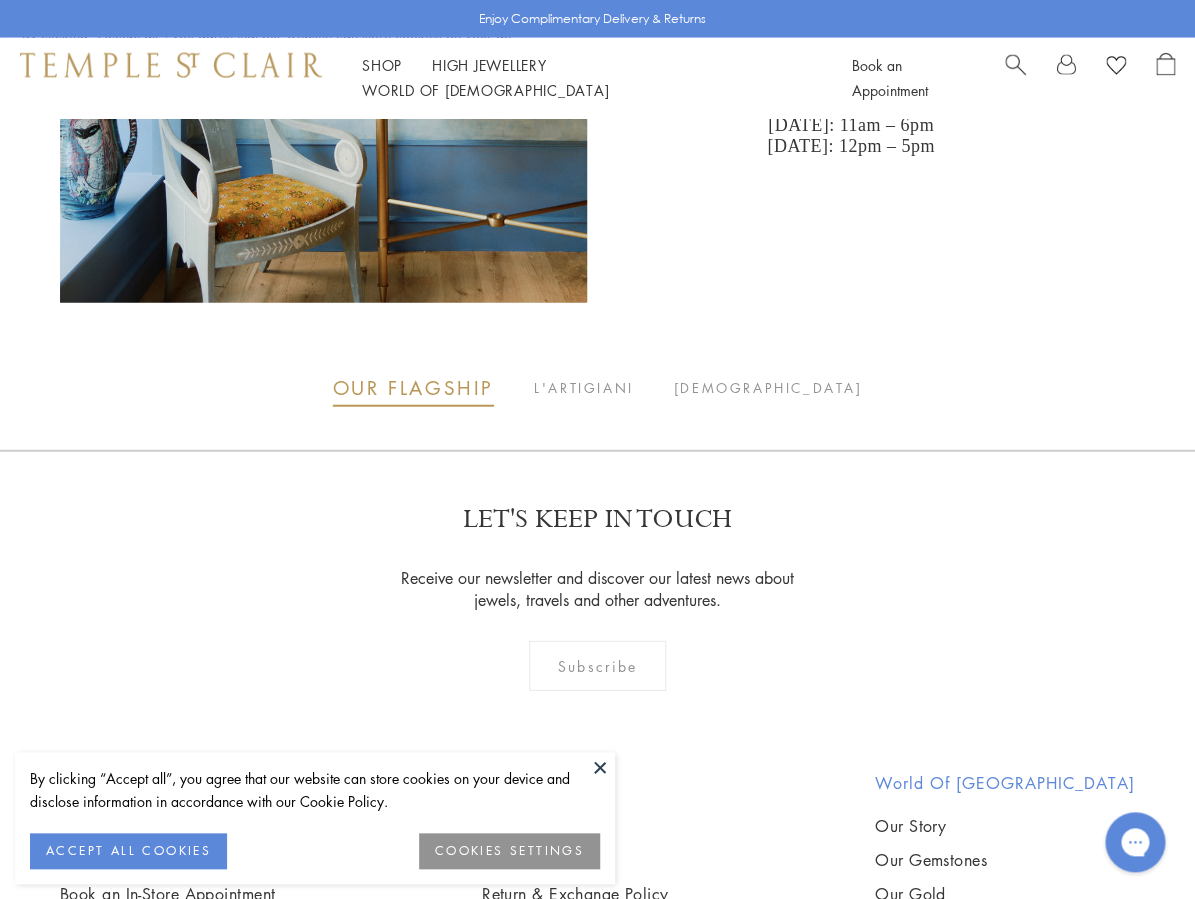 click at bounding box center (600, 767) 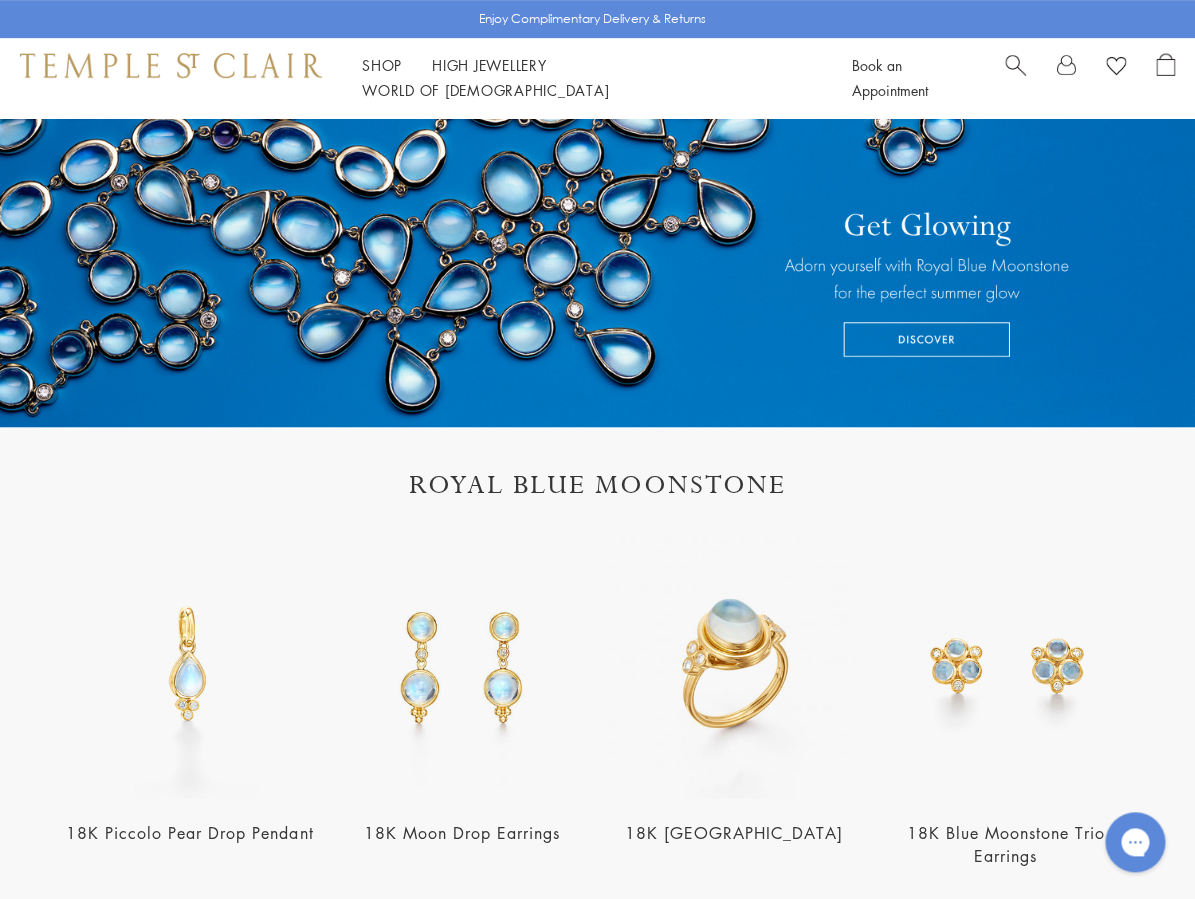 scroll, scrollTop: 0, scrollLeft: 0, axis: both 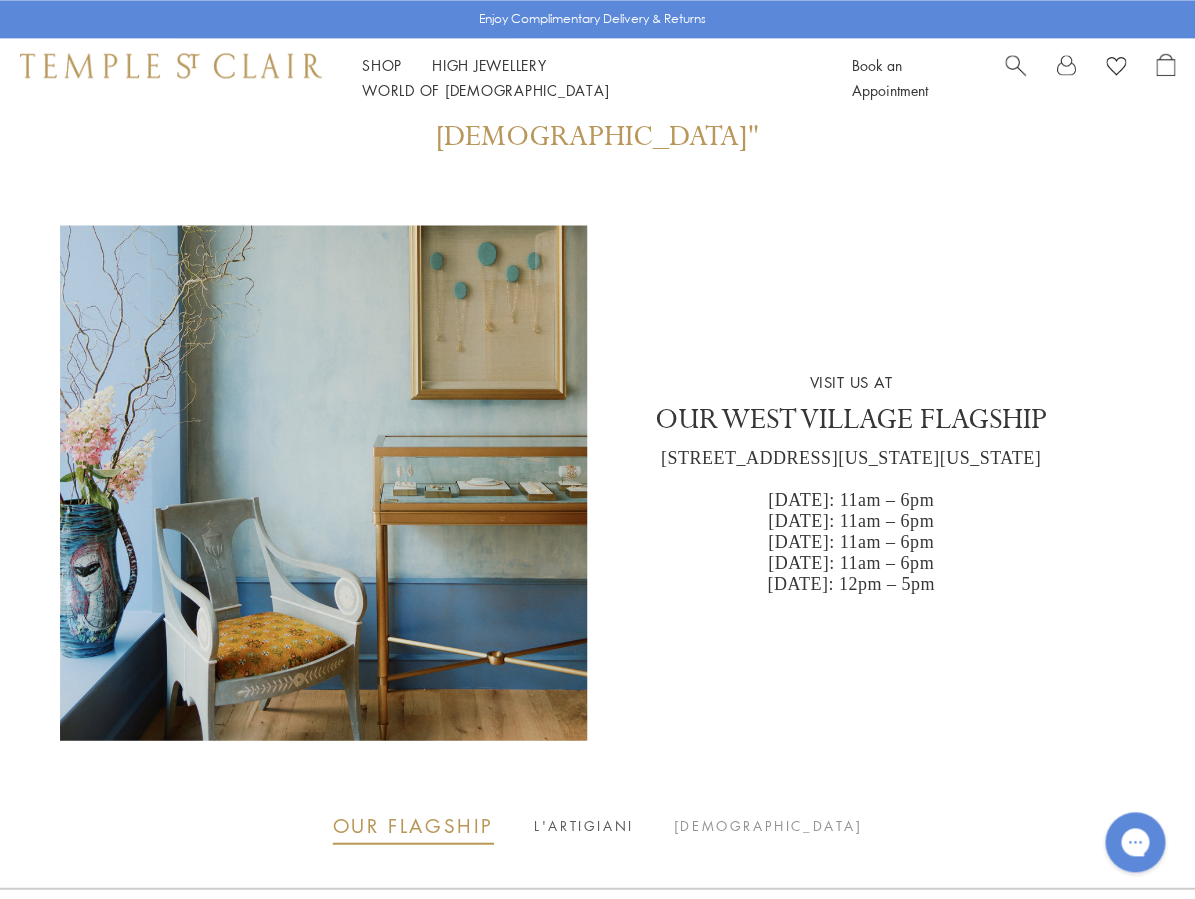 click on "L'ARTIGIANI" at bounding box center (584, 825) 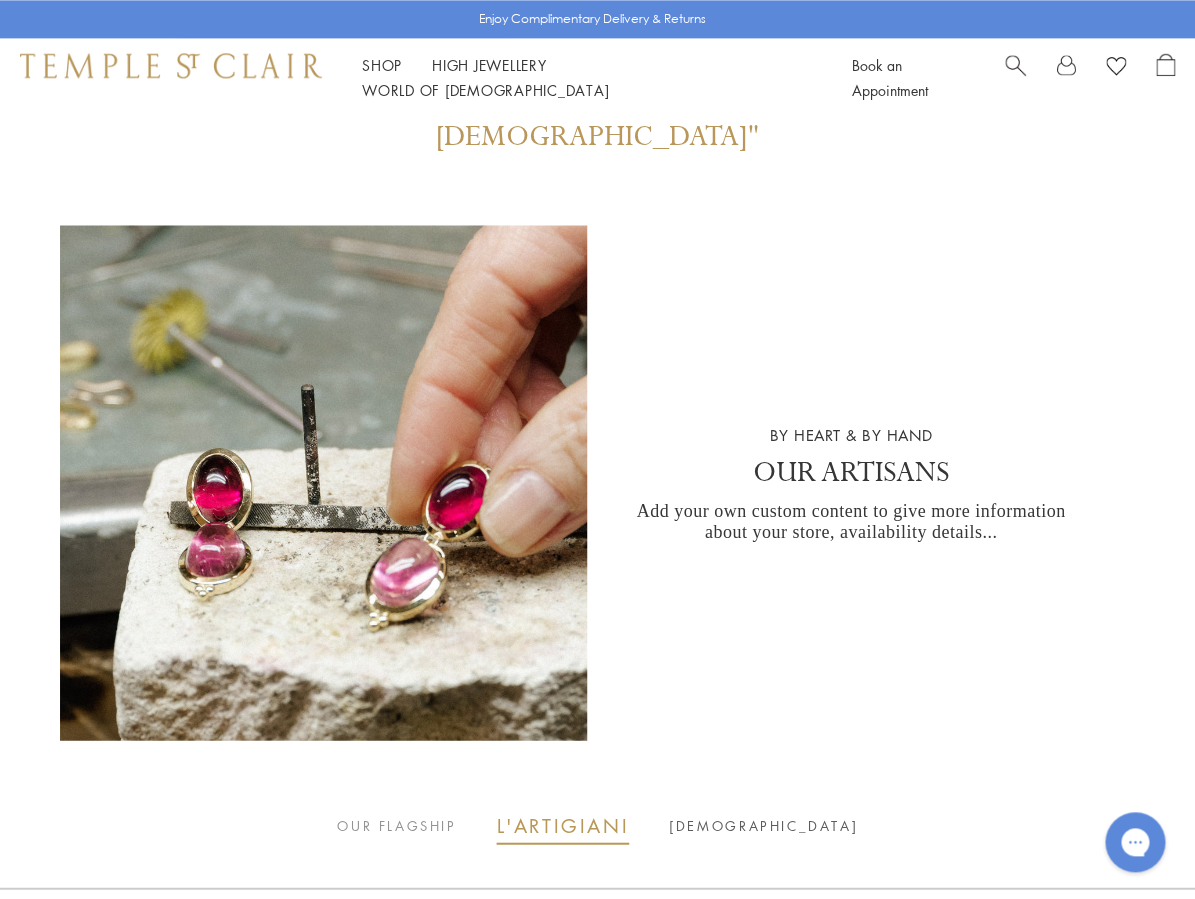 click on "[DEMOGRAPHIC_DATA]" at bounding box center (763, 825) 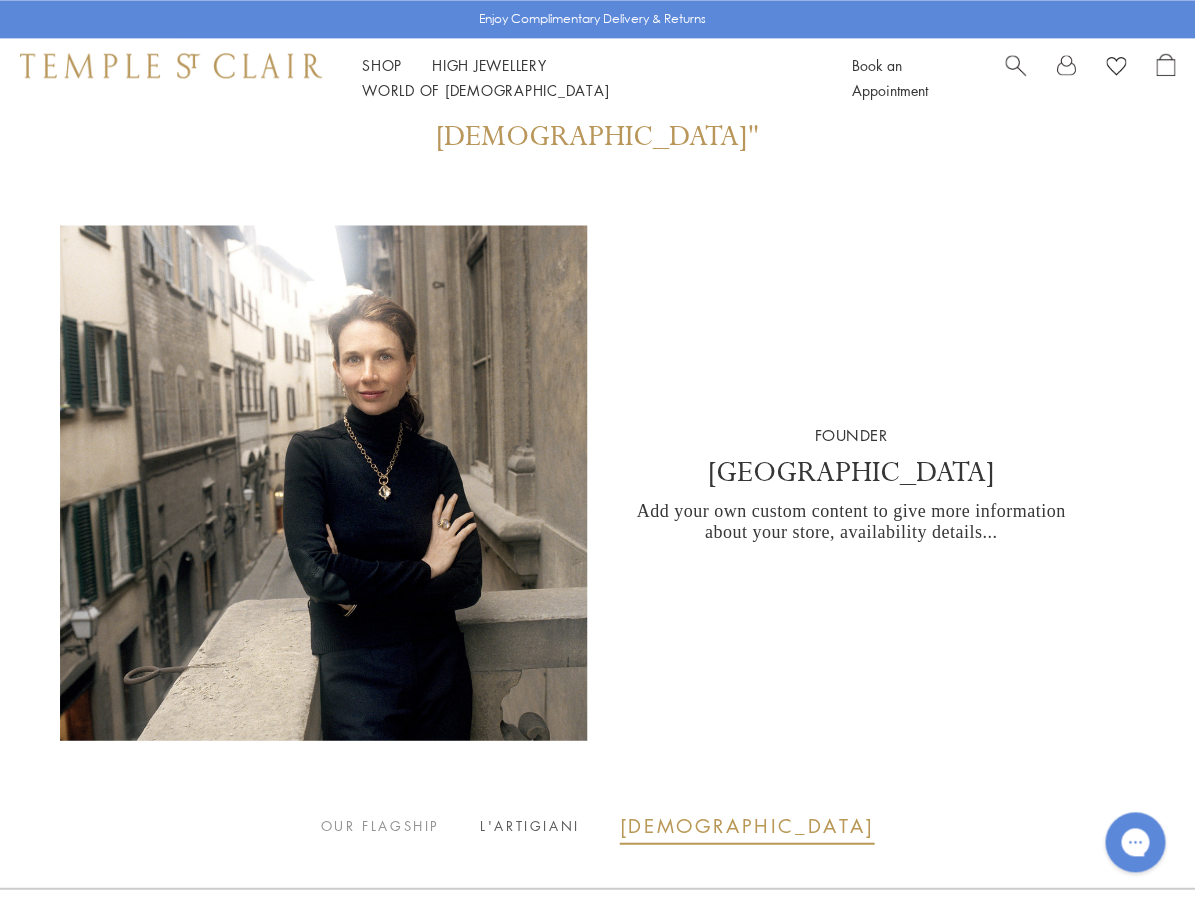 click on "L'ARTIGIANI" at bounding box center (530, 825) 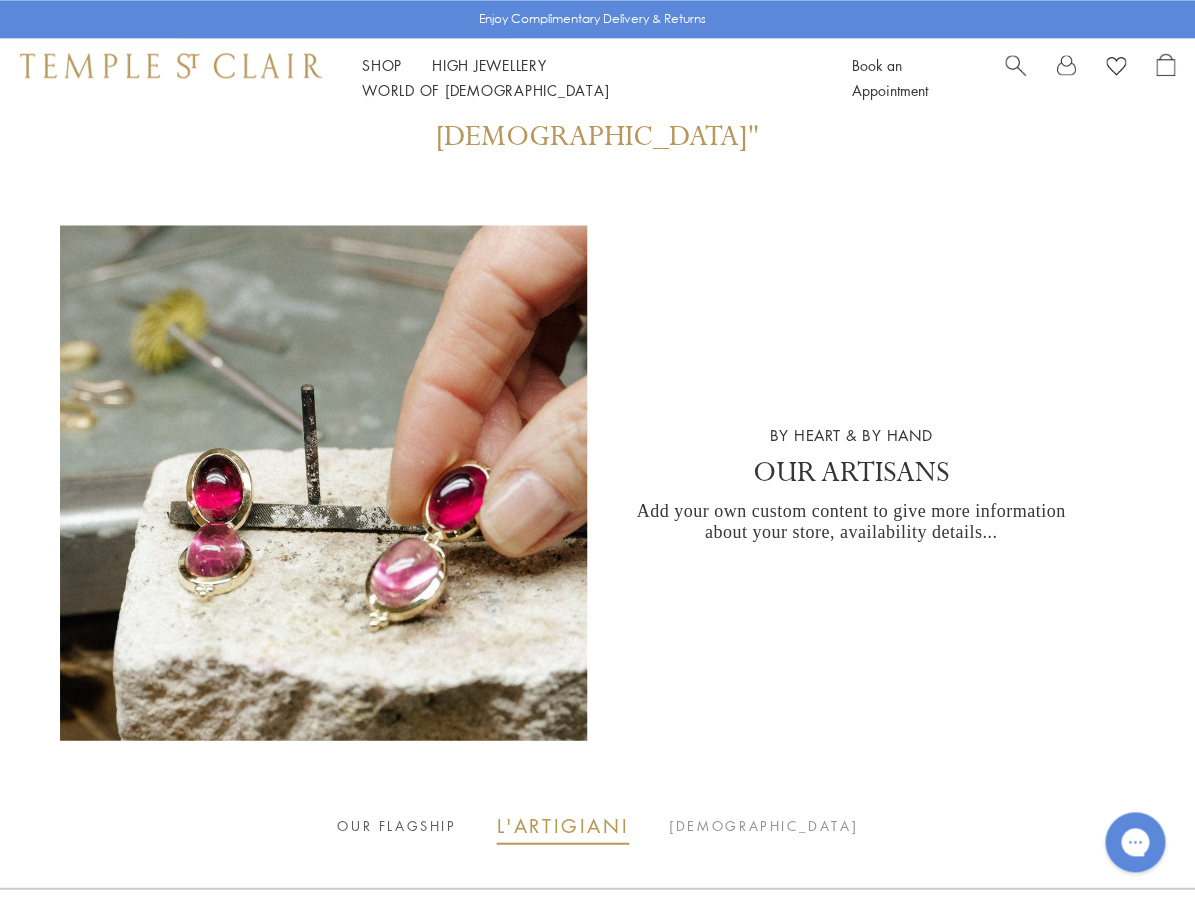 click on "OUR FLAGSHIP" at bounding box center [396, 825] 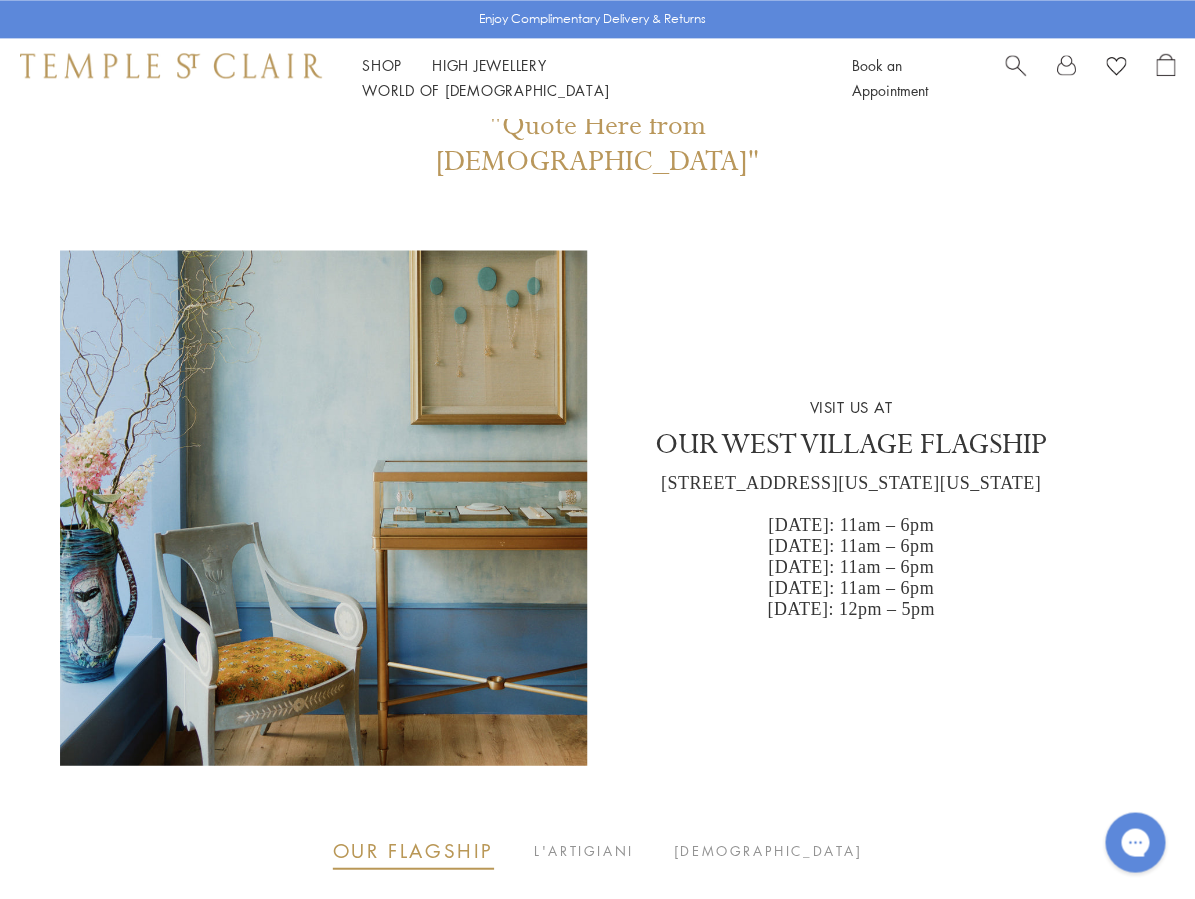 scroll, scrollTop: 3246, scrollLeft: 0, axis: vertical 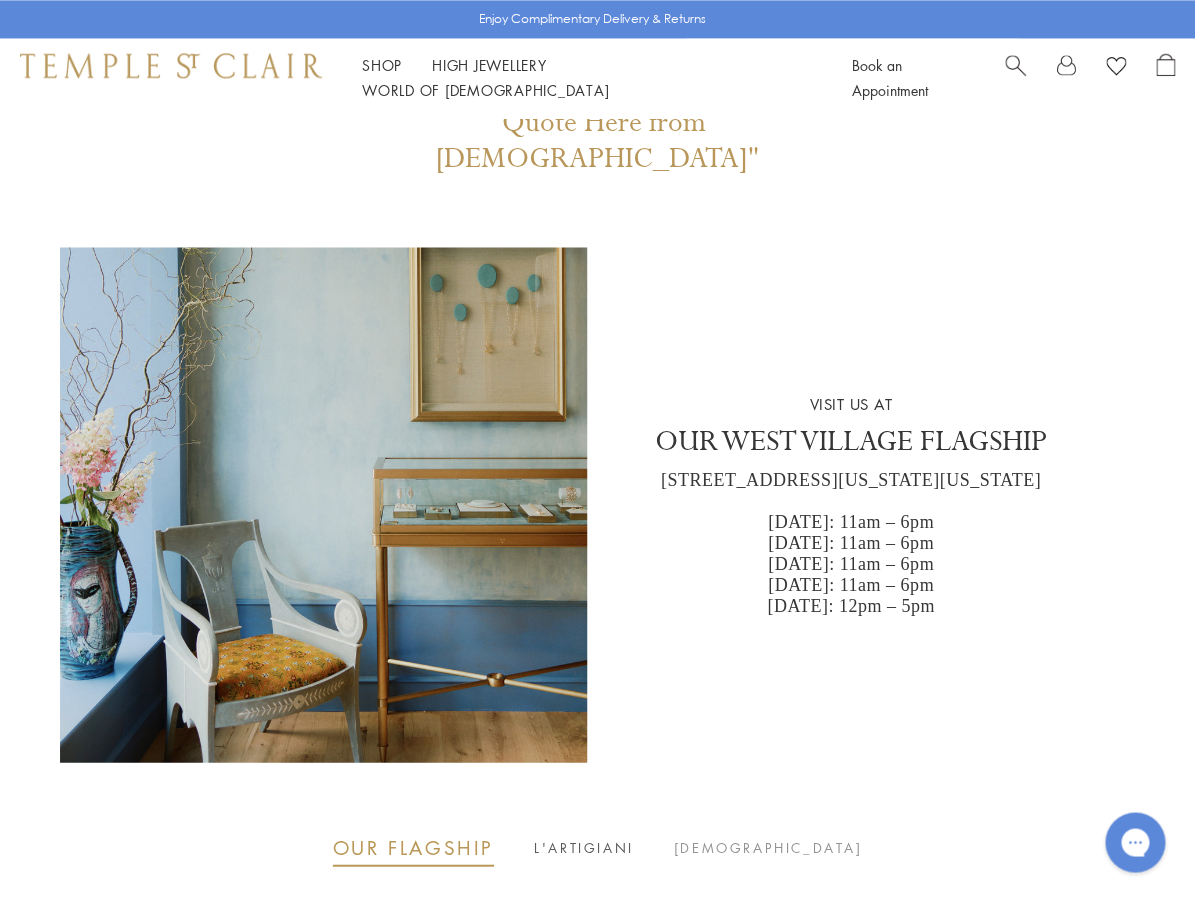 click on "L'ARTIGIANI" at bounding box center [584, 847] 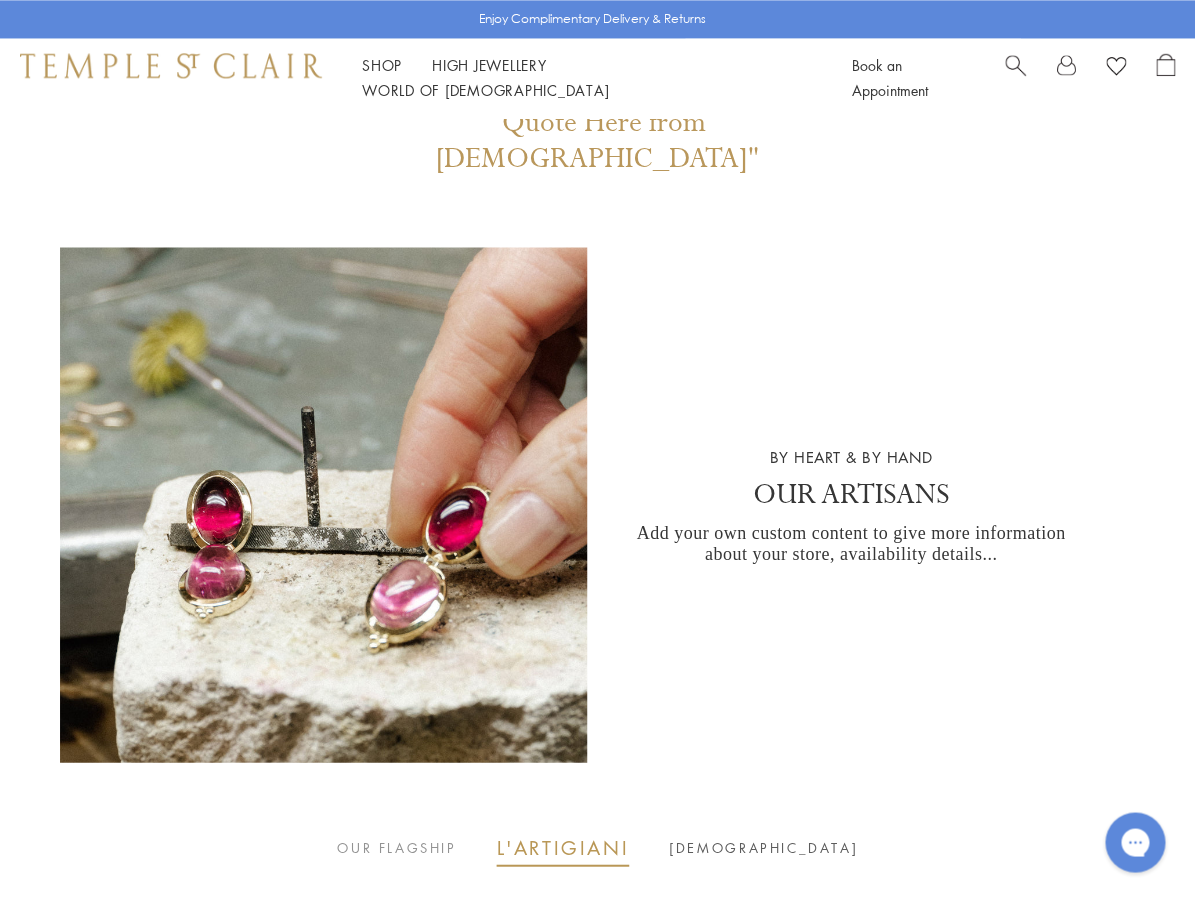 click on "[DEMOGRAPHIC_DATA]" at bounding box center [763, 847] 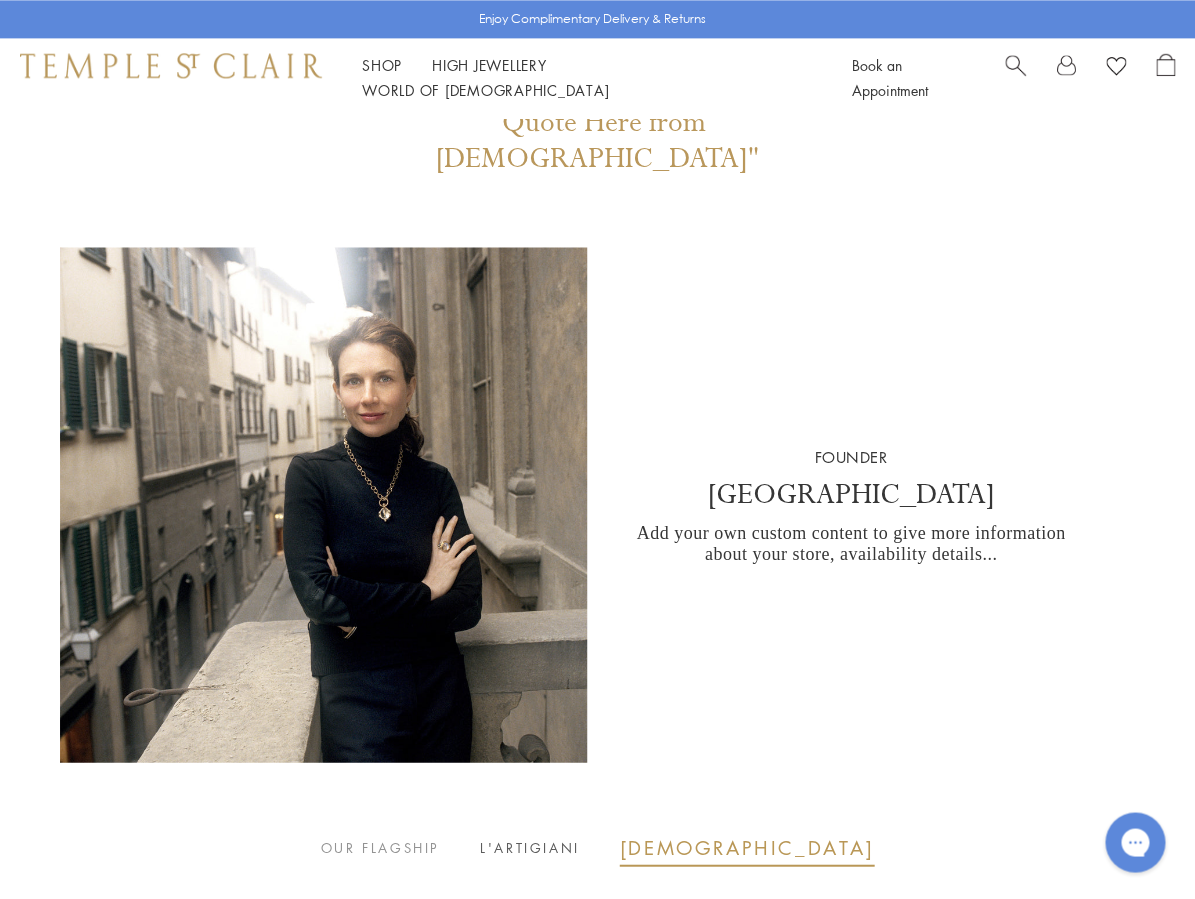 click on "L'ARTIGIANI" at bounding box center (530, 847) 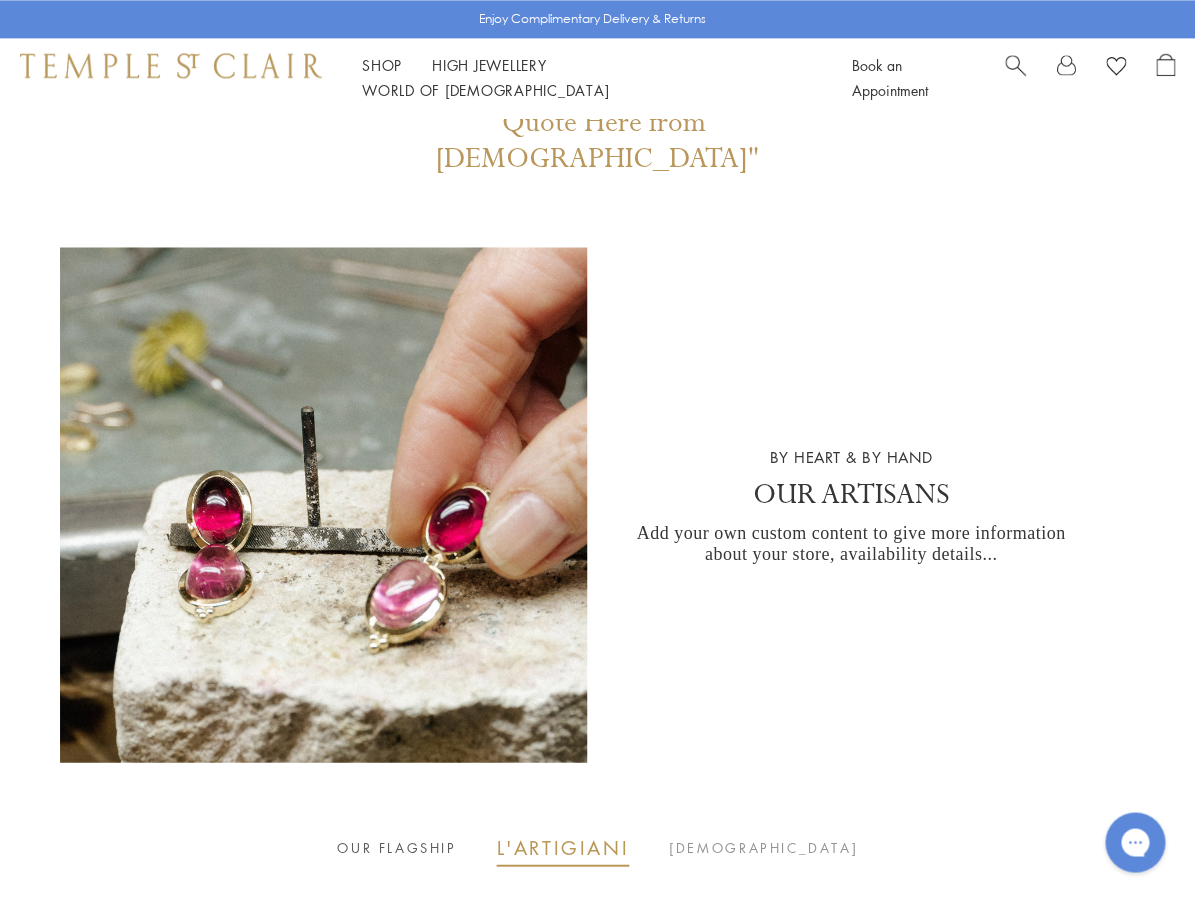 click on "OUR FLAGSHIP" at bounding box center [396, 847] 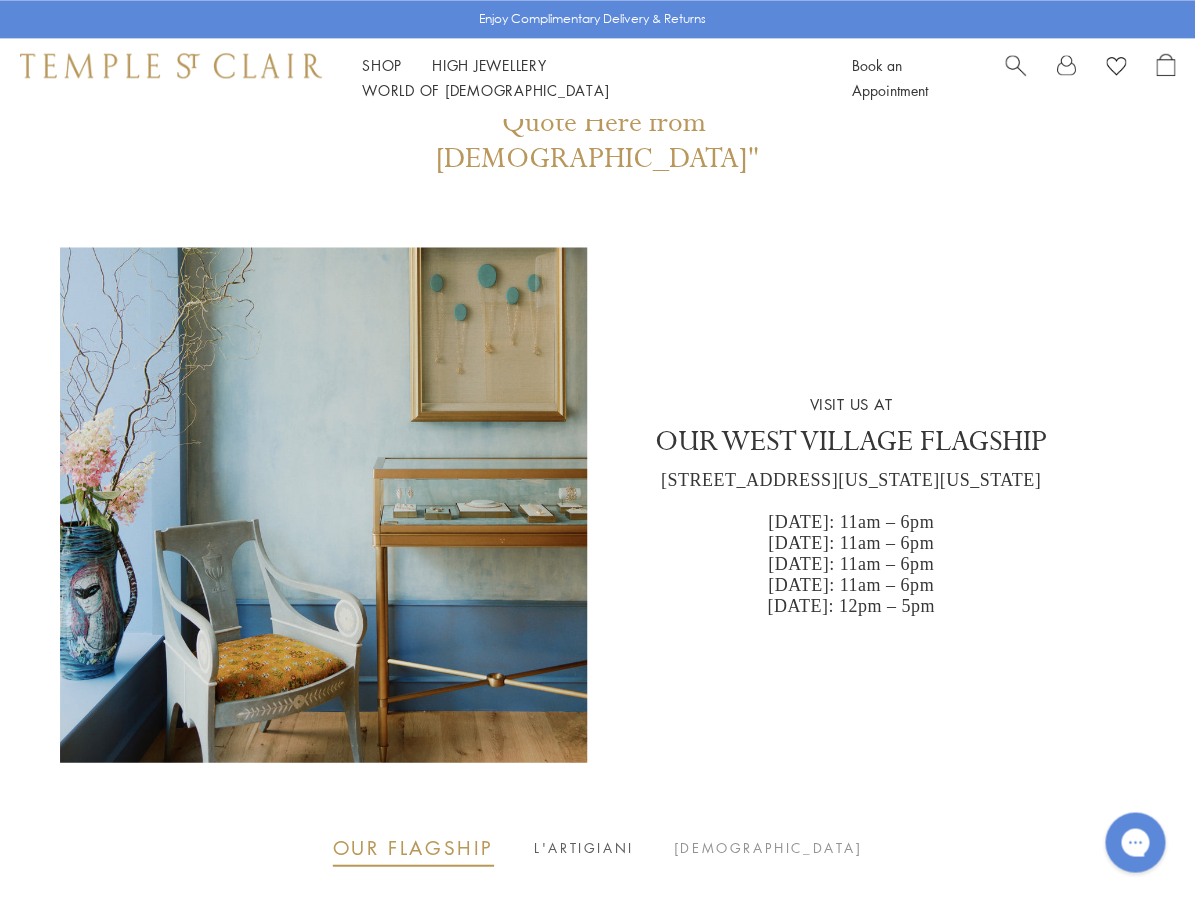 click on "L'ARTIGIANI" at bounding box center (584, 847) 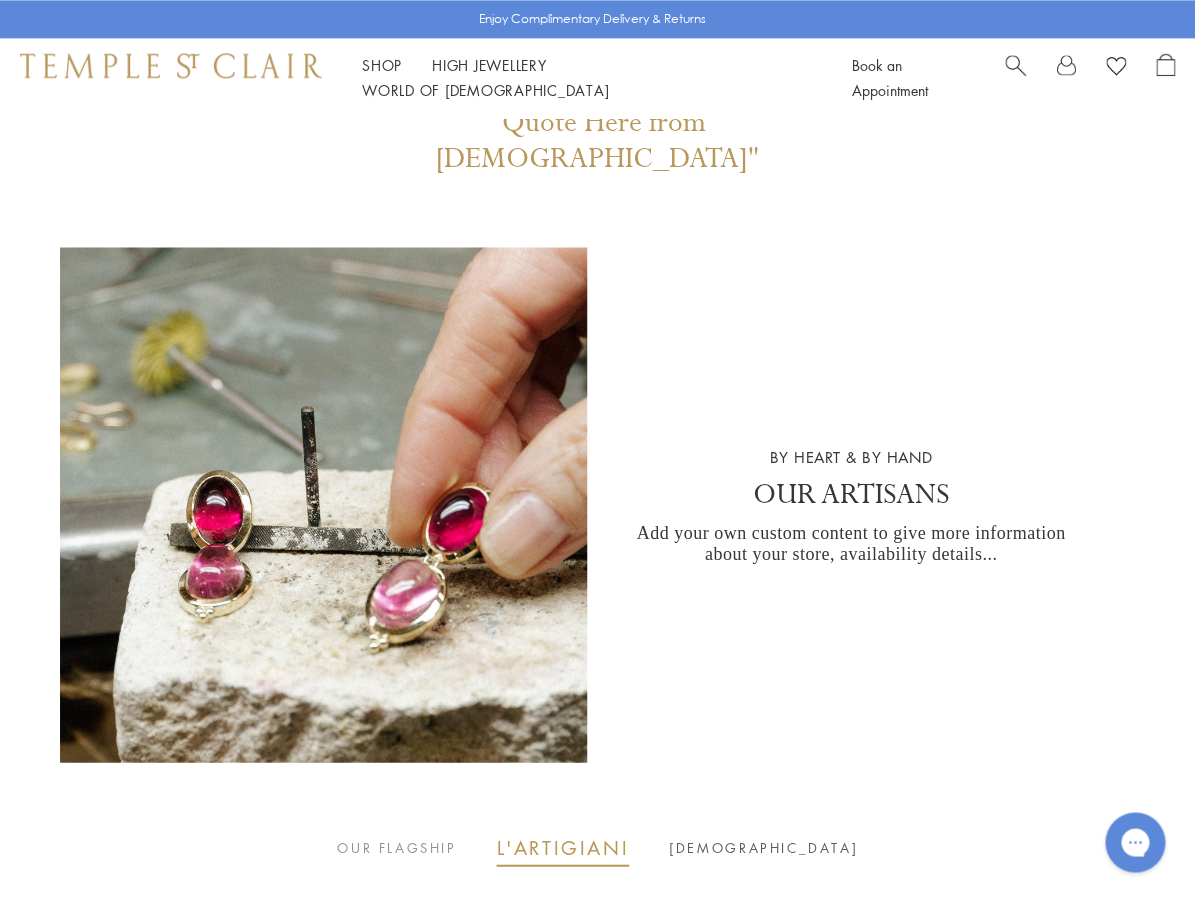 click on "TEMPLE" at bounding box center [763, 847] 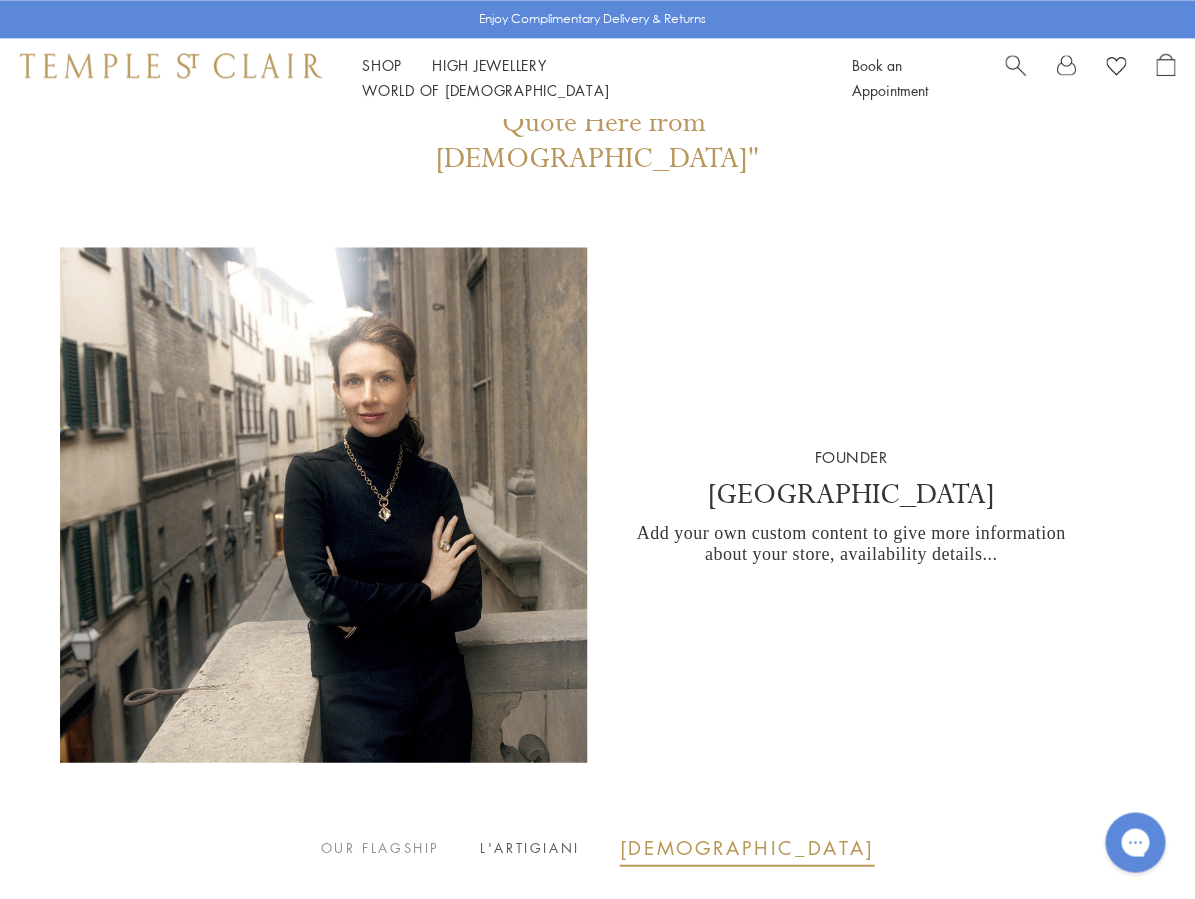 click on "L'ARTIGIANI" at bounding box center (530, 847) 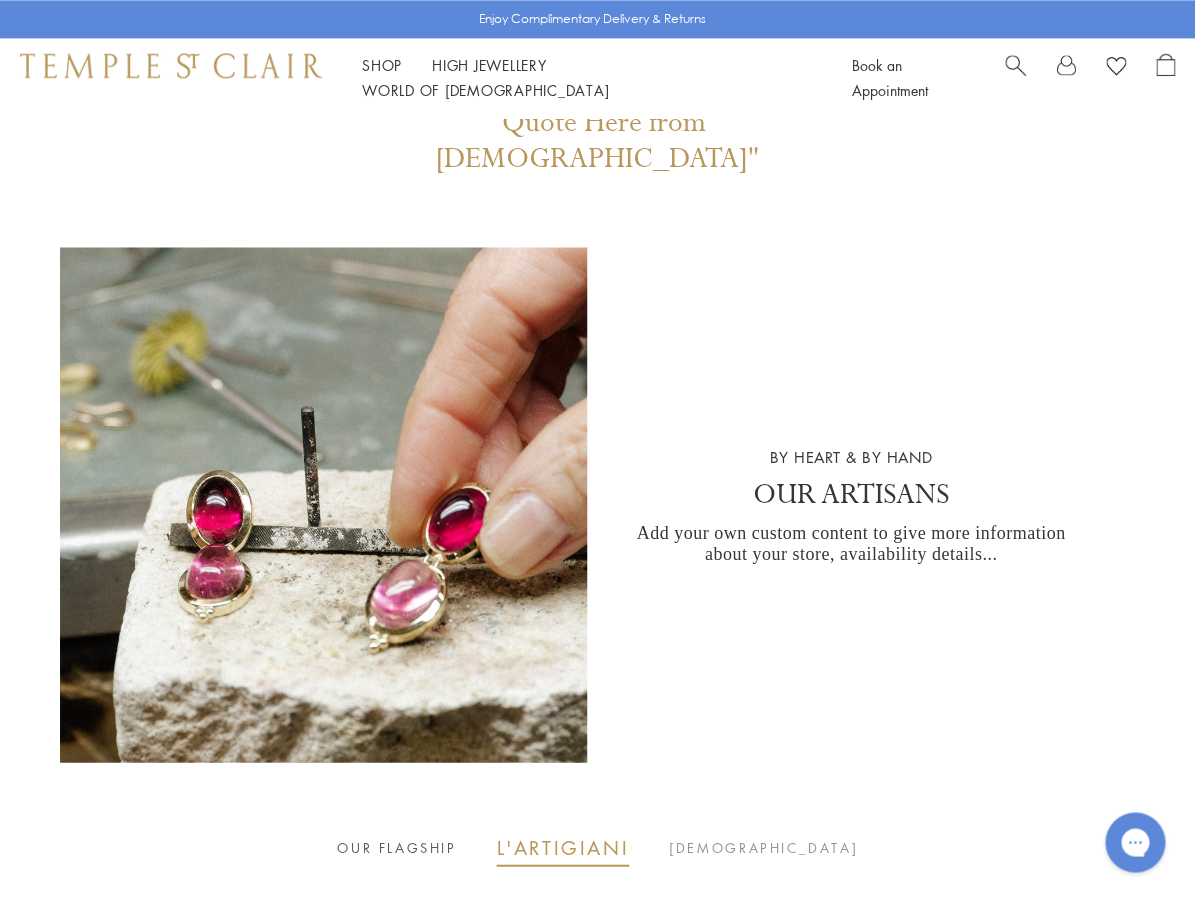 click on "OUR FLAGSHIP" at bounding box center [396, 847] 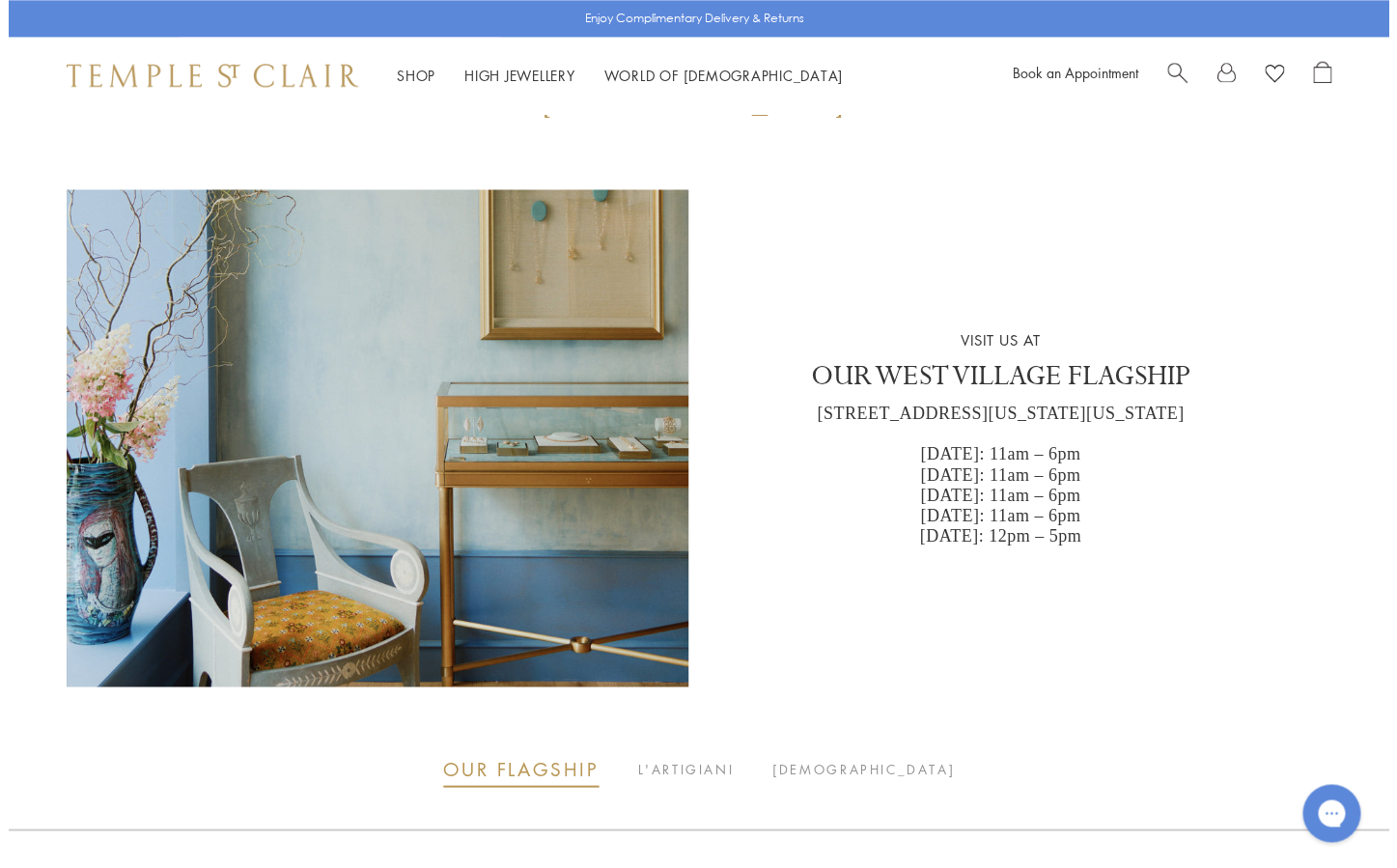 scroll, scrollTop: 3675, scrollLeft: 0, axis: vertical 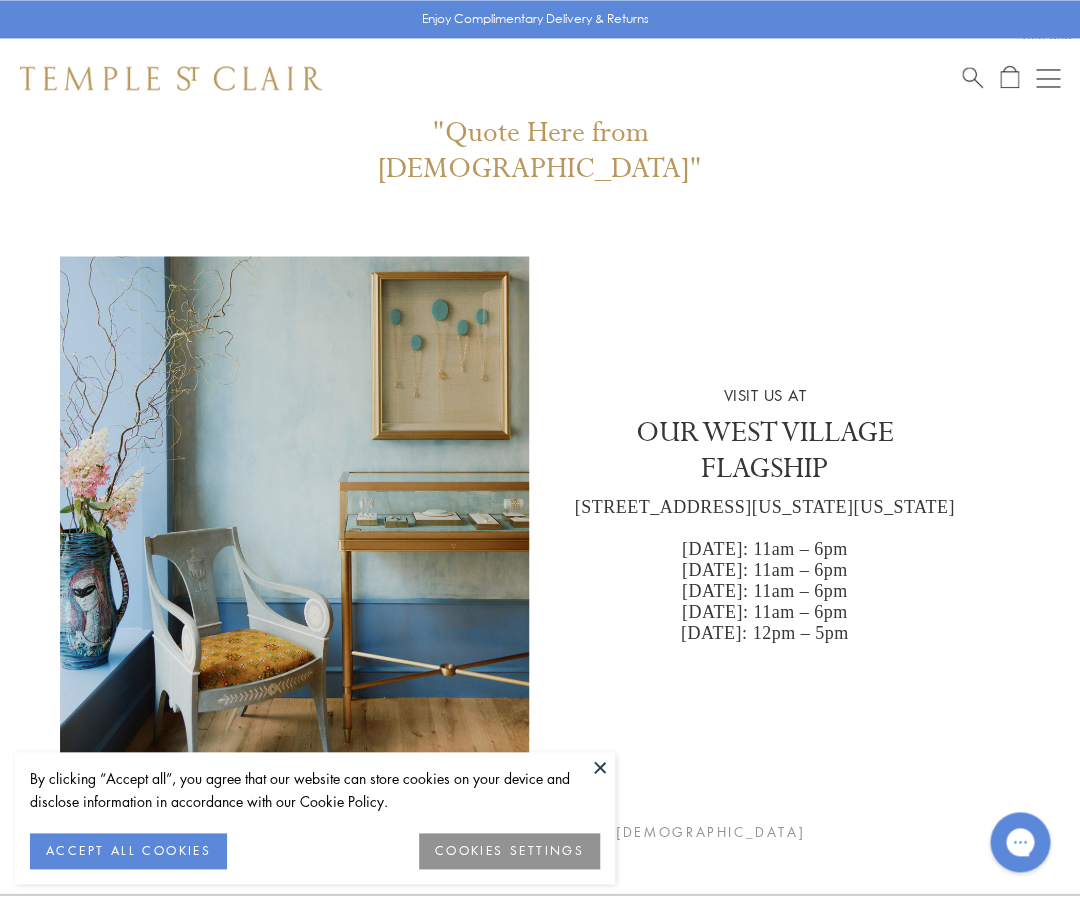 click at bounding box center (600, 767) 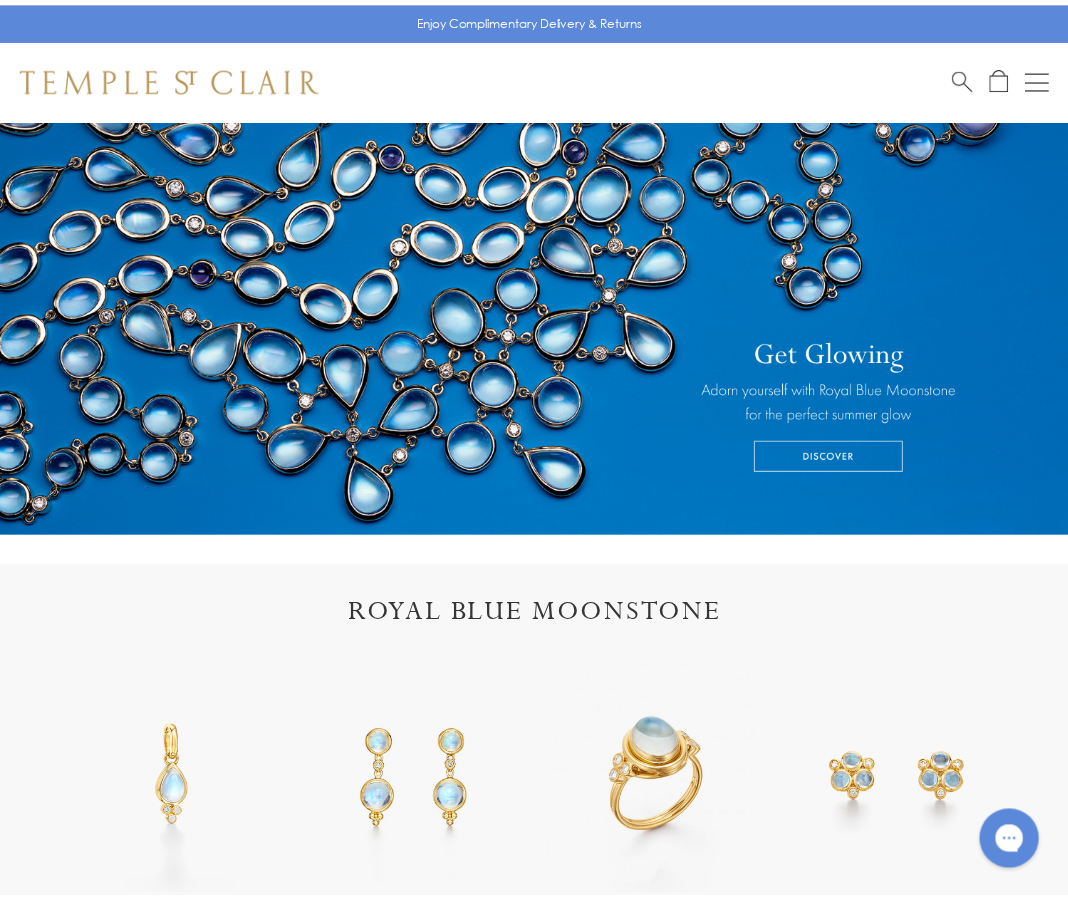 scroll, scrollTop: 149, scrollLeft: 0, axis: vertical 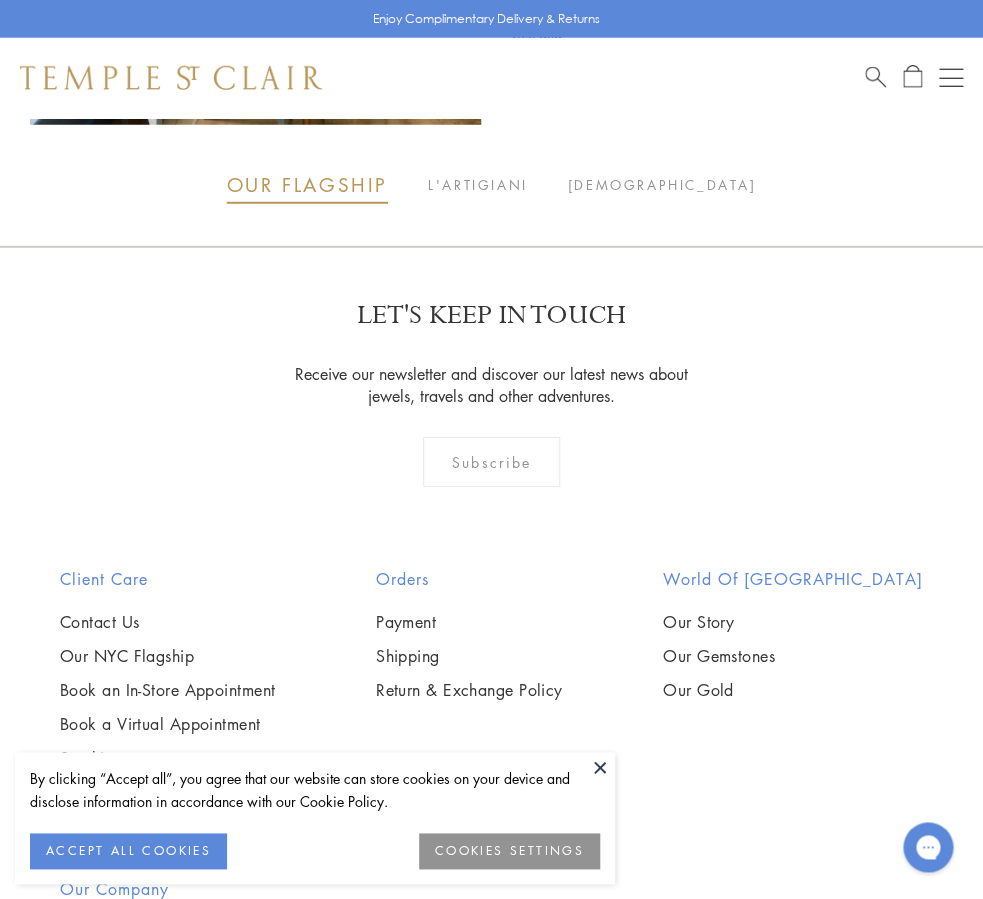 click at bounding box center [600, 767] 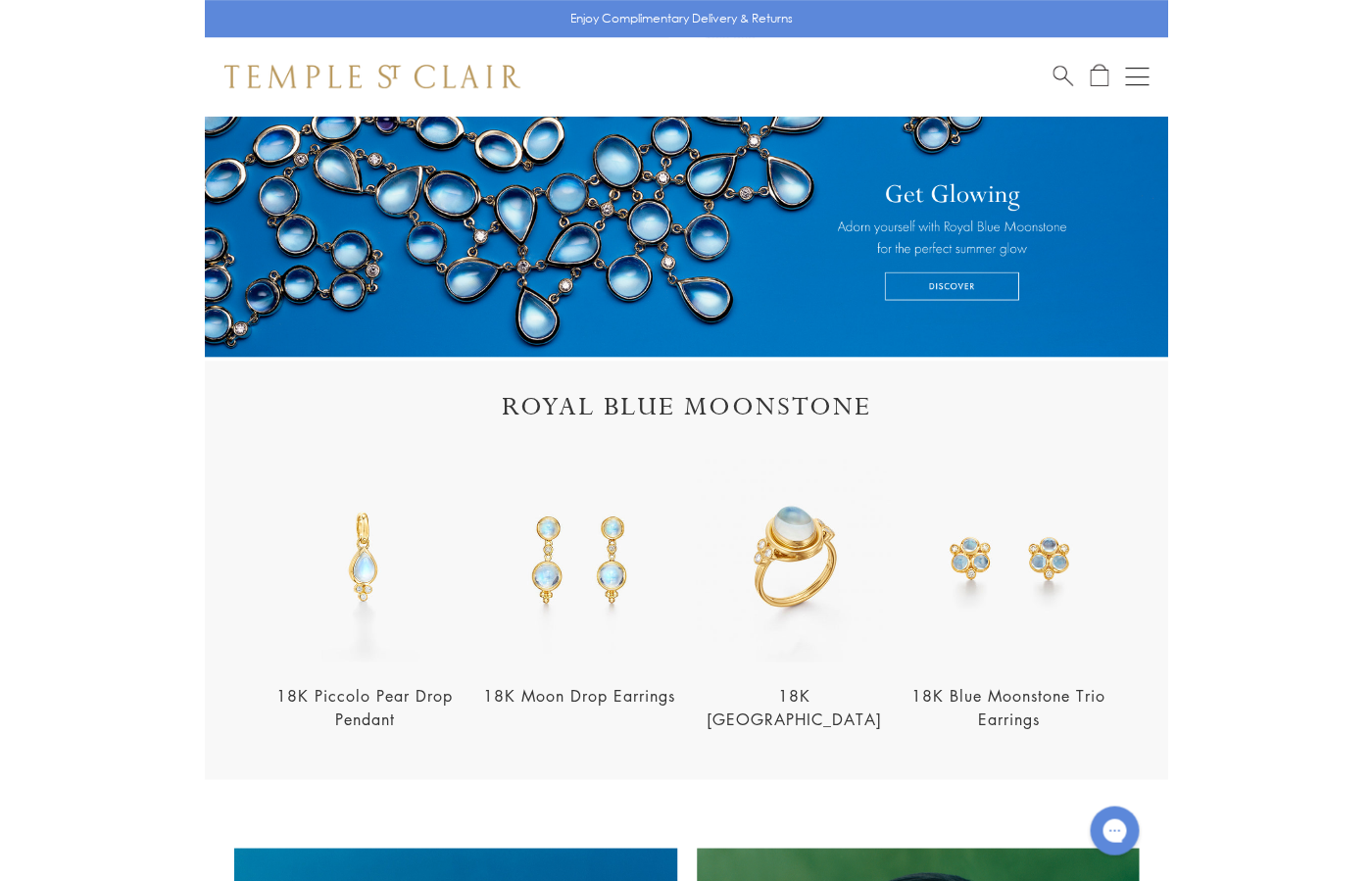 scroll, scrollTop: 0, scrollLeft: 0, axis: both 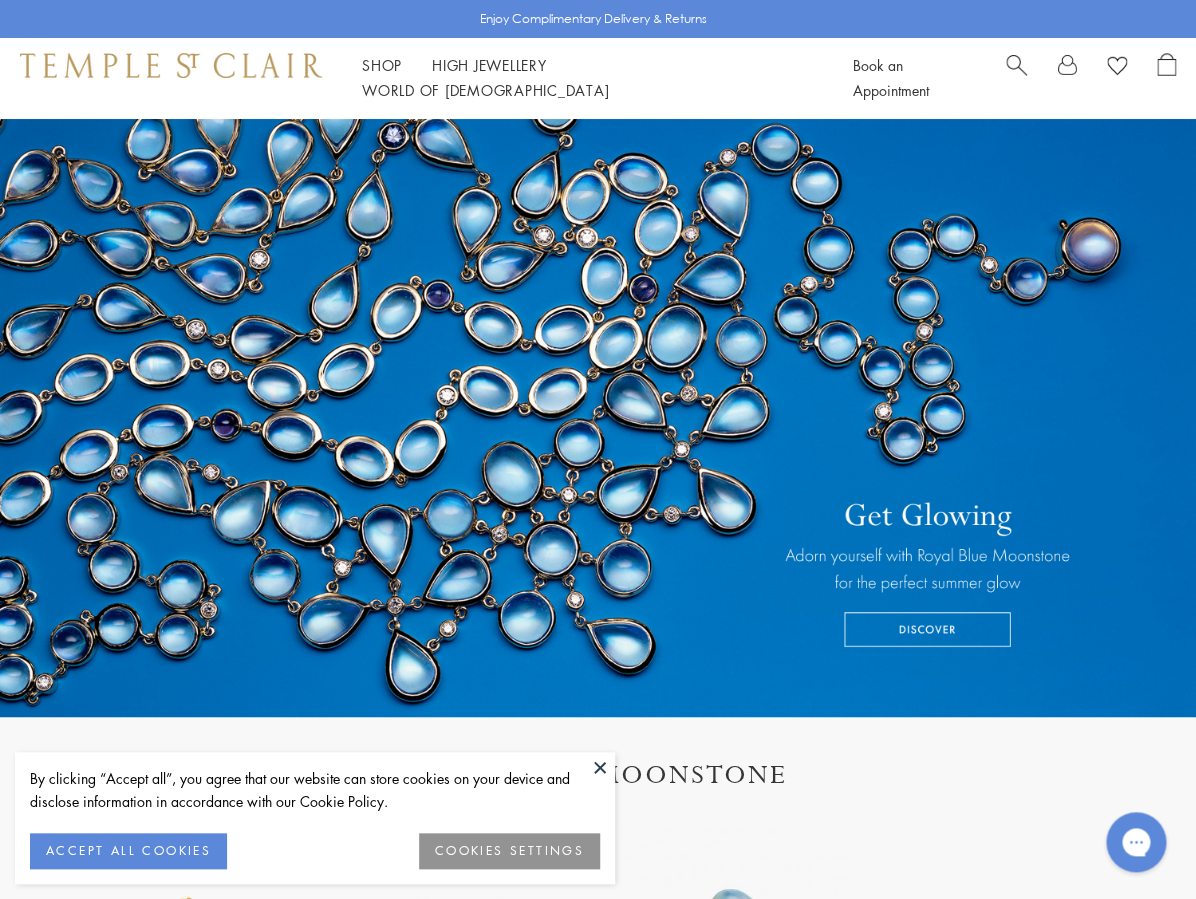 click at bounding box center [600, 767] 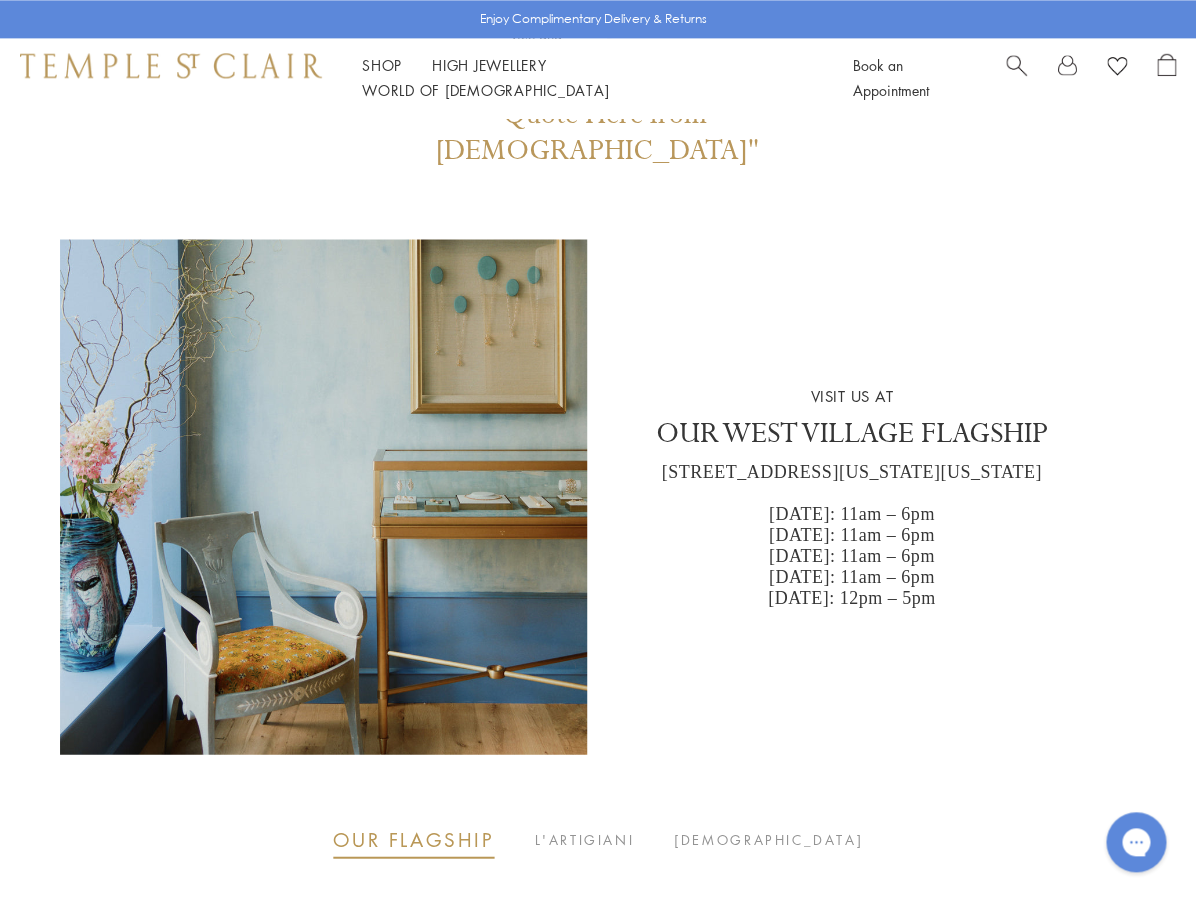scroll, scrollTop: 3254, scrollLeft: 0, axis: vertical 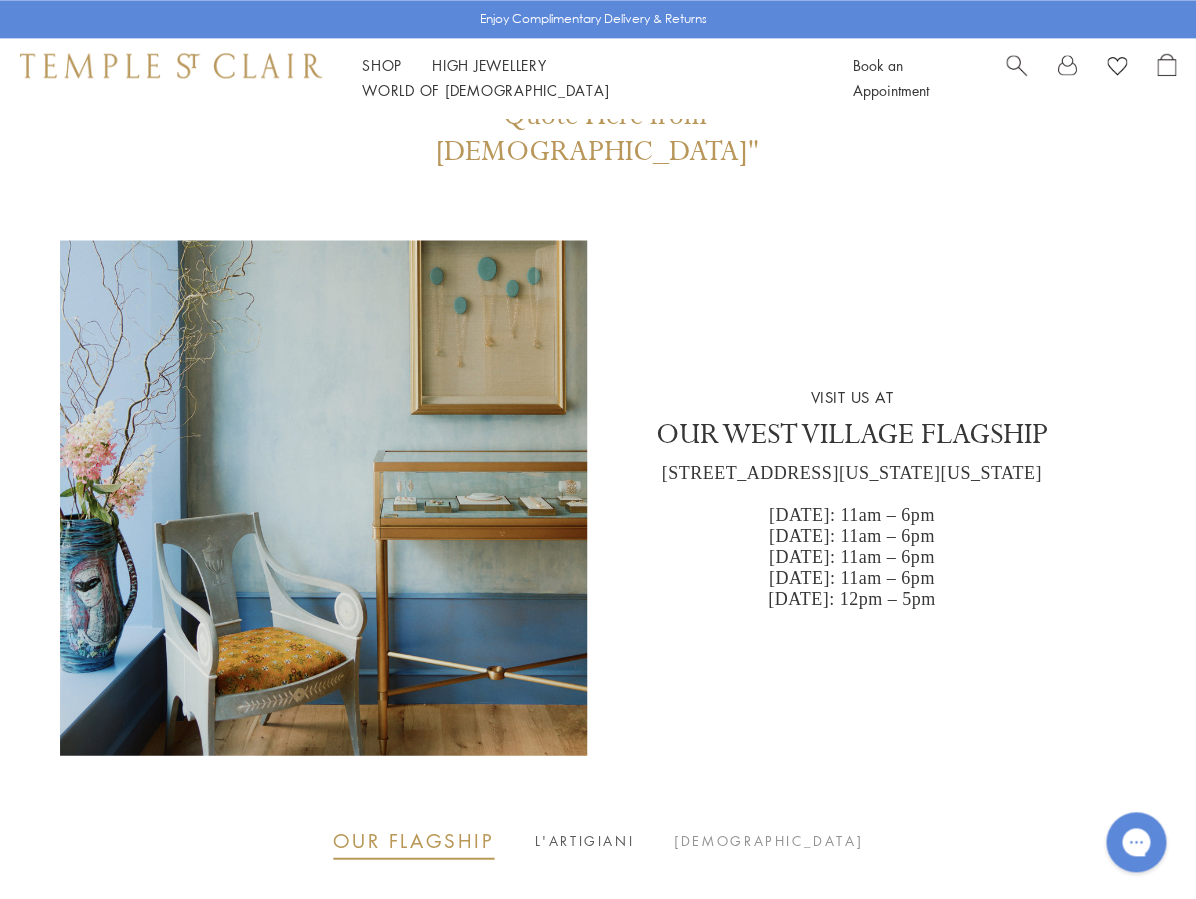 click on "L'ARTIGIANI" at bounding box center (584, 840) 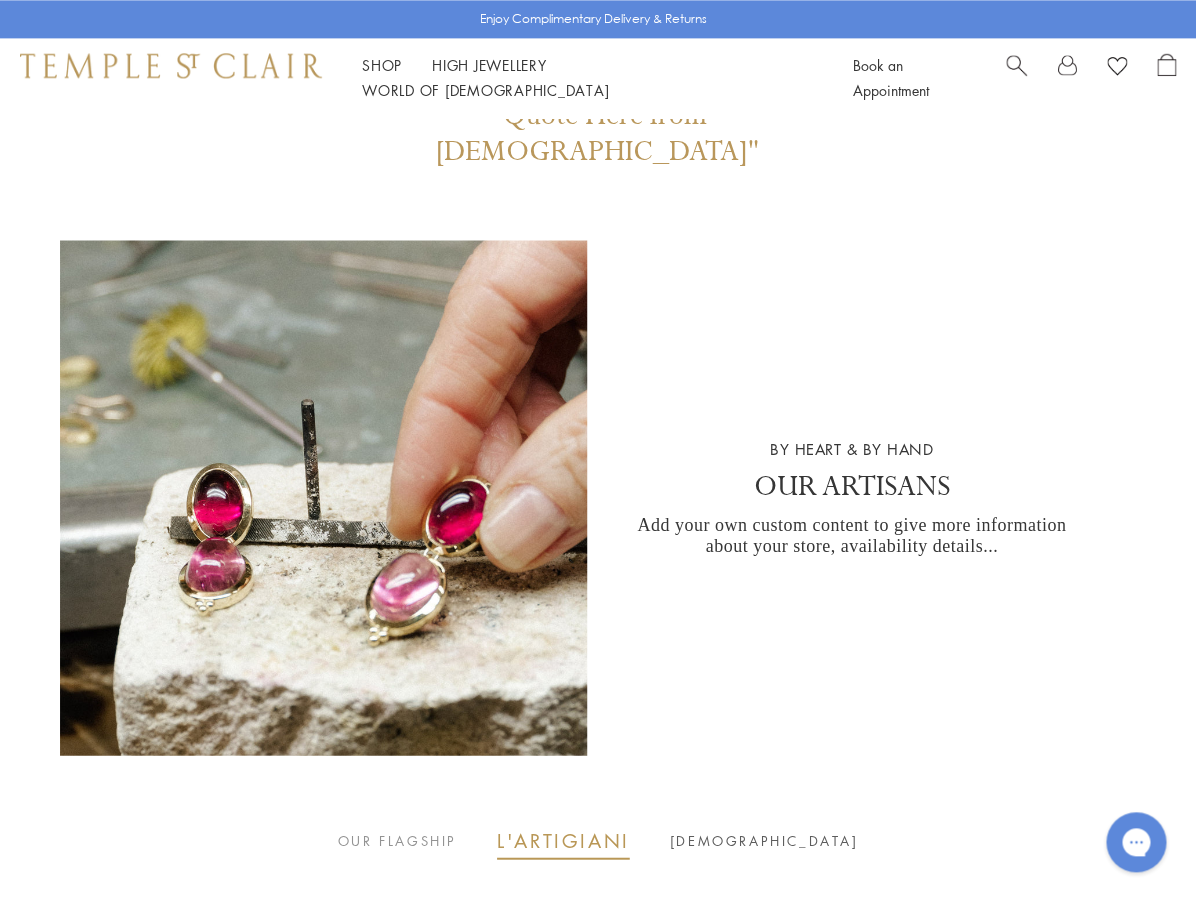 click on "[DEMOGRAPHIC_DATA]" at bounding box center [764, 840] 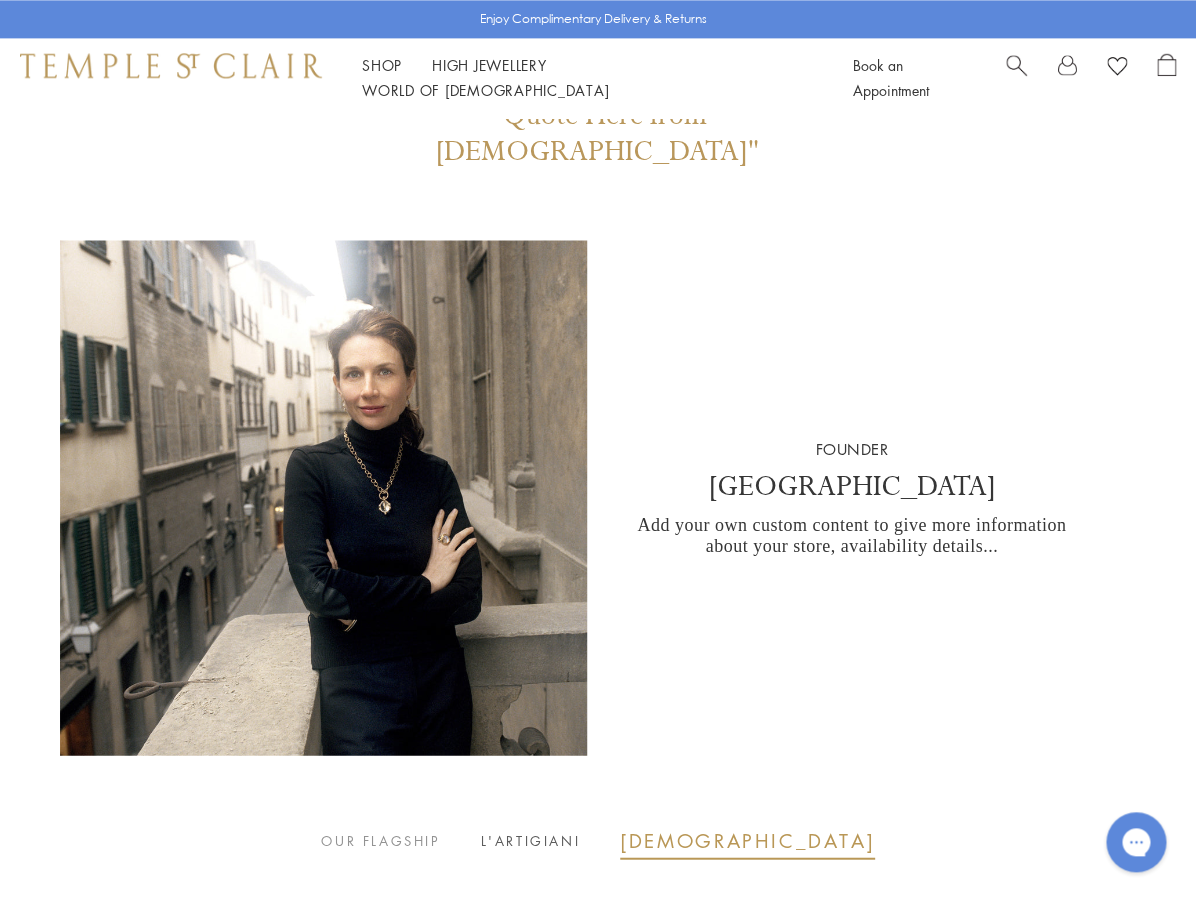 click on "L'ARTIGIANI" at bounding box center [530, 840] 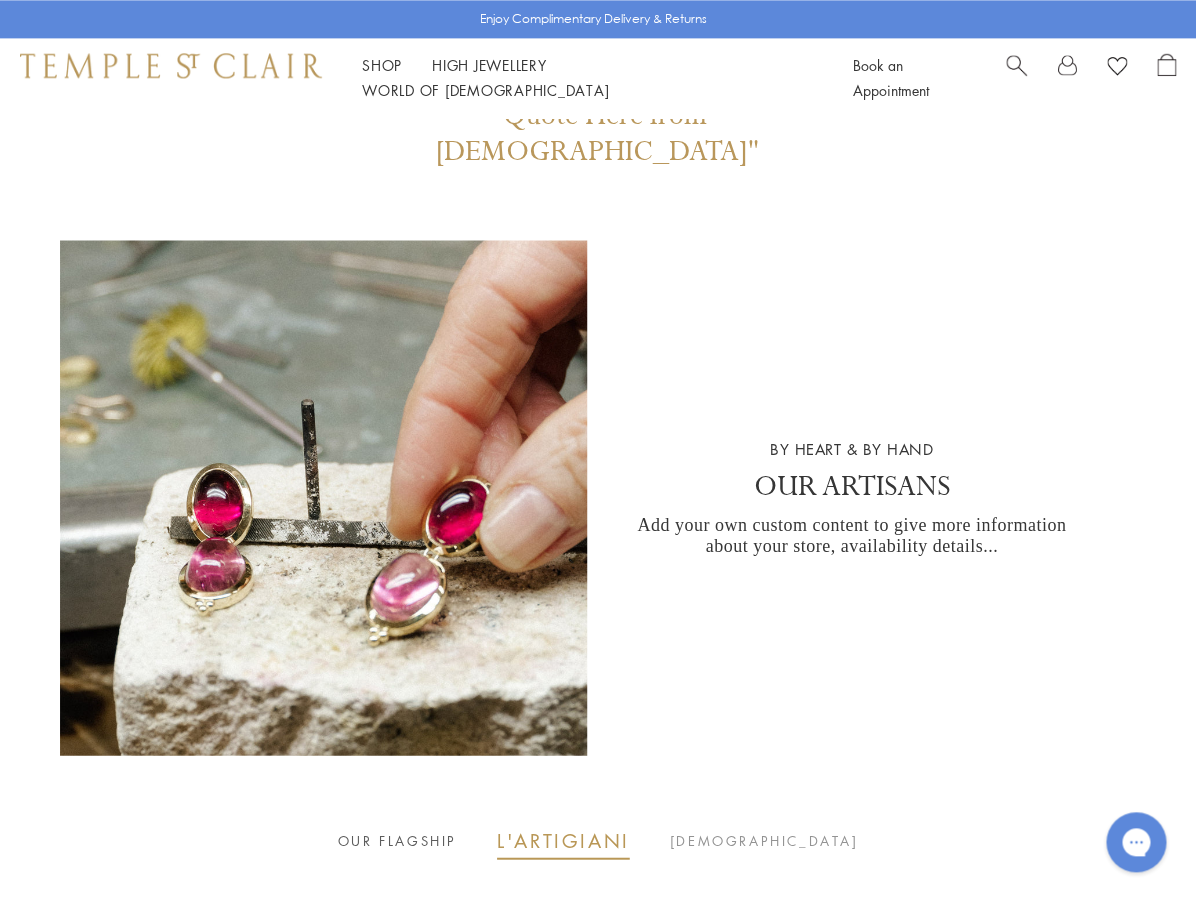 click on "OUR FLAGSHIP" at bounding box center [397, 840] 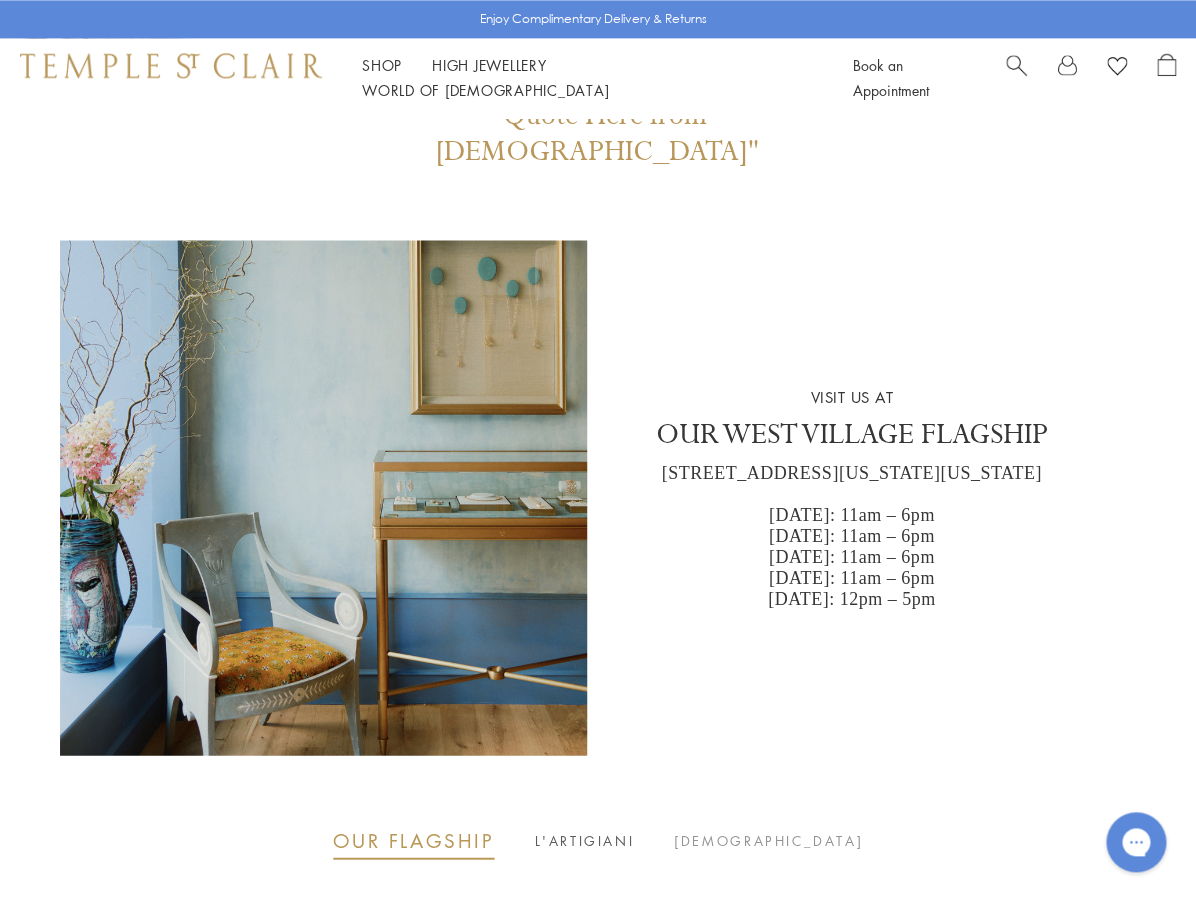 click on "L'ARTIGIANI" at bounding box center (584, 840) 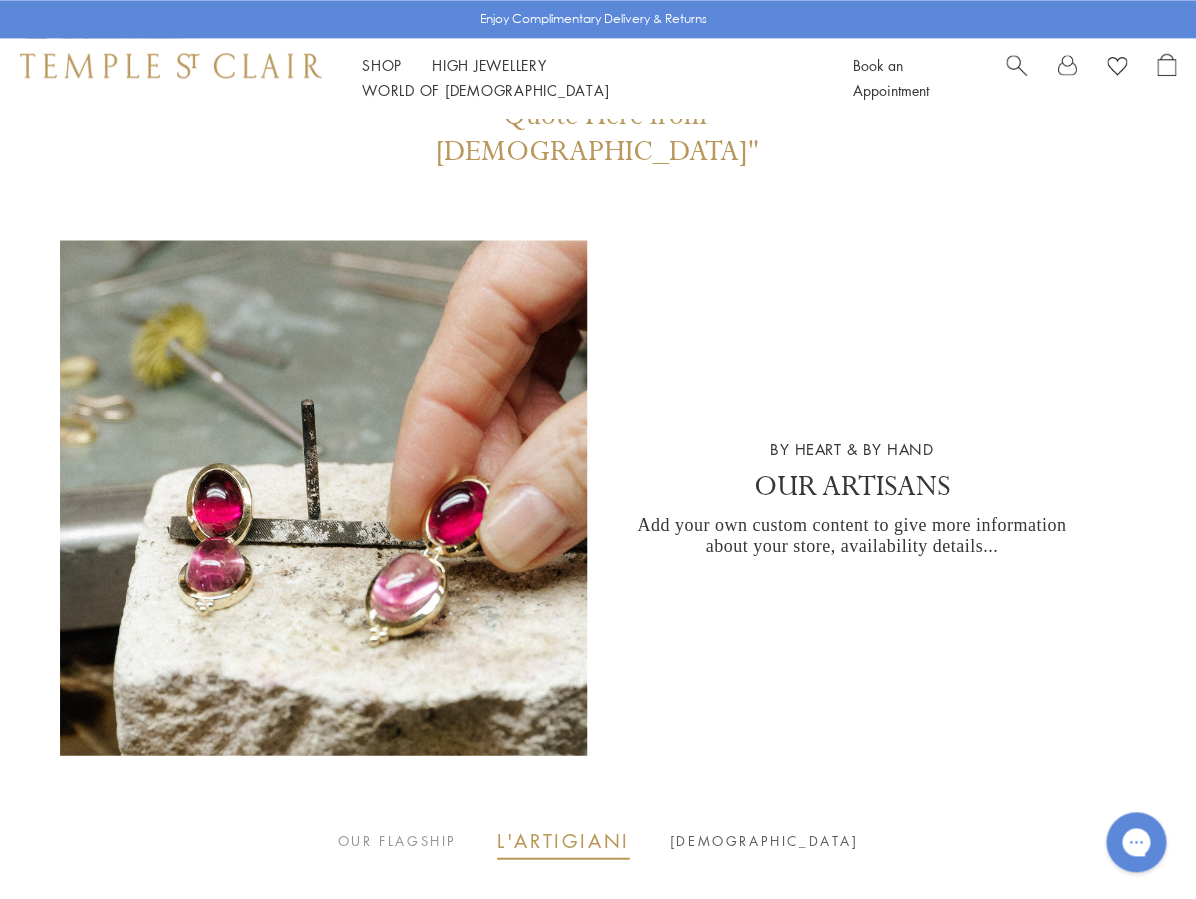 click on "[DEMOGRAPHIC_DATA]" at bounding box center (764, 840) 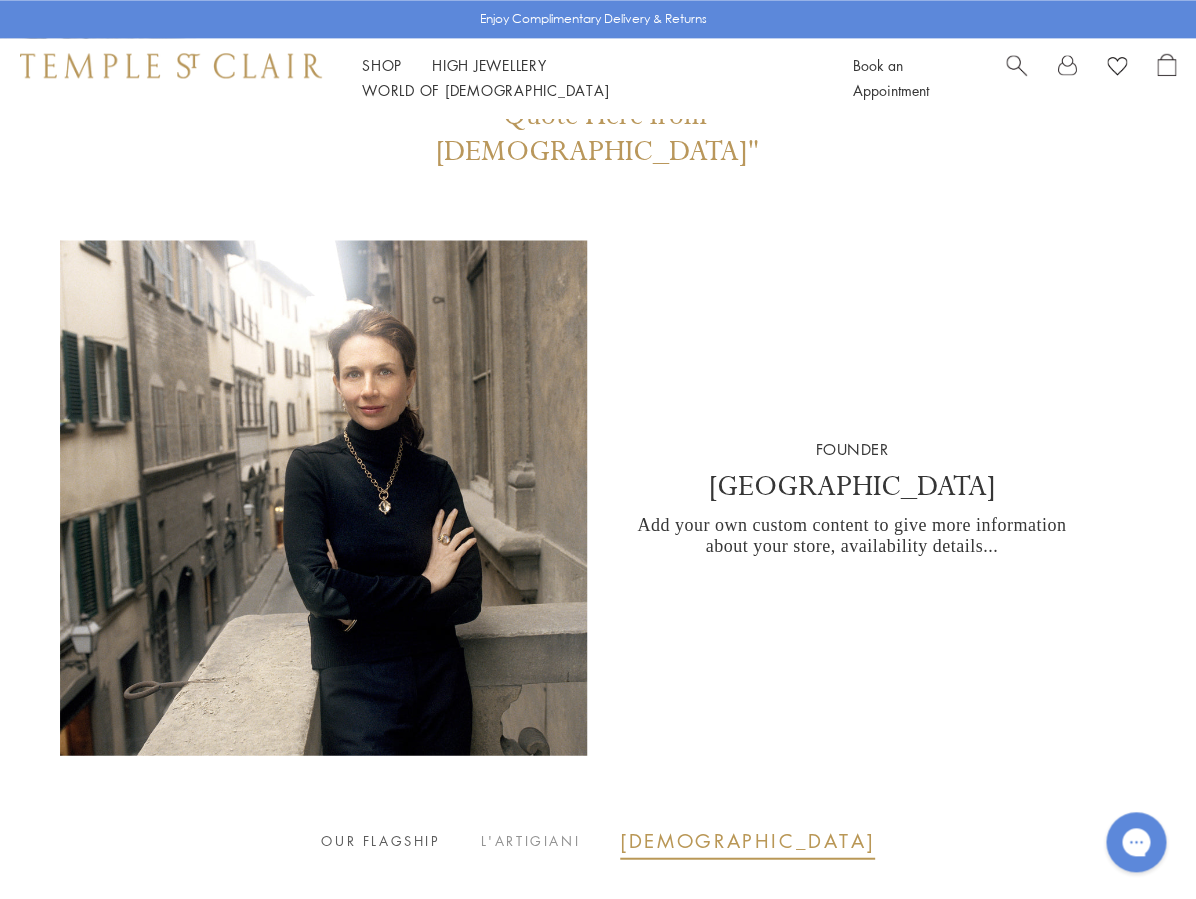 click on "OUR FLAGSHIP" at bounding box center (380, 840) 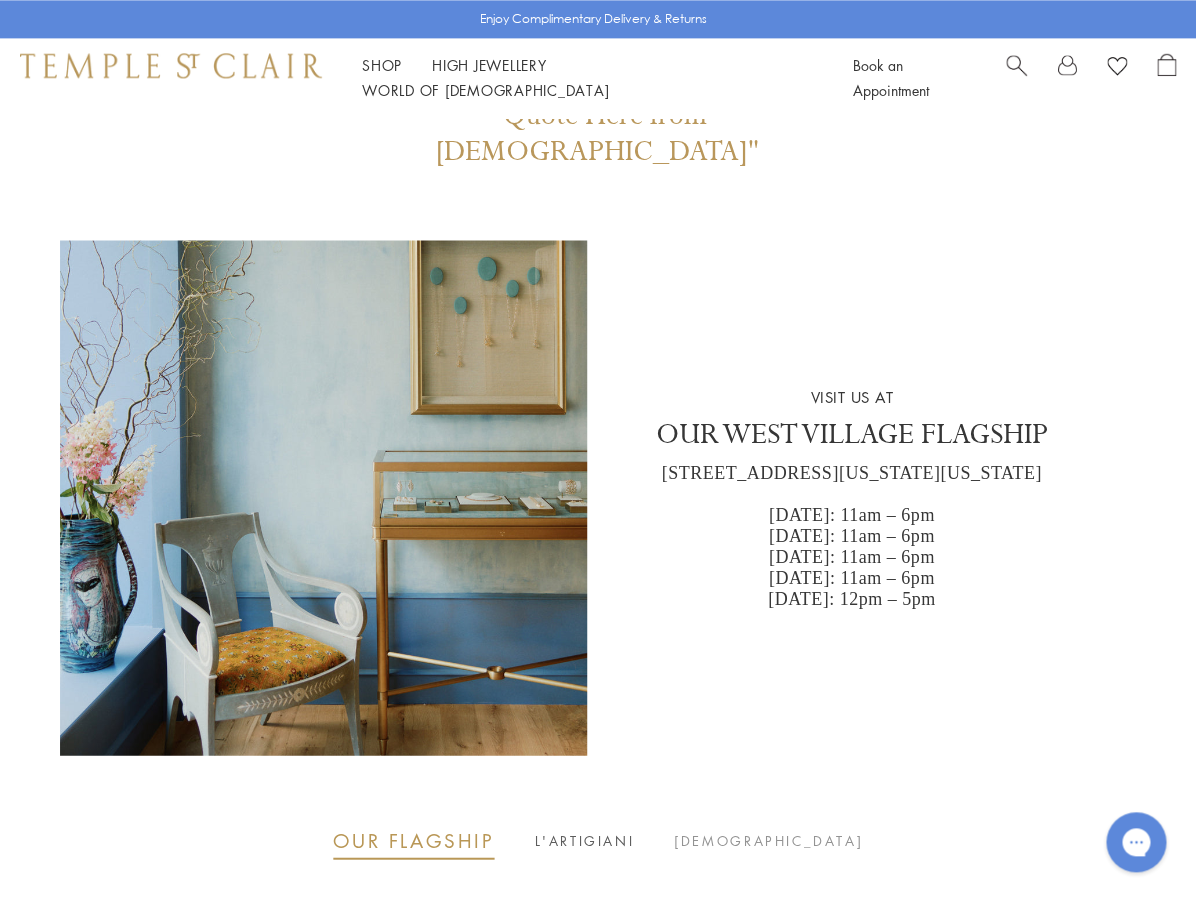 click on "L'ARTIGIANI" at bounding box center (584, 840) 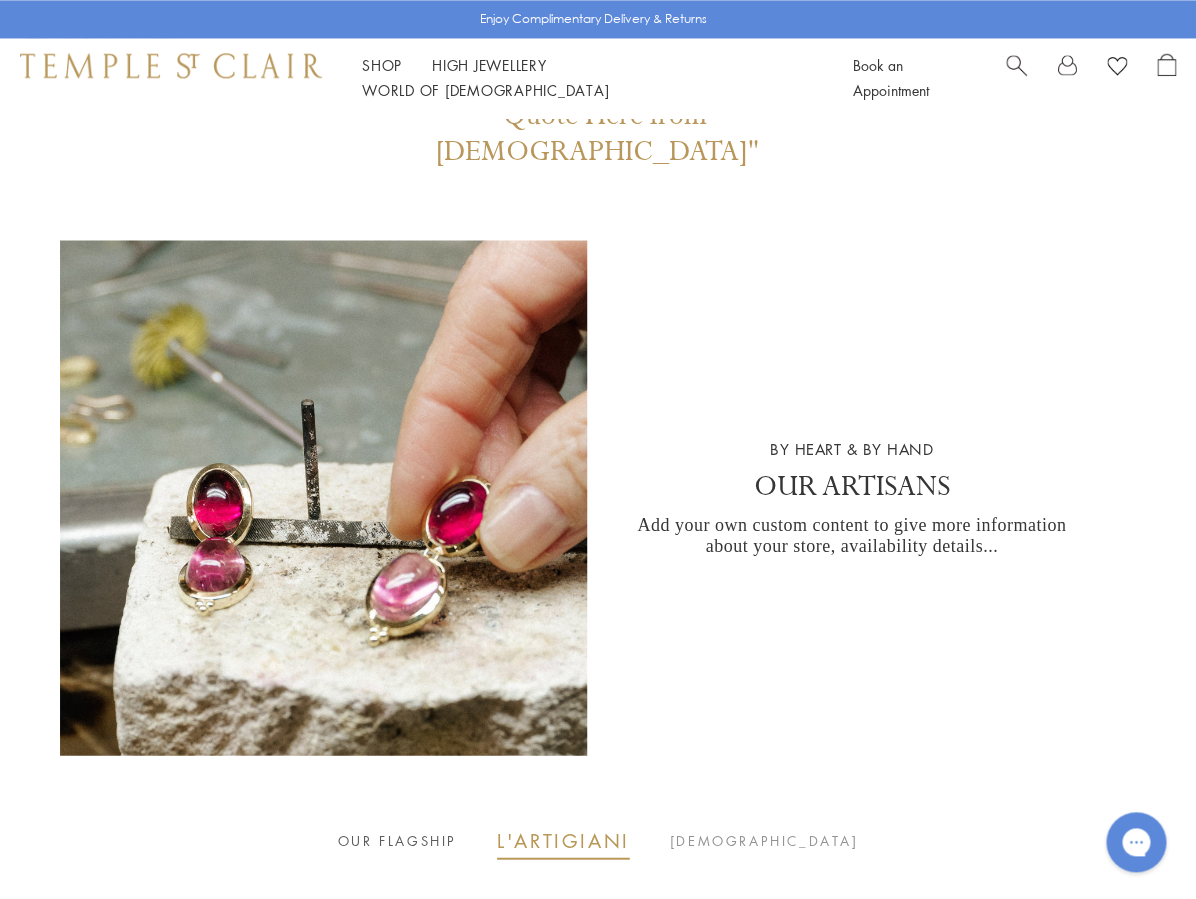 click on "OUR FLAGSHIP" at bounding box center (397, 840) 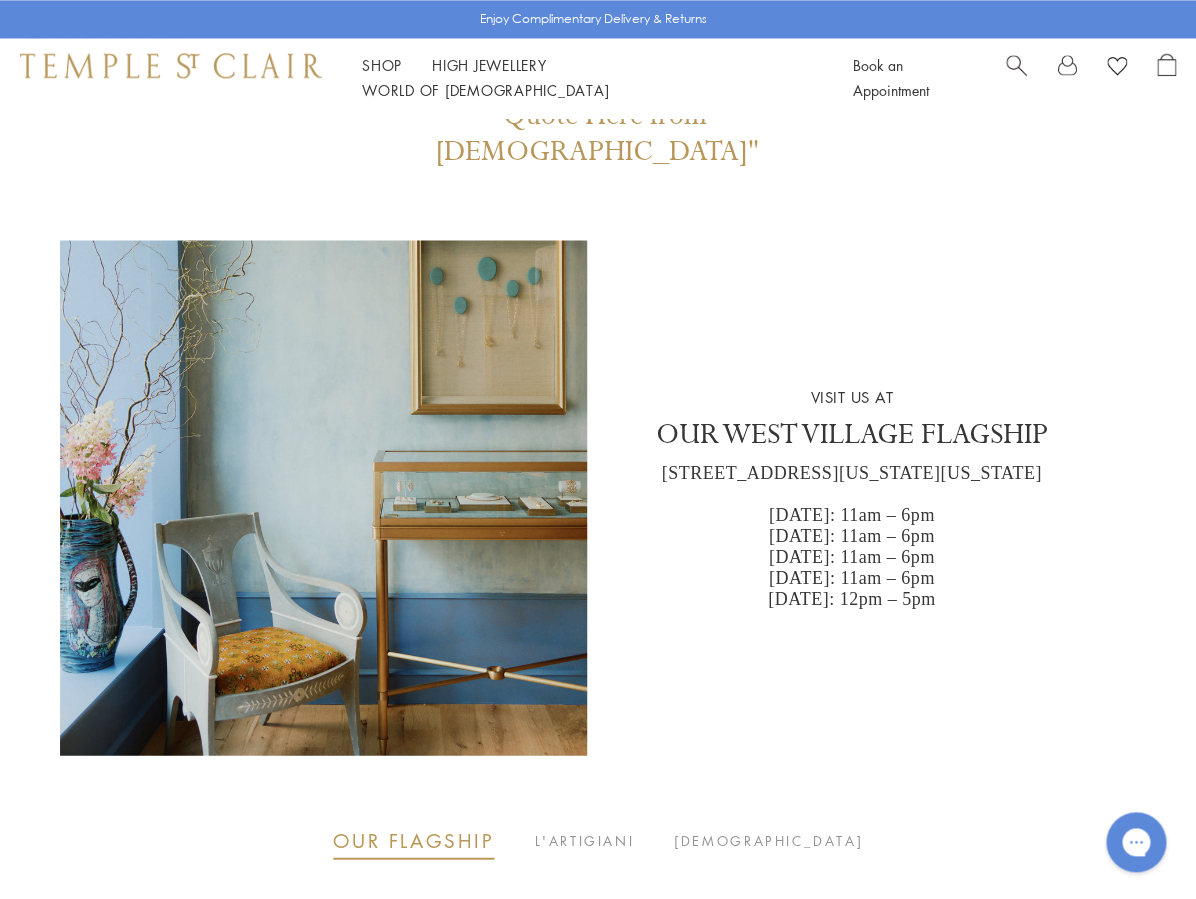 click at bounding box center (350, 497) 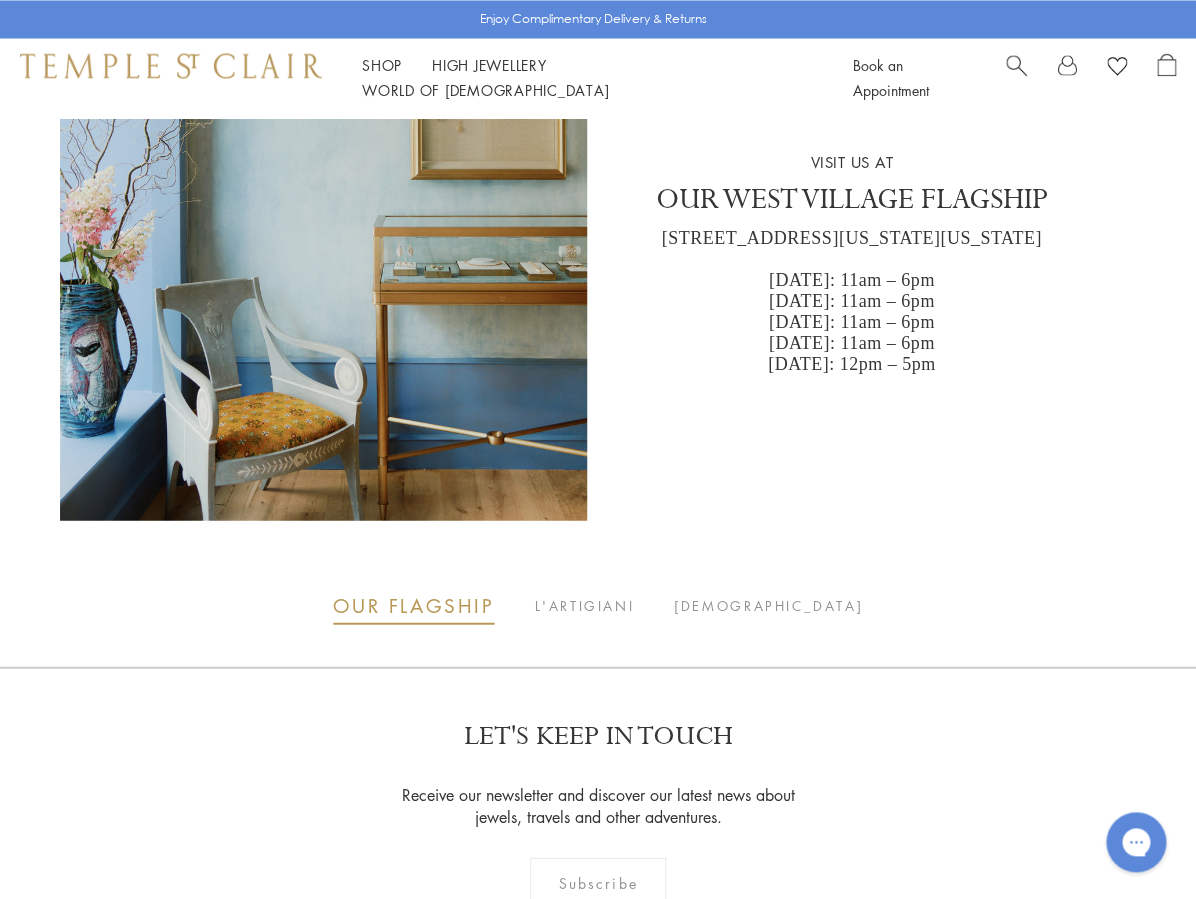 scroll, scrollTop: 3600, scrollLeft: 0, axis: vertical 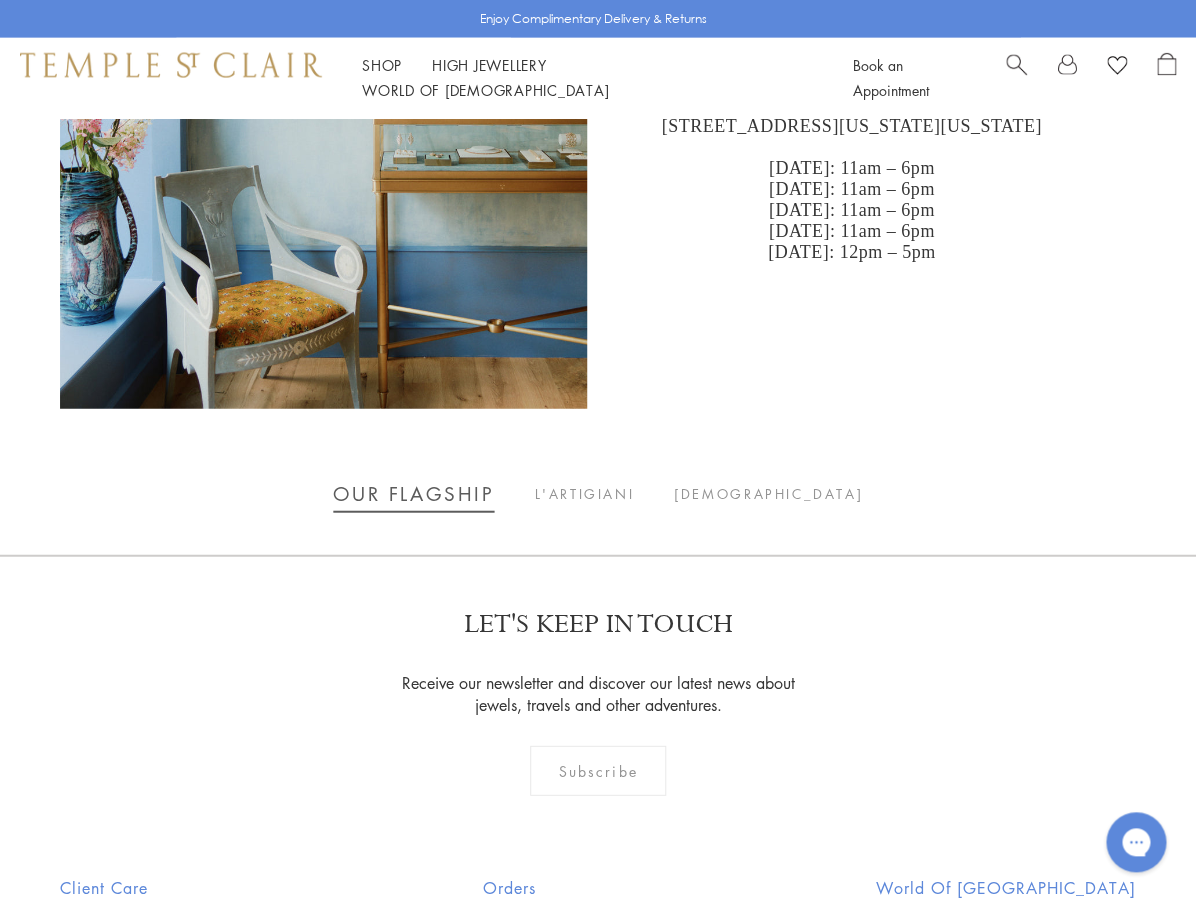 click on "OUR FLAGSHIP" at bounding box center (413, 494) 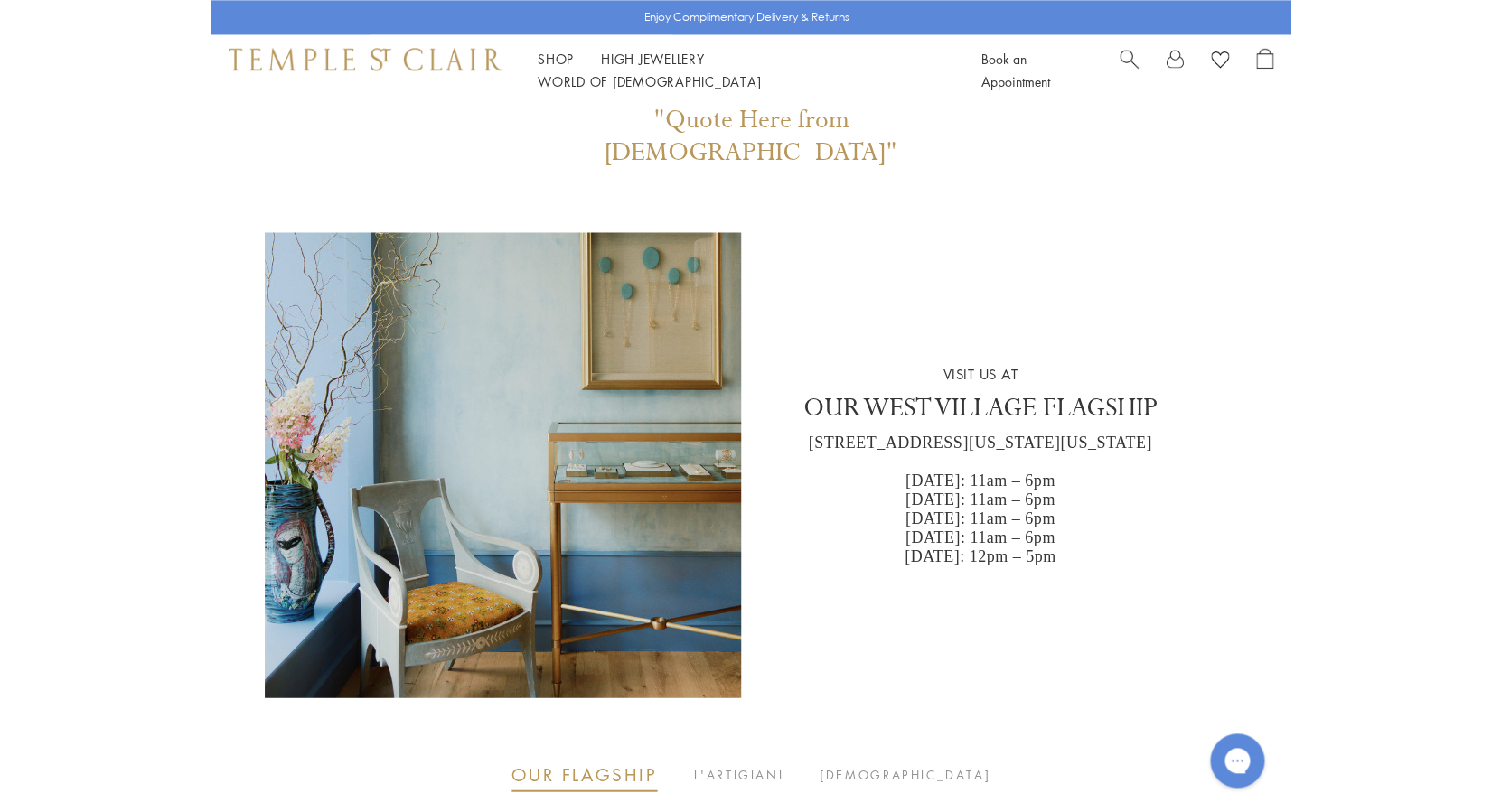 scroll, scrollTop: 2943, scrollLeft: 0, axis: vertical 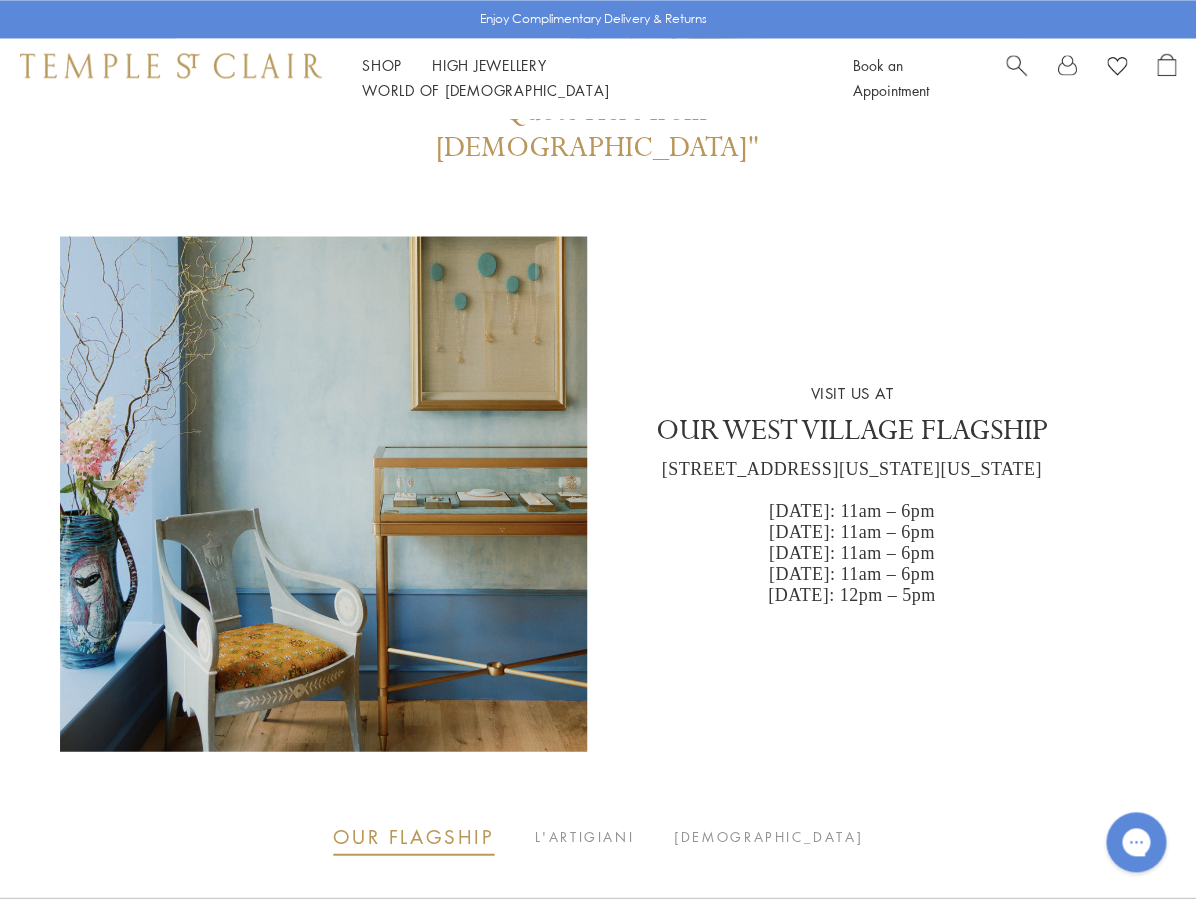 click on "OUR WEST VILLAGE FLAGSHIP" at bounding box center (851, 435) 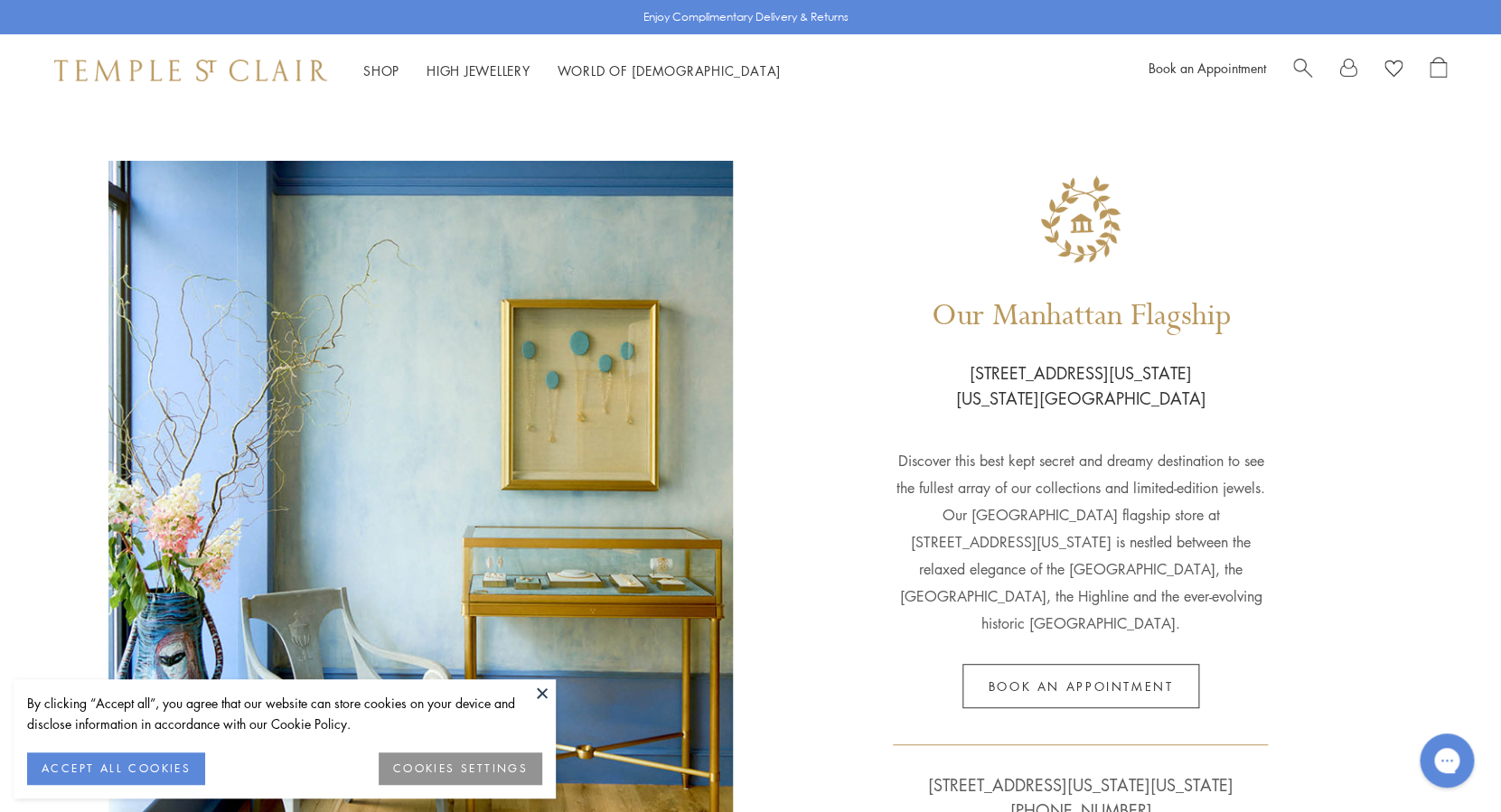 scroll, scrollTop: 0, scrollLeft: 0, axis: both 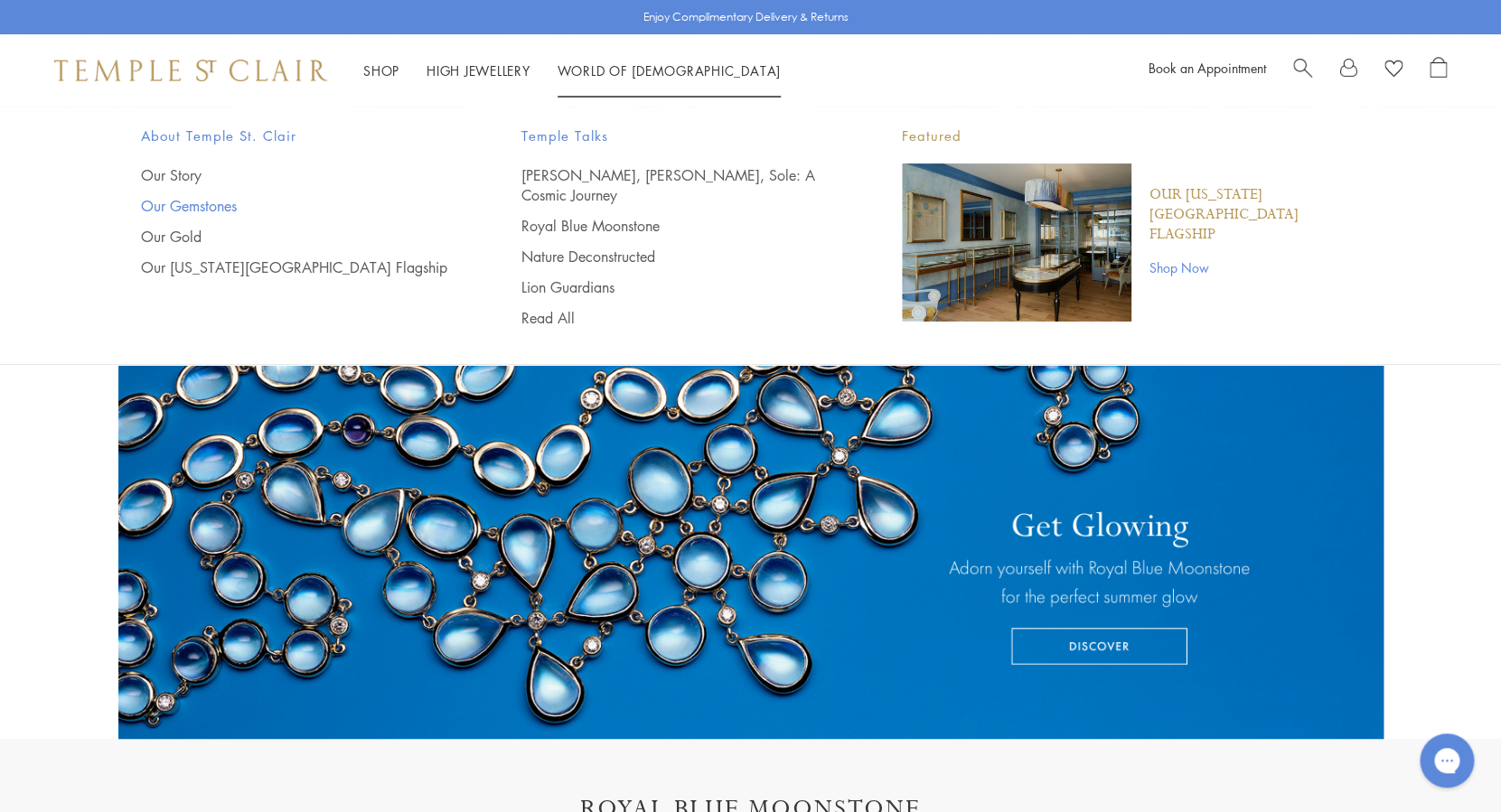 click on "Our Gemstones" at bounding box center [295, 206] 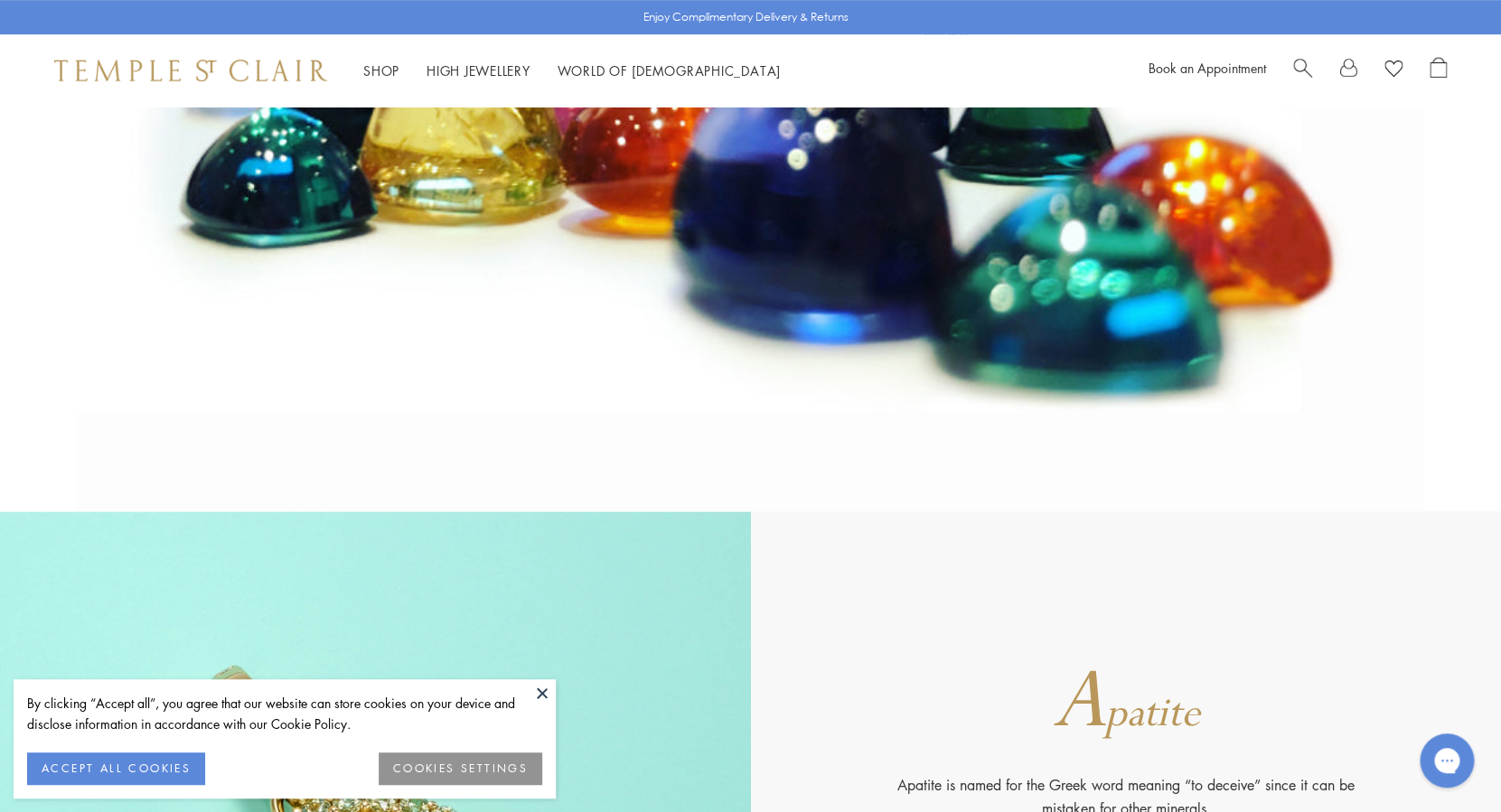 scroll, scrollTop: 0, scrollLeft: 0, axis: both 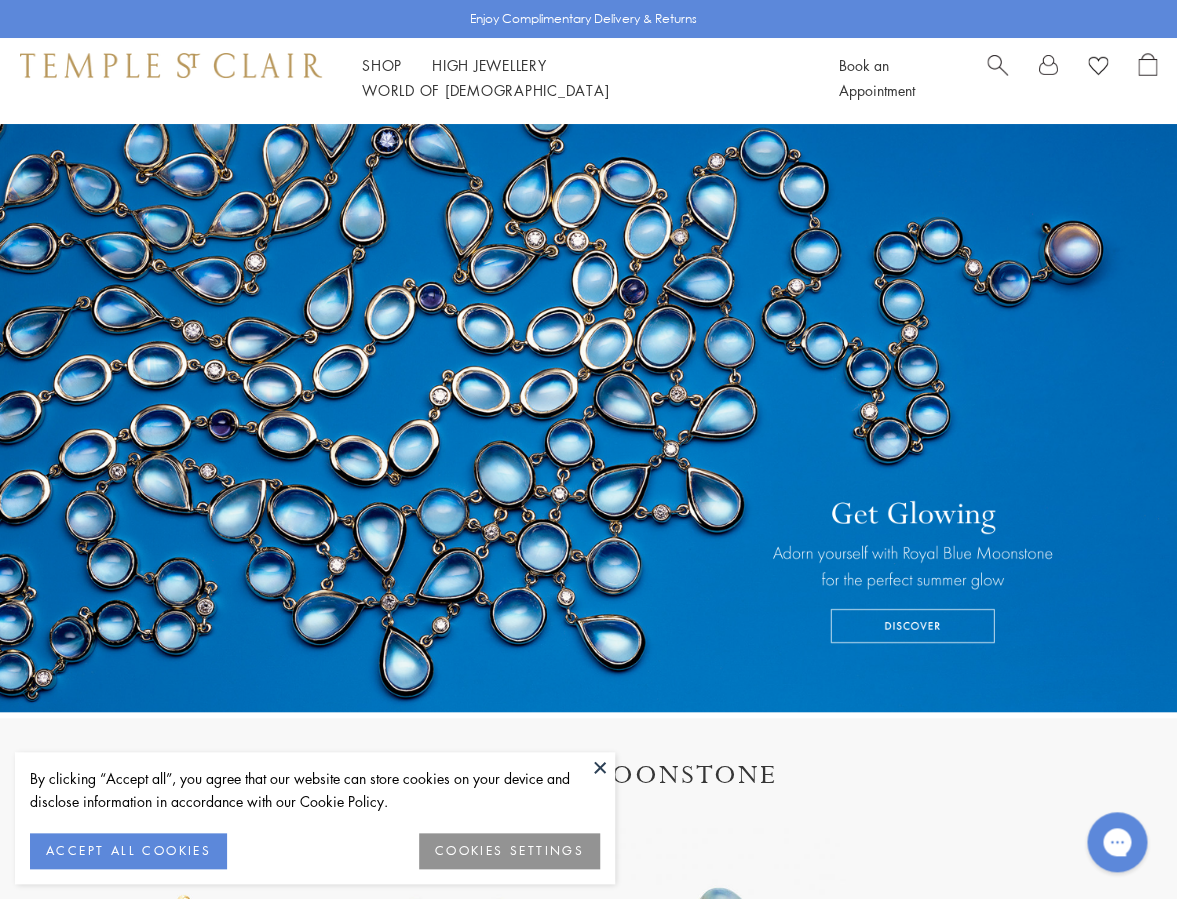 click at bounding box center (600, 767) 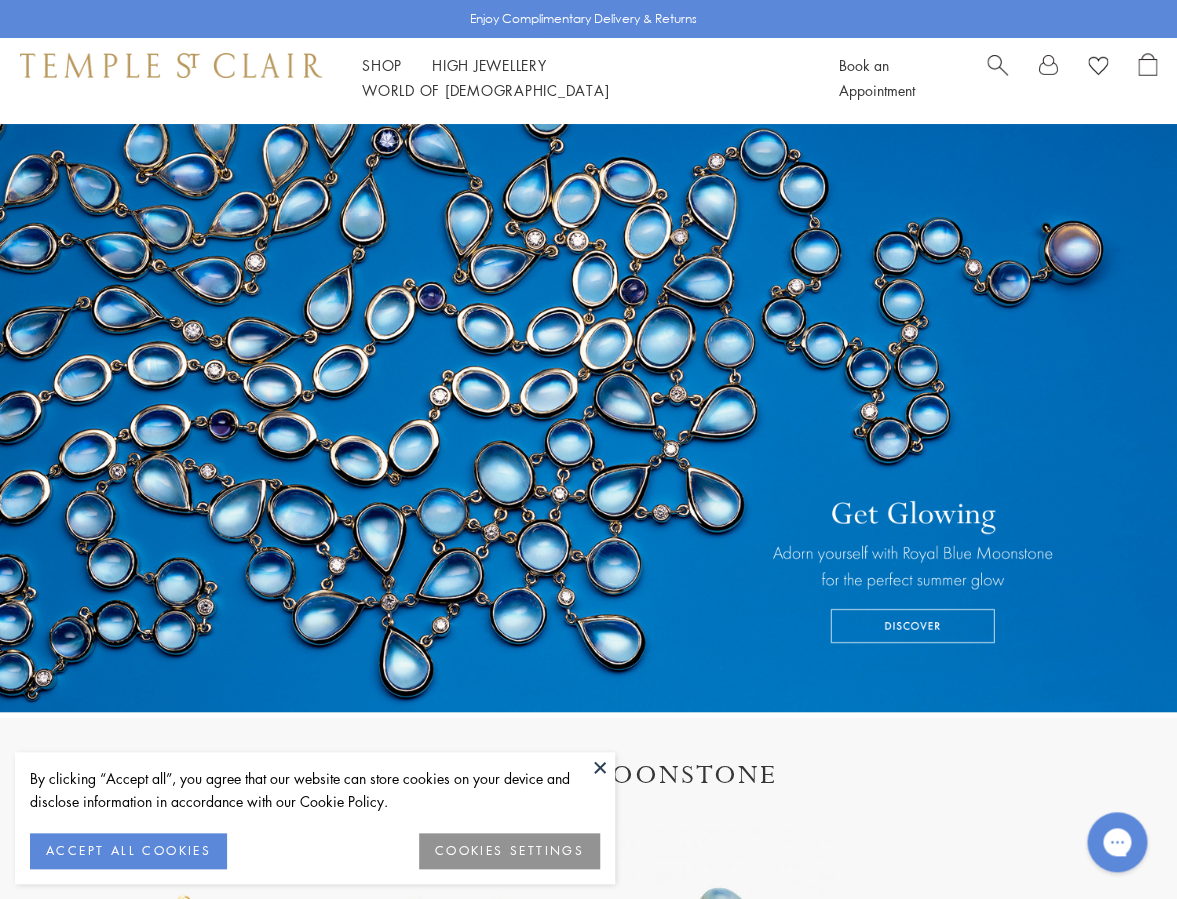 click at bounding box center (600, 767) 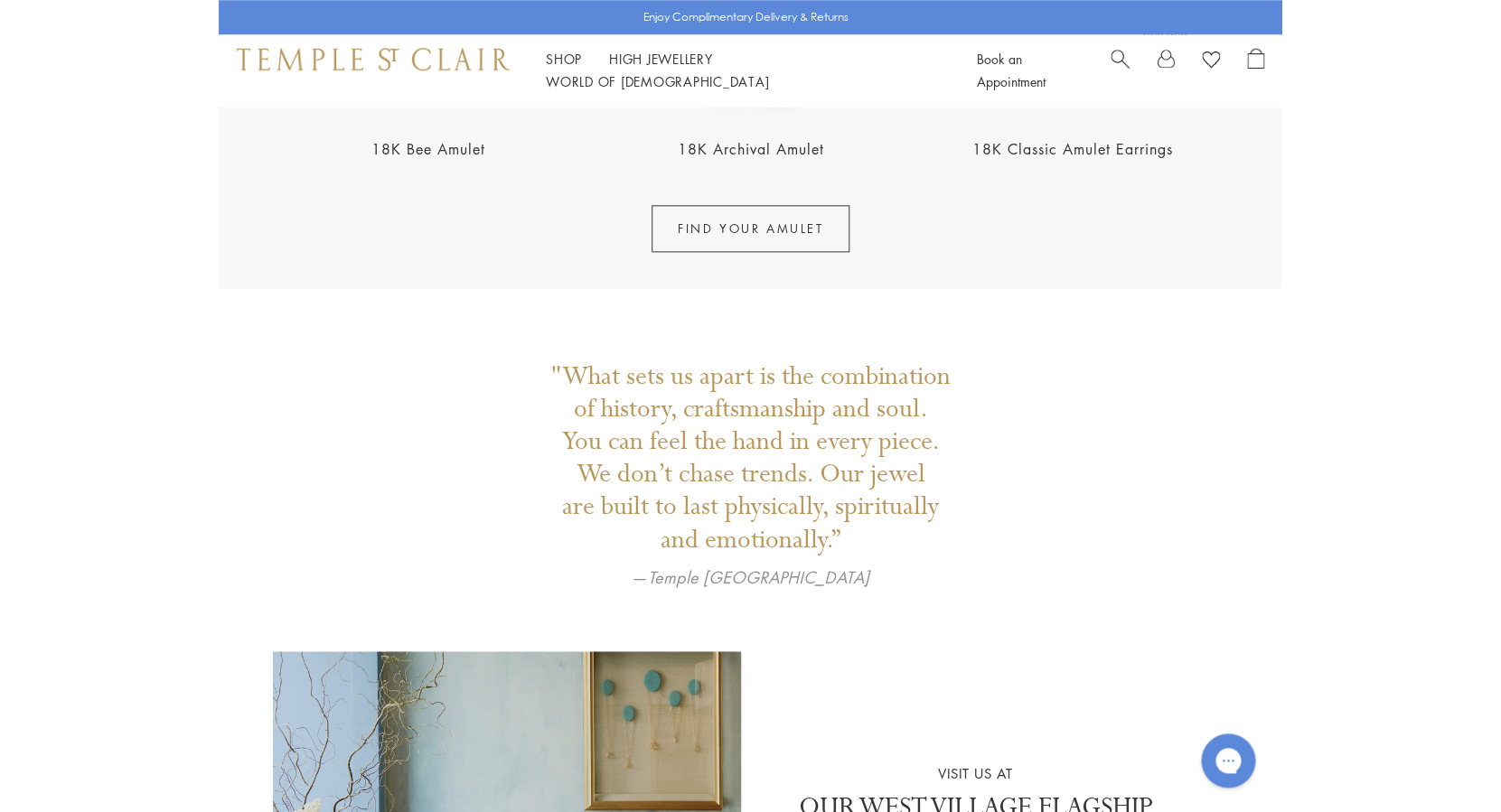 scroll, scrollTop: 2655, scrollLeft: 0, axis: vertical 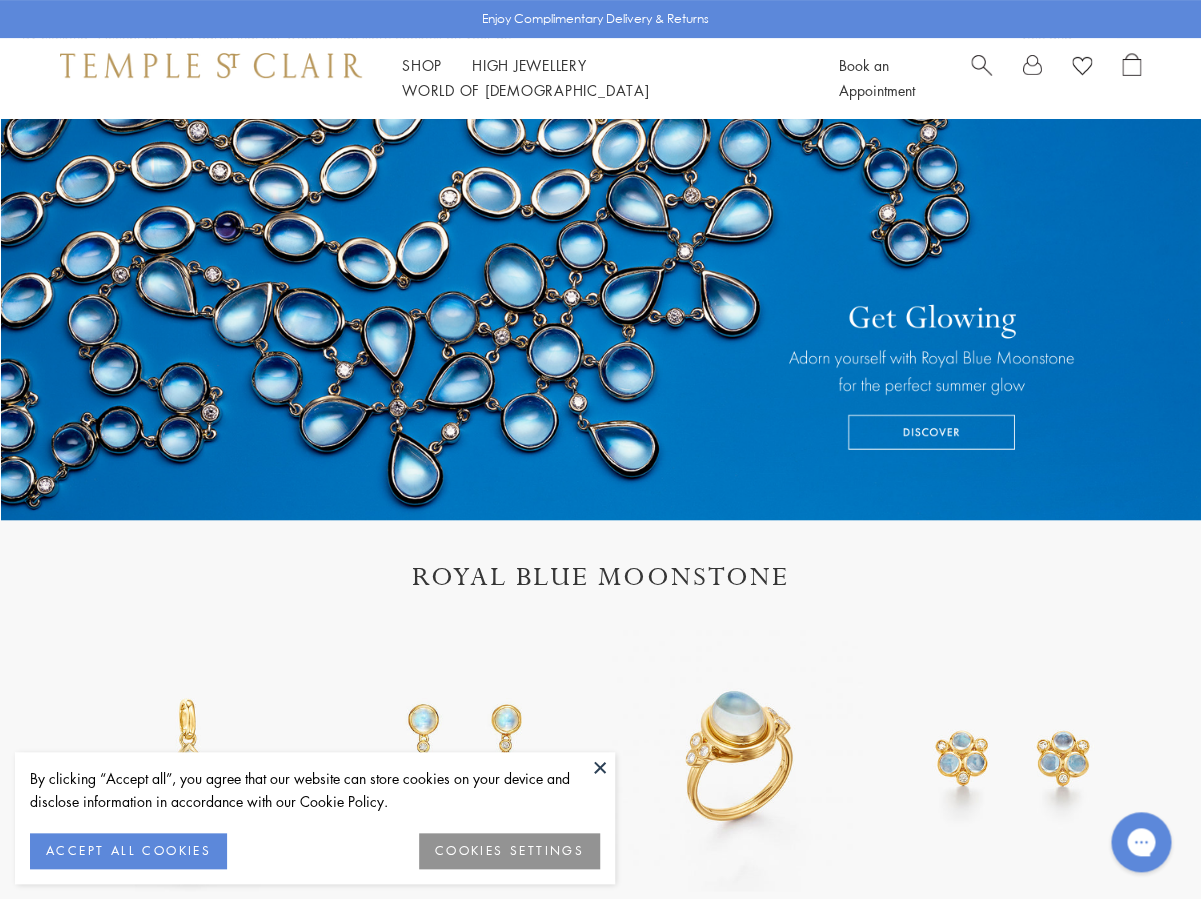click at bounding box center (600, 767) 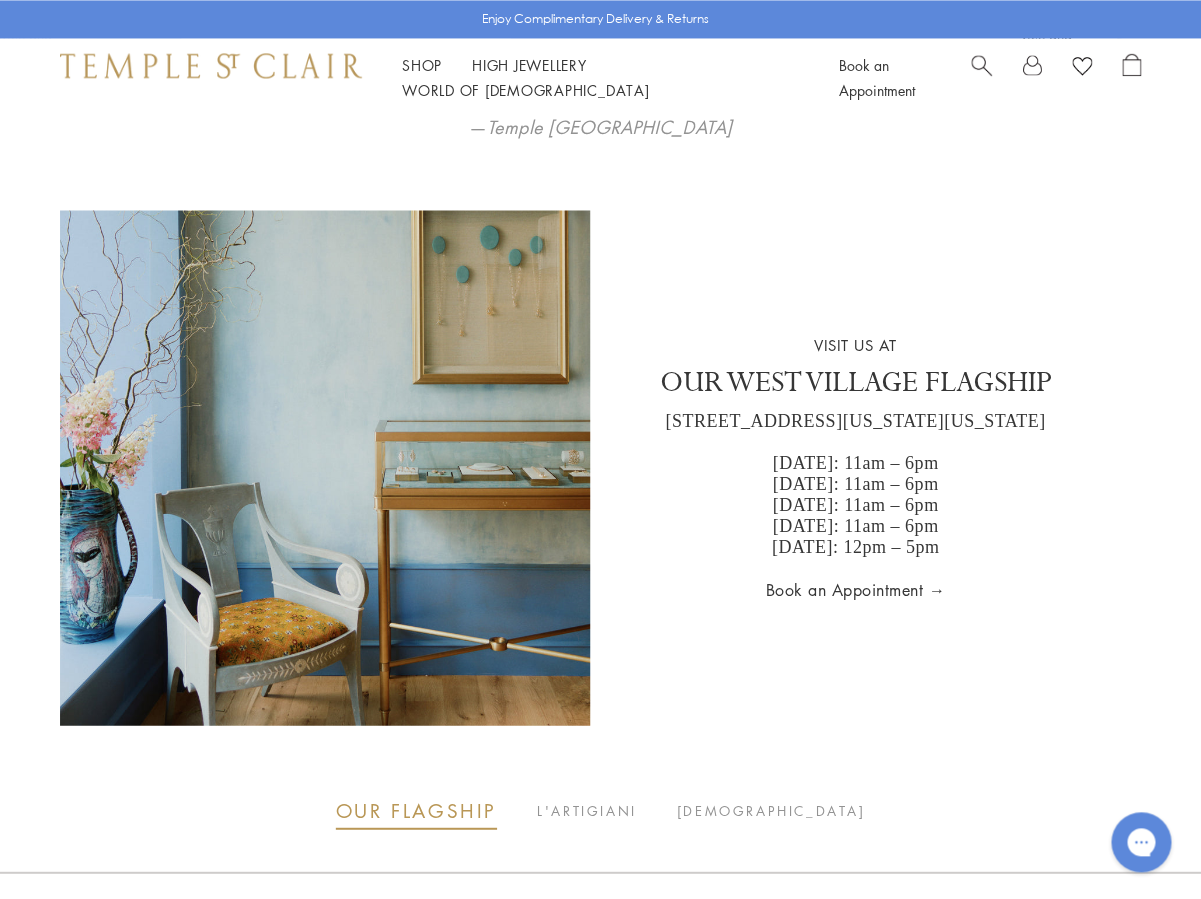 scroll, scrollTop: 3424, scrollLeft: 0, axis: vertical 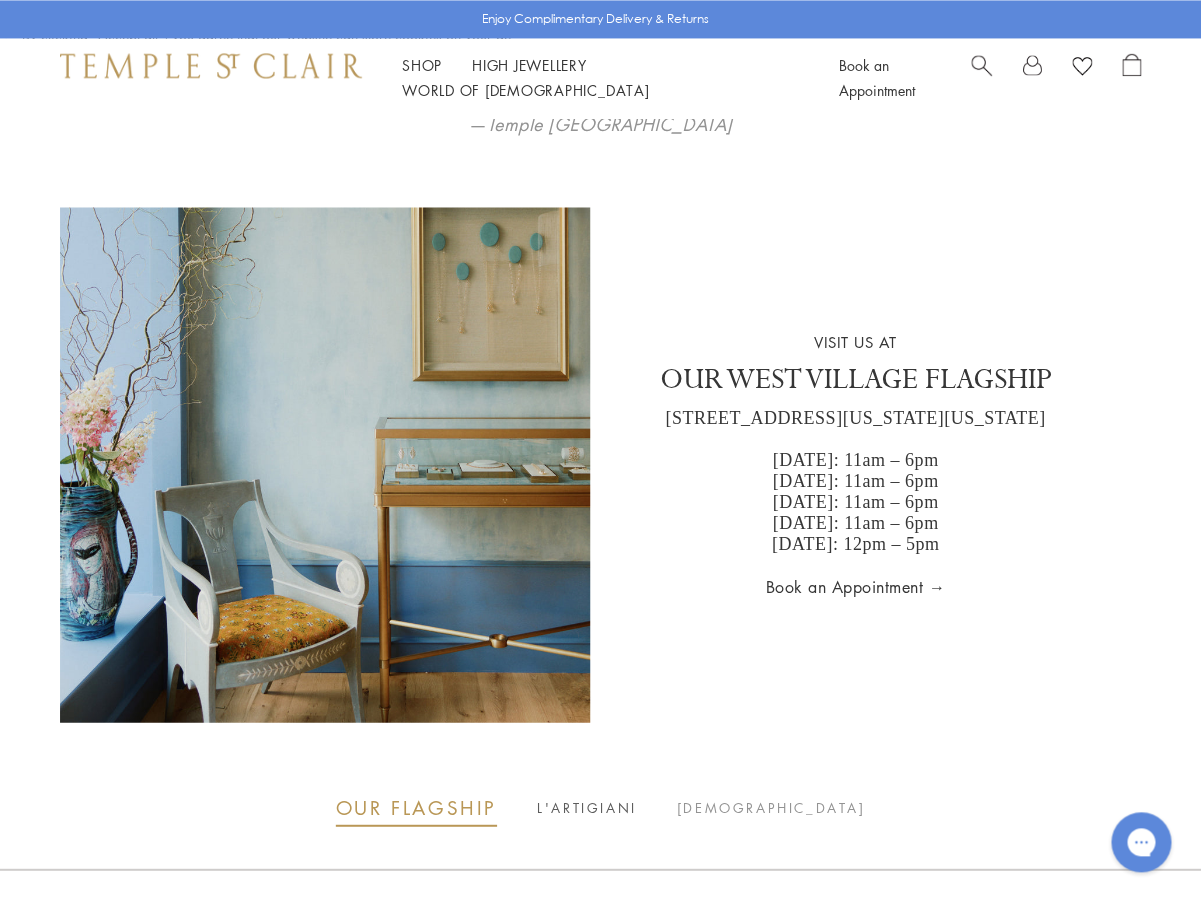 click on "L'ARTIGIANI" at bounding box center [587, 807] 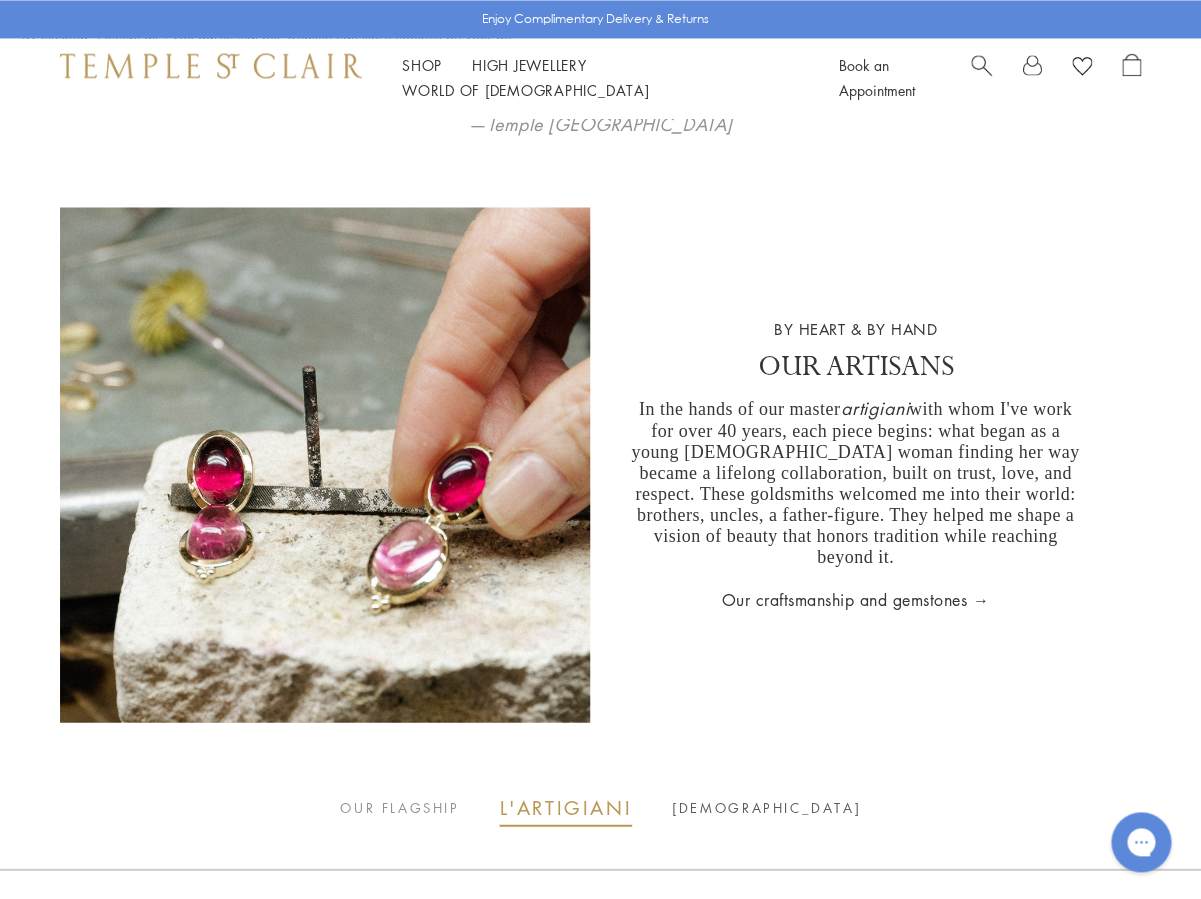 click on "[DEMOGRAPHIC_DATA]" at bounding box center [766, 807] 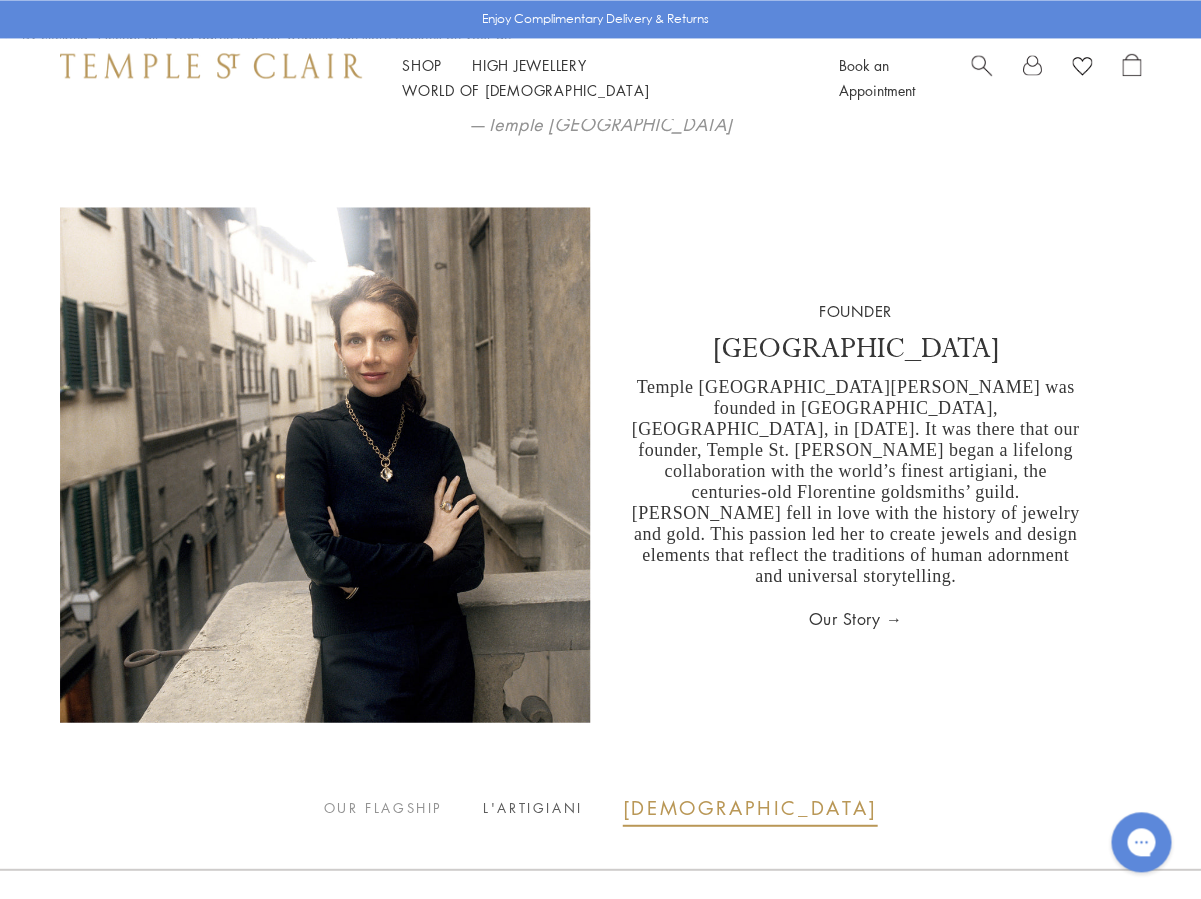 click on "L'ARTIGIANI" at bounding box center (533, 807) 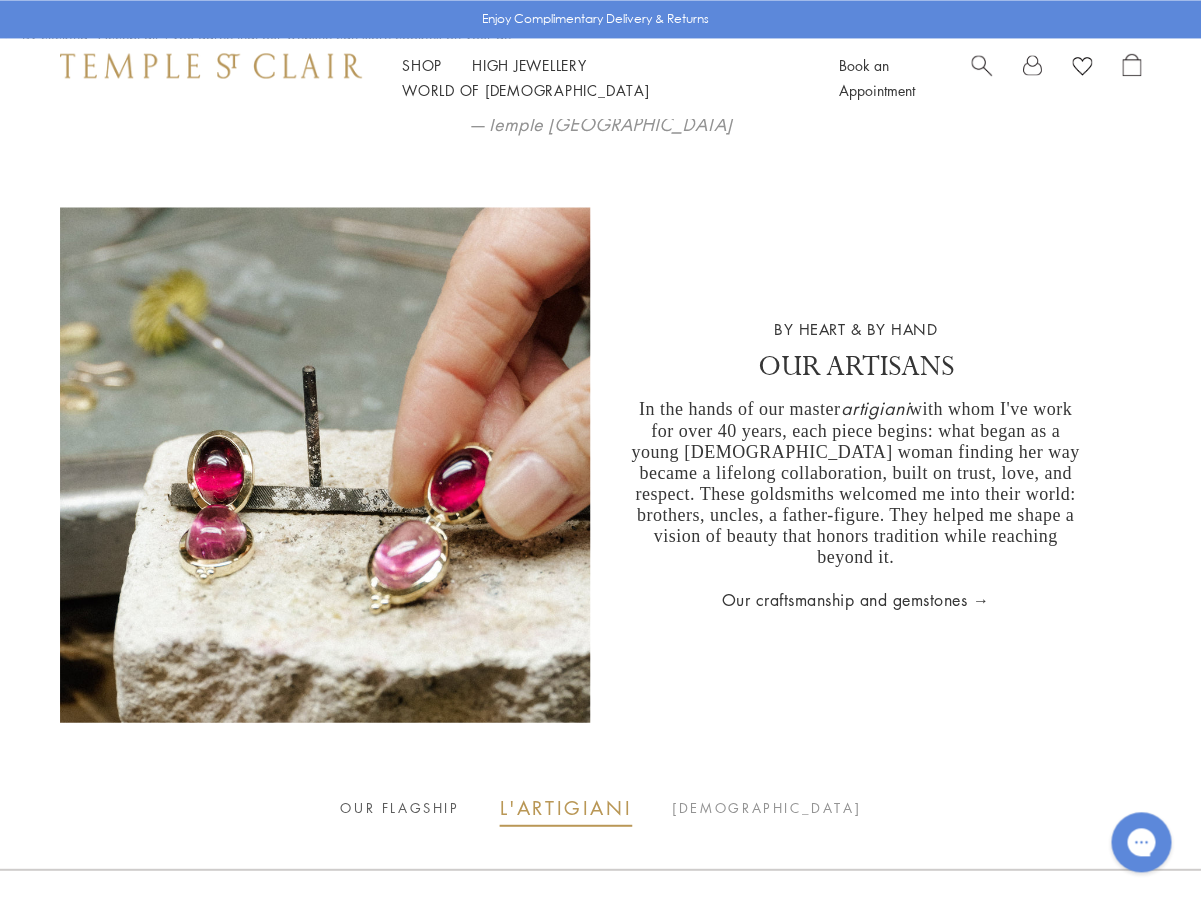 click on "OUR FLAGSHIP" at bounding box center [399, 807] 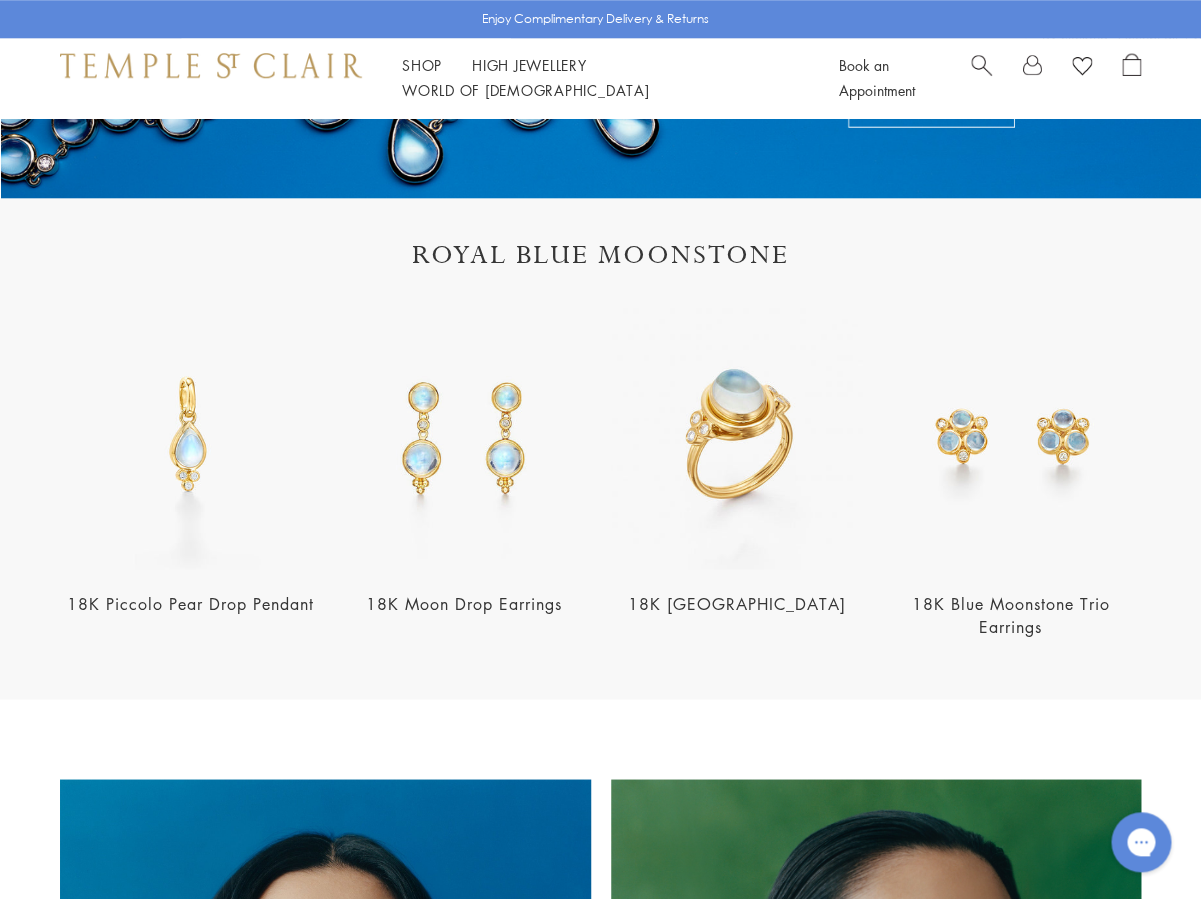 scroll, scrollTop: 463, scrollLeft: 0, axis: vertical 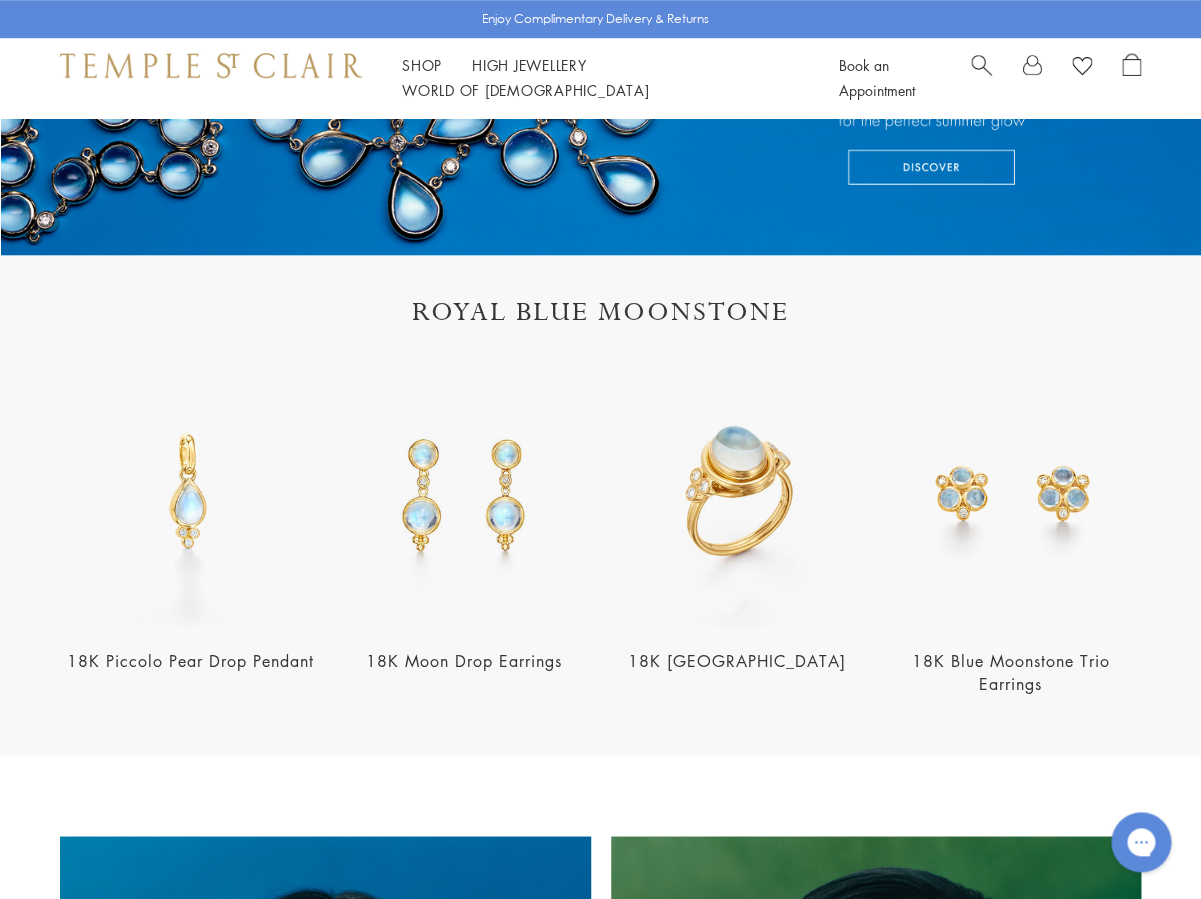 click on "Royal Blue Moonstone" at bounding box center (600, 312) 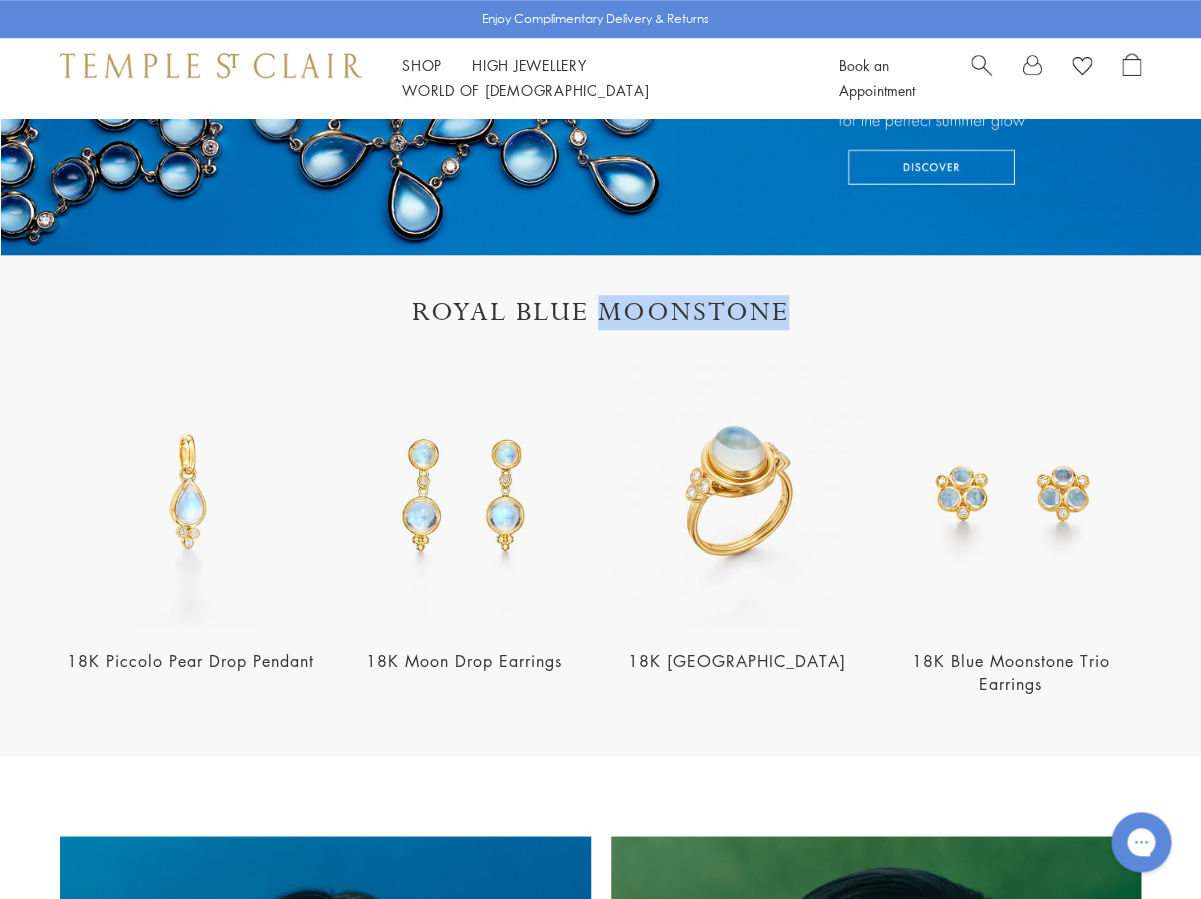 click on "Royal Blue Moonstone" at bounding box center [600, 312] 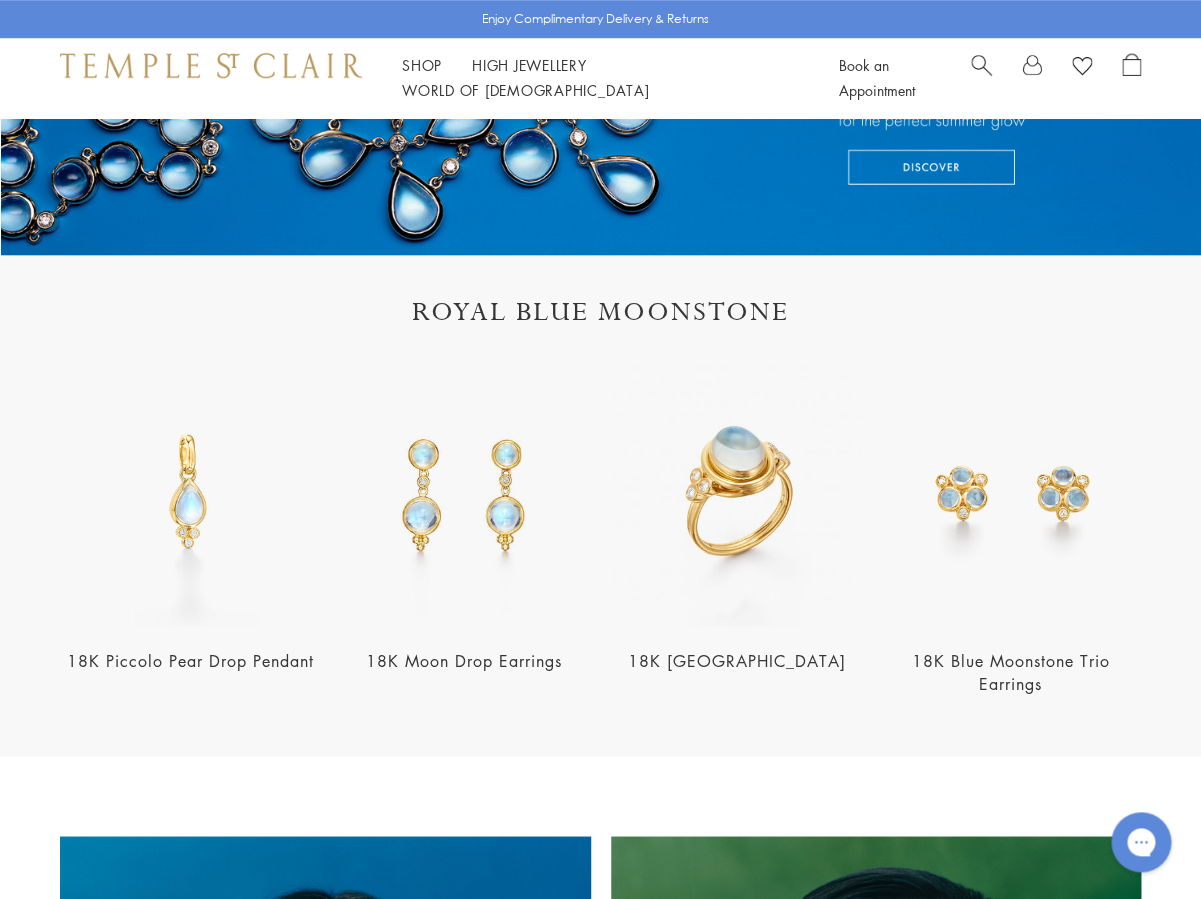 click on "Royal Blue Moonstone" at bounding box center [600, 312] 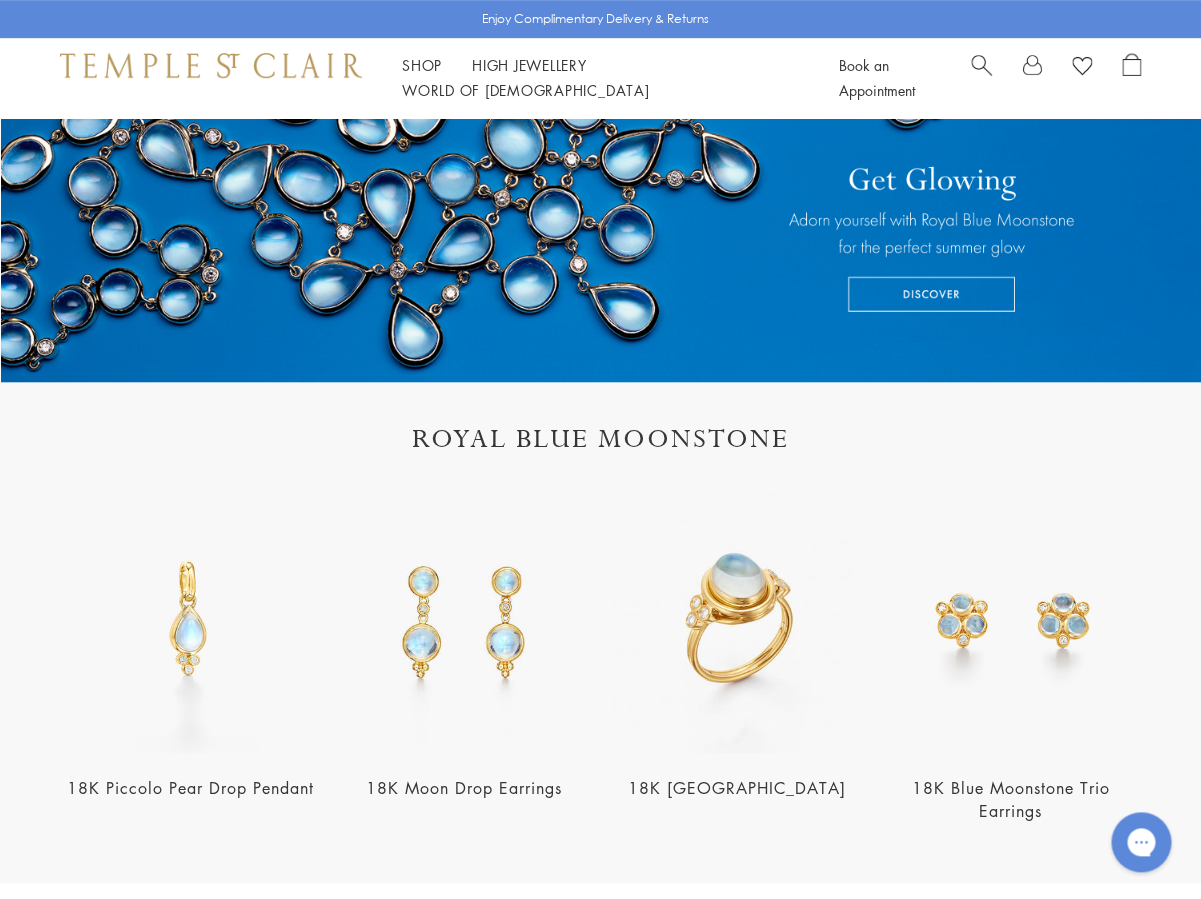 scroll, scrollTop: 338, scrollLeft: 0, axis: vertical 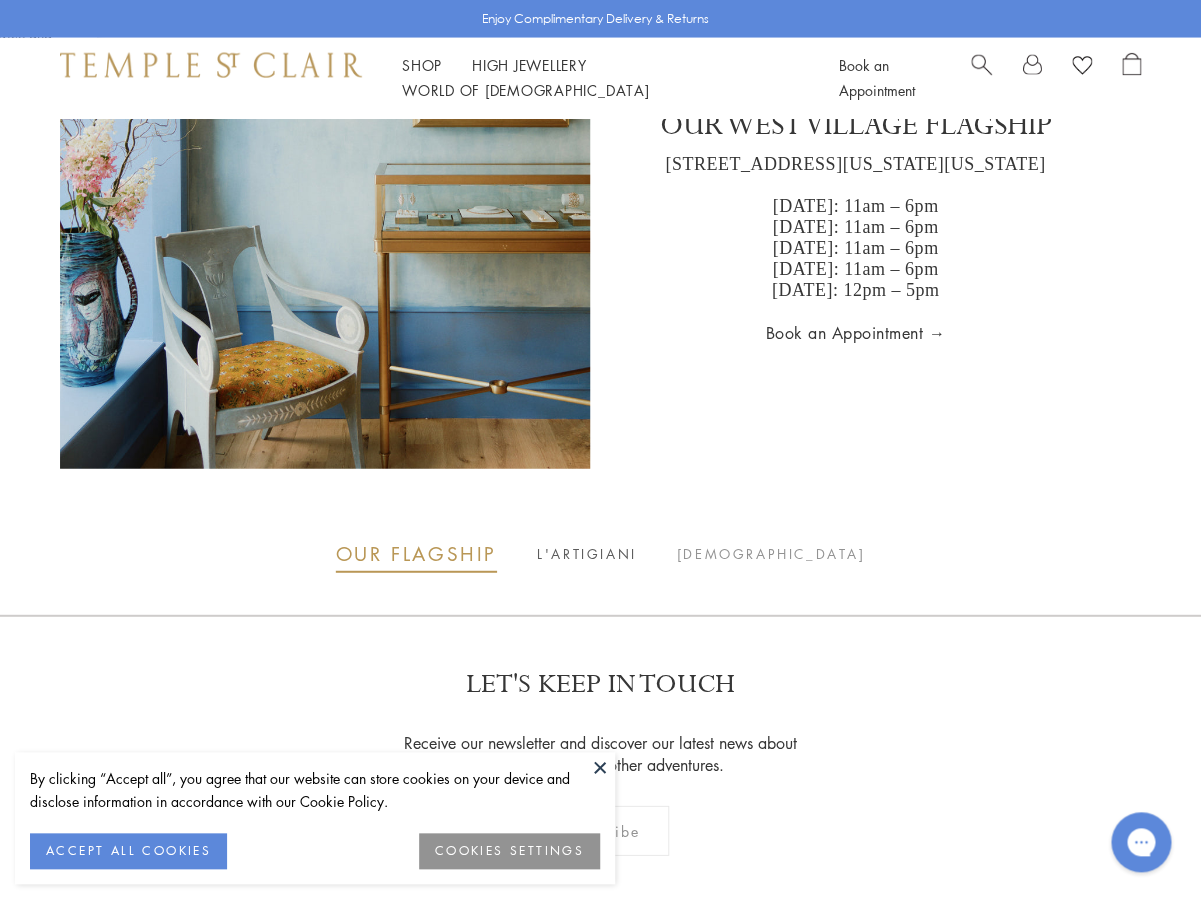 click on "L'ARTIGIANI" at bounding box center (587, 554) 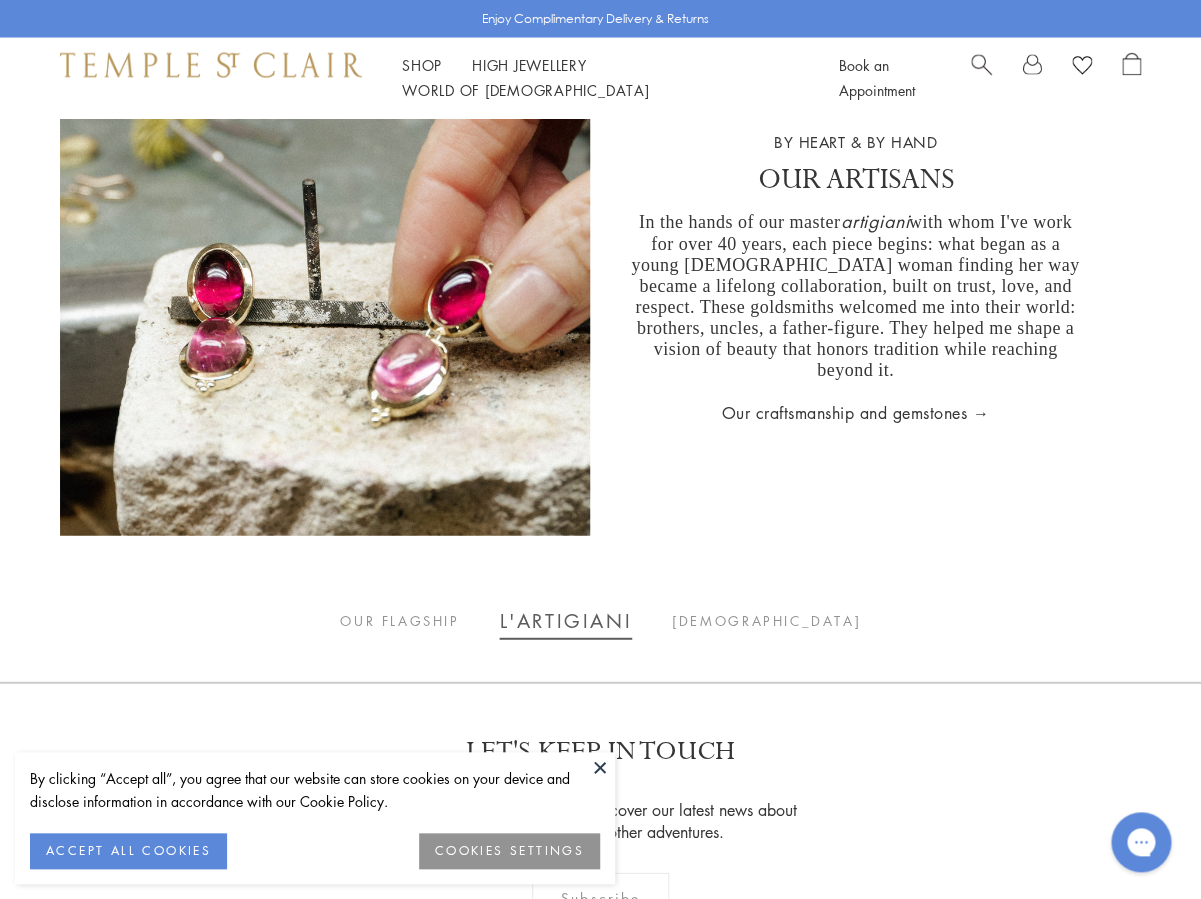 scroll, scrollTop: 3601, scrollLeft: 0, axis: vertical 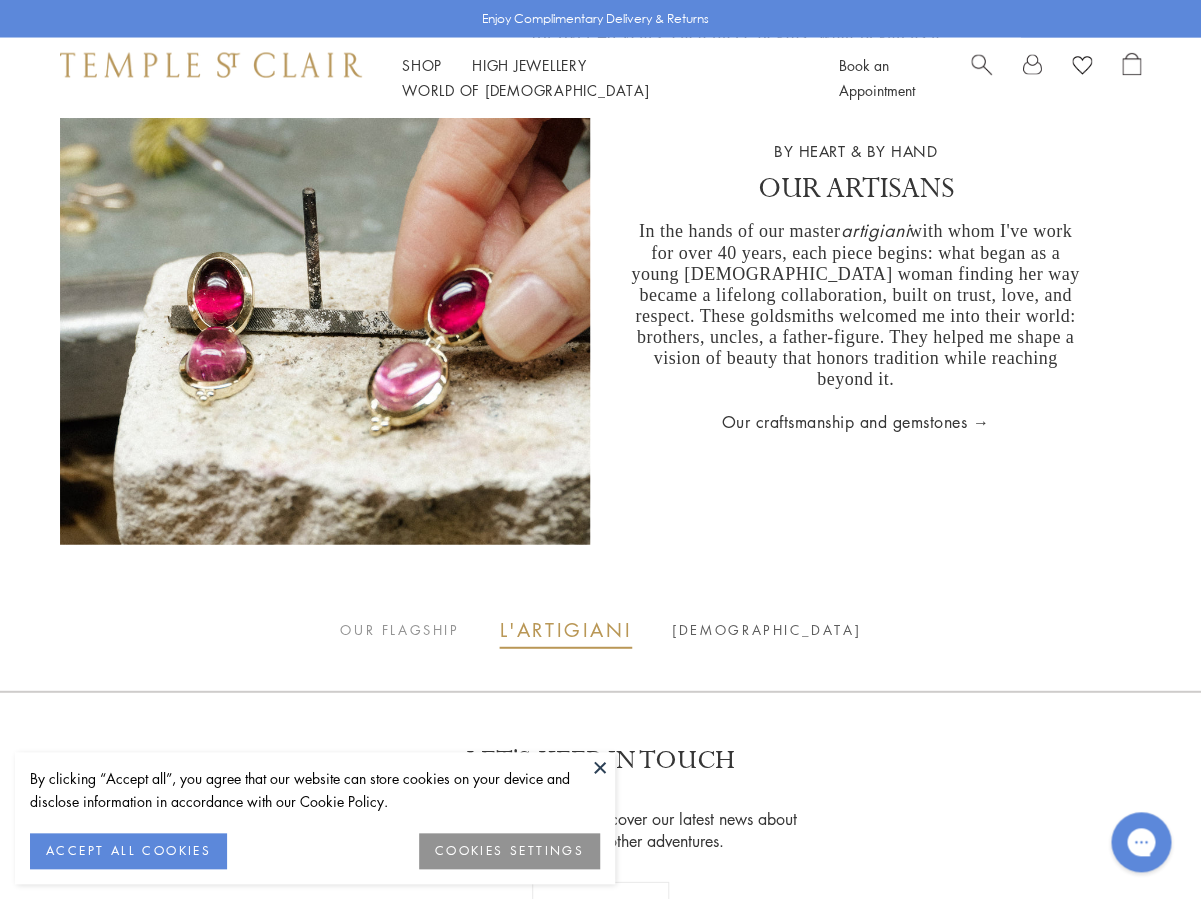 click on "[DEMOGRAPHIC_DATA]" at bounding box center (766, 630) 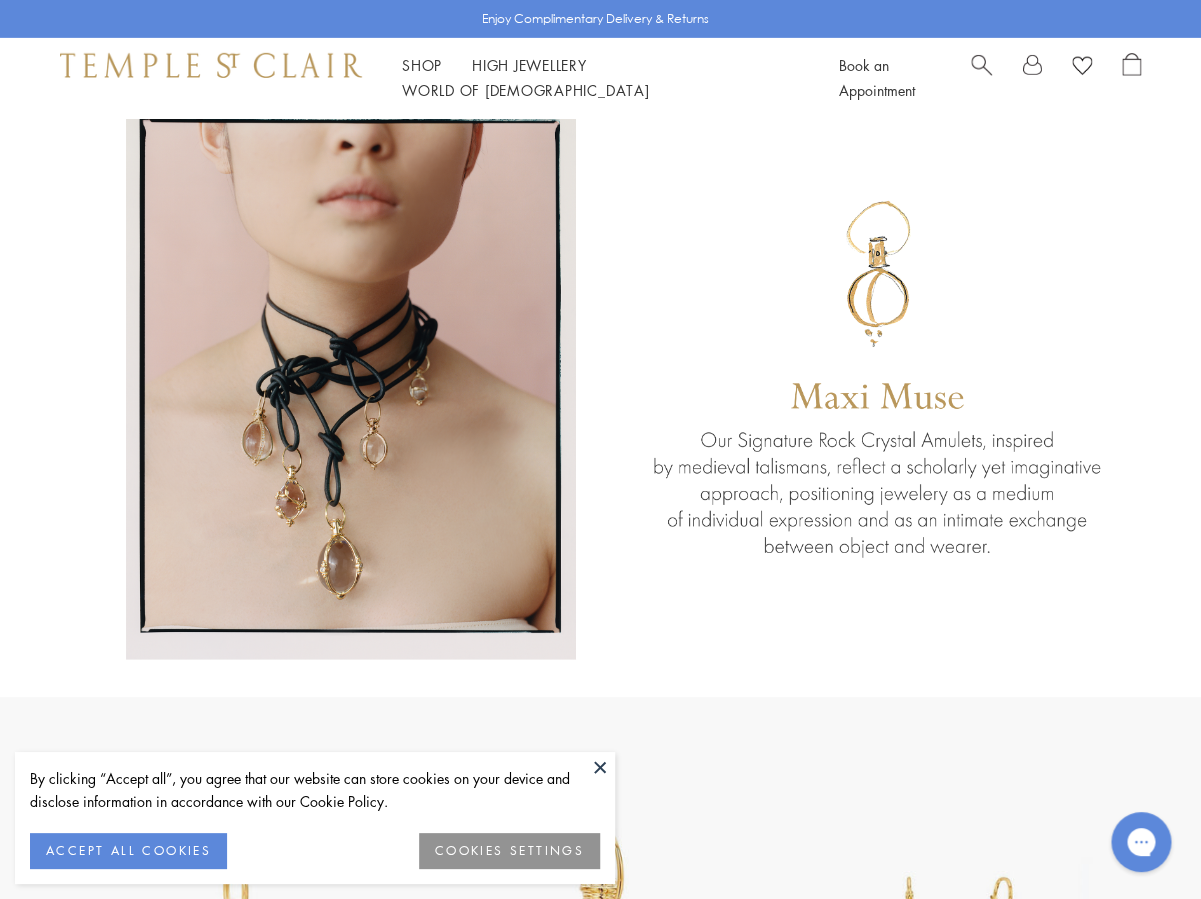 scroll, scrollTop: 2027, scrollLeft: 0, axis: vertical 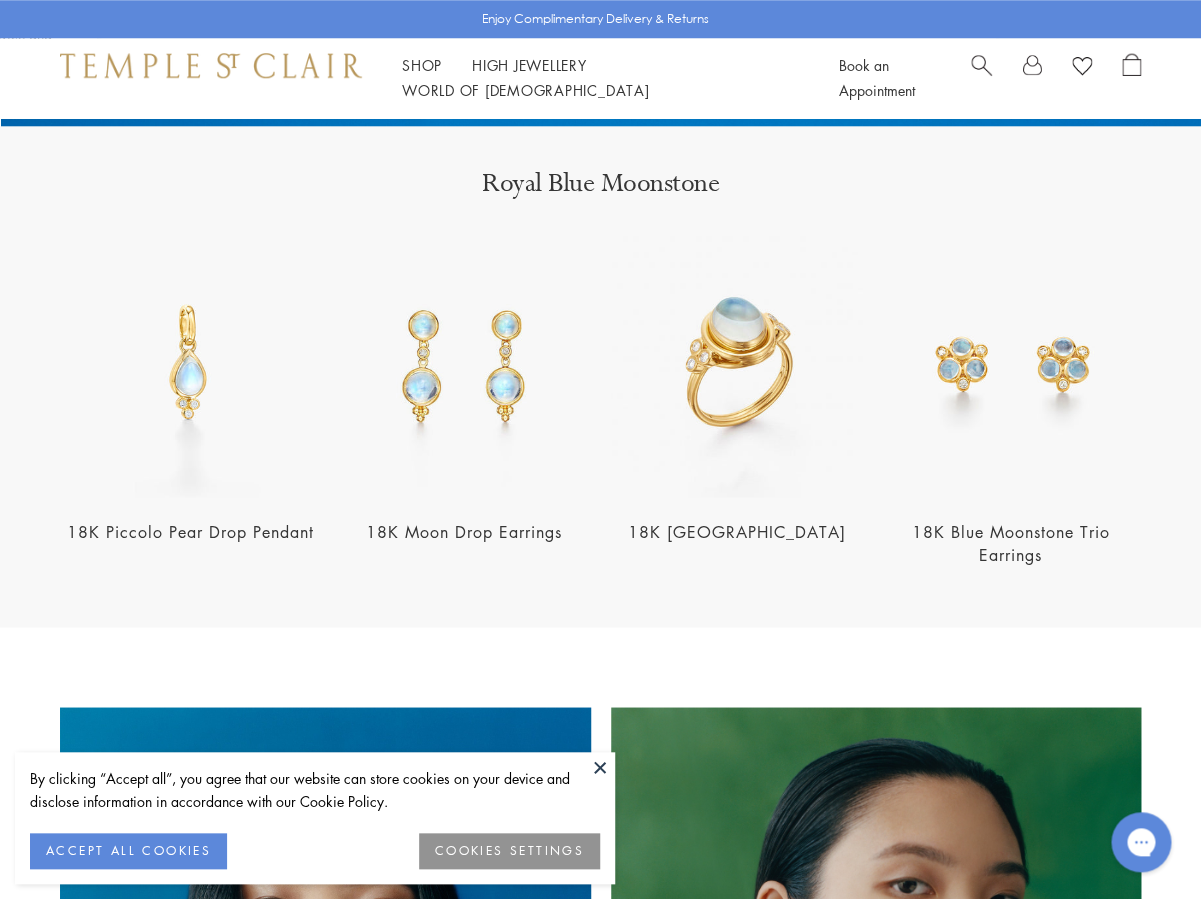 click at bounding box center (600, 767) 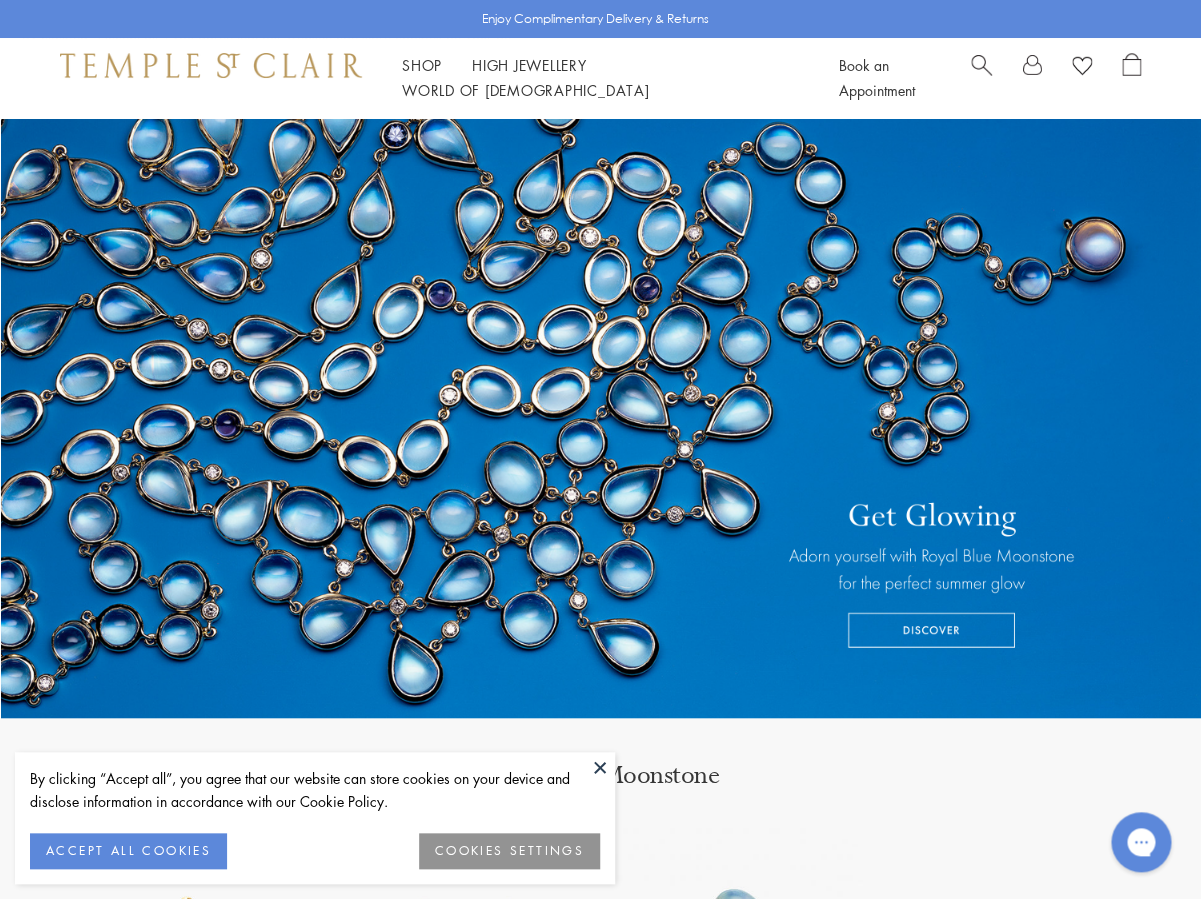 scroll, scrollTop: 0, scrollLeft: 0, axis: both 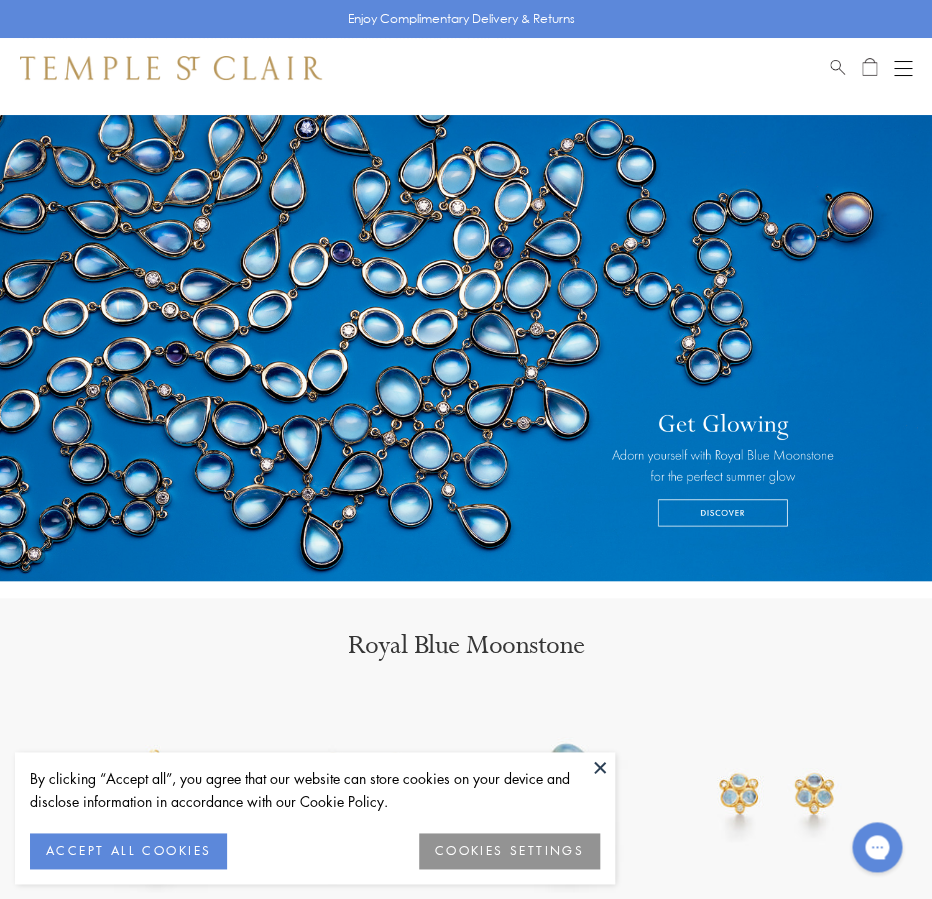 click at bounding box center [600, 767] 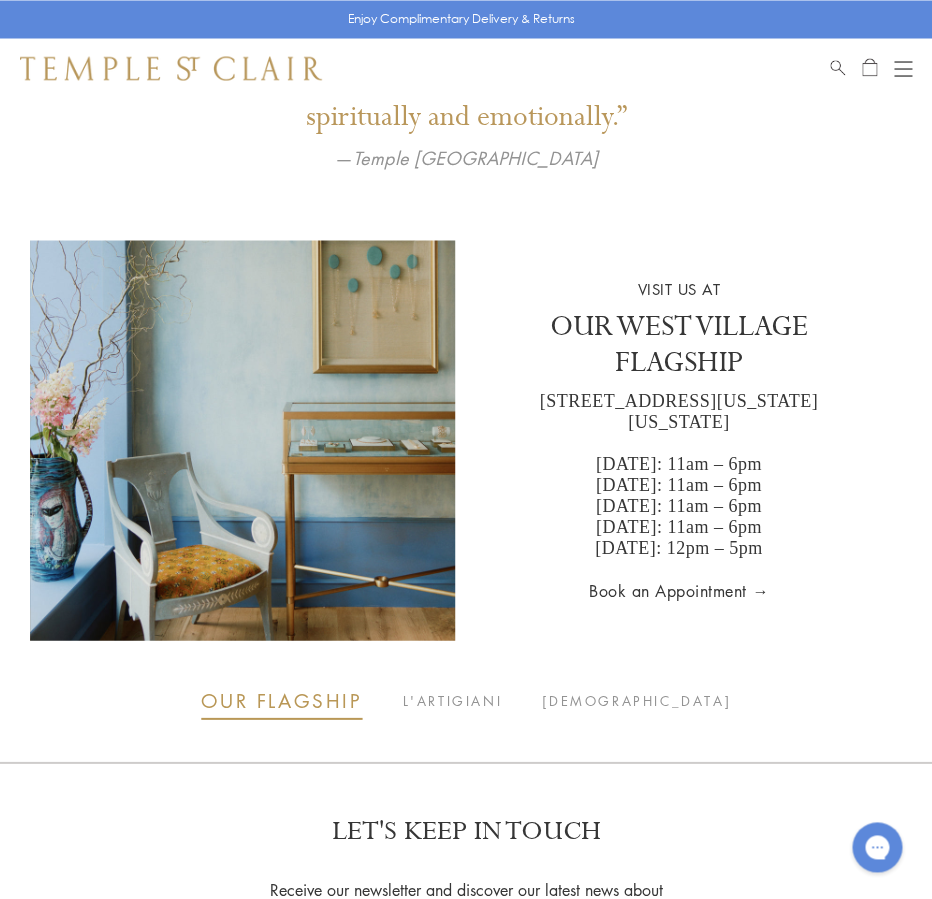 scroll, scrollTop: 2769, scrollLeft: 0, axis: vertical 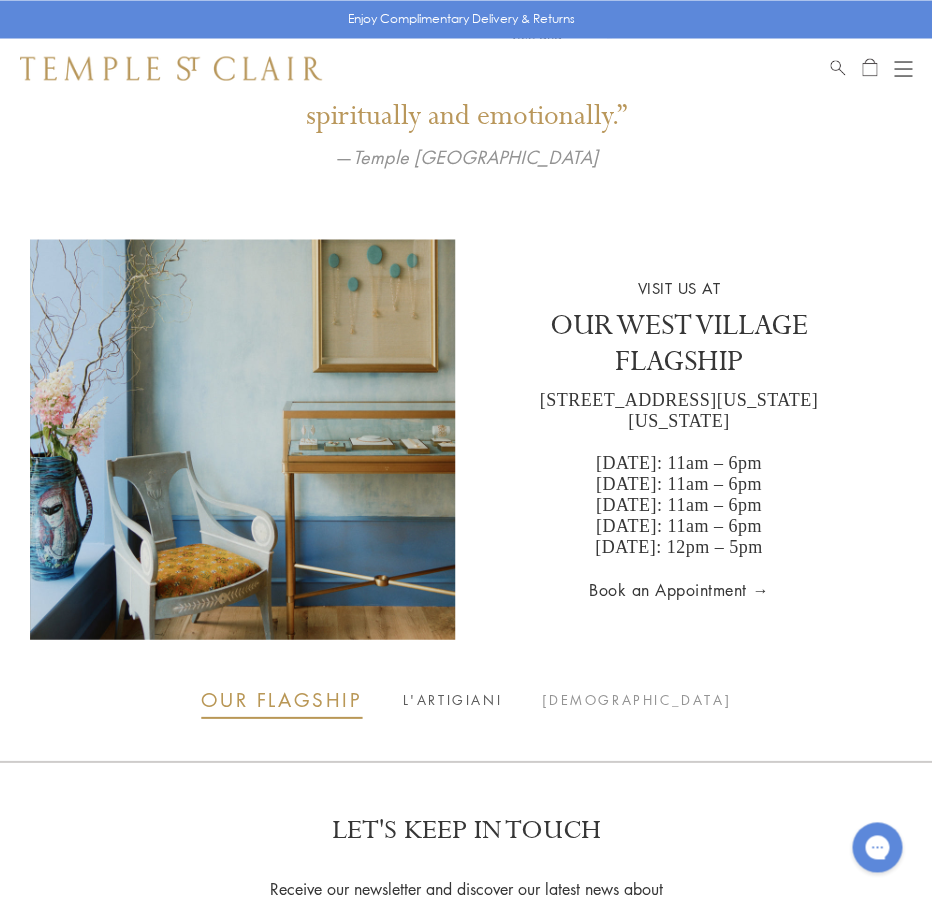 click on "L'ARTIGIANI" at bounding box center (452, 699) 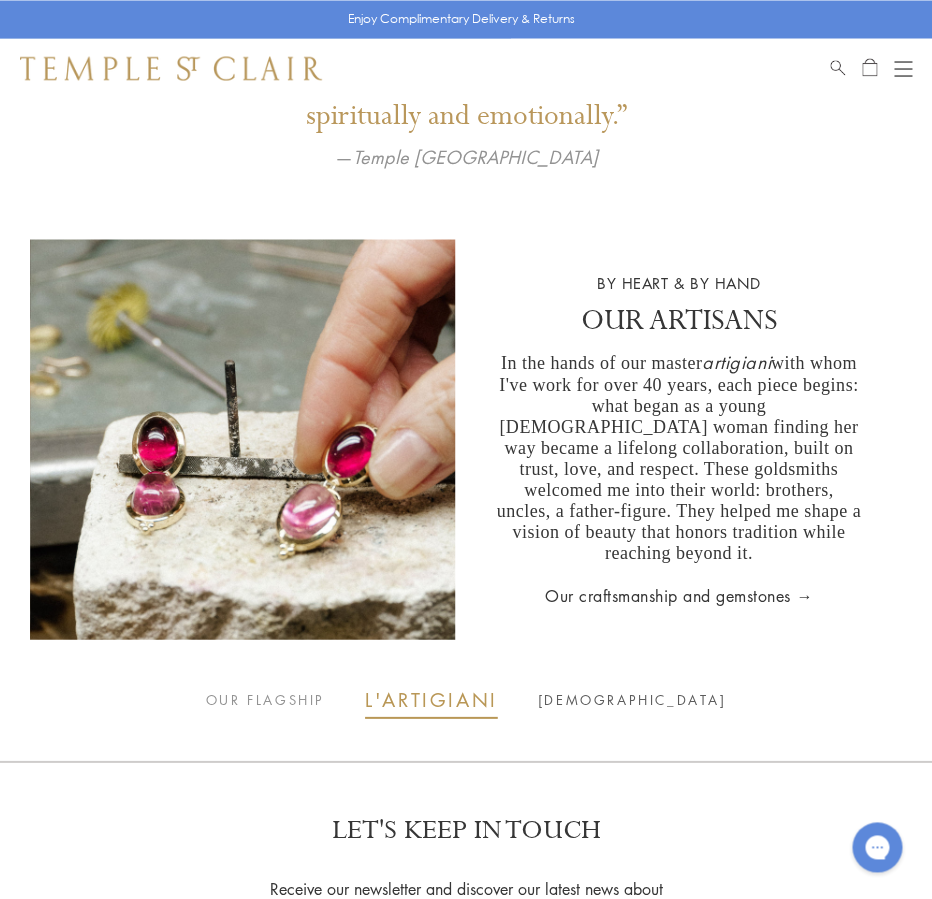 click on "[DEMOGRAPHIC_DATA]" at bounding box center (632, 699) 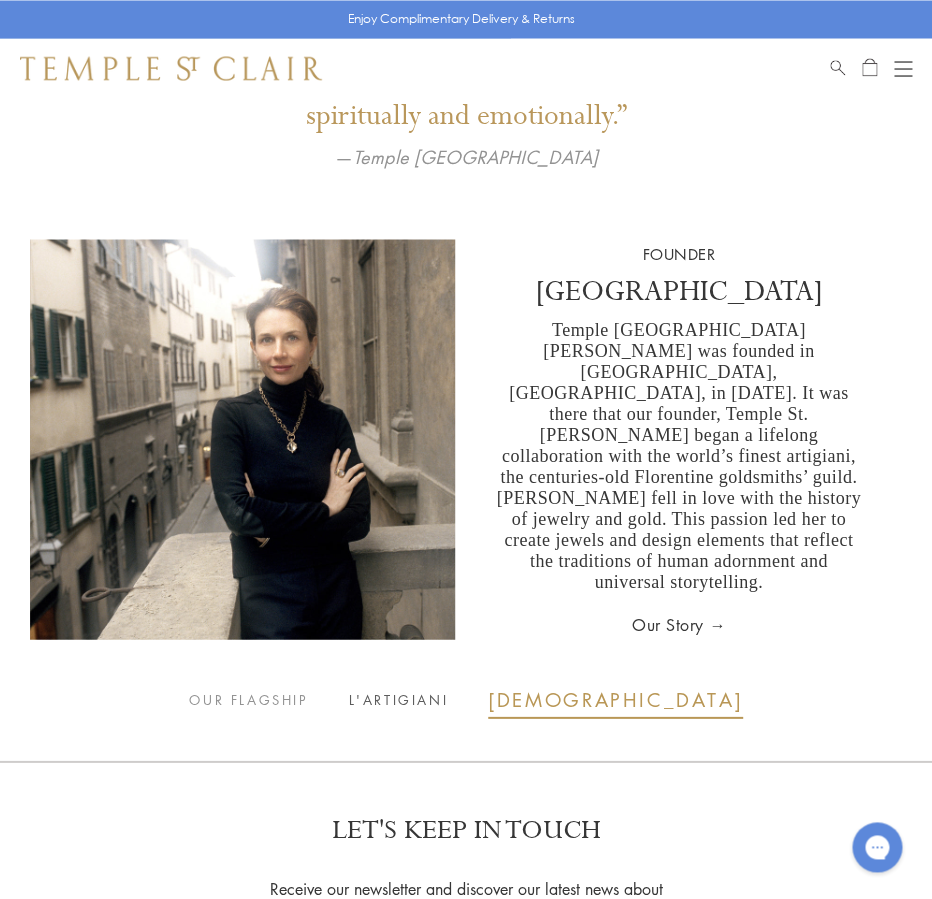 click on "L'ARTIGIANI" at bounding box center [398, 699] 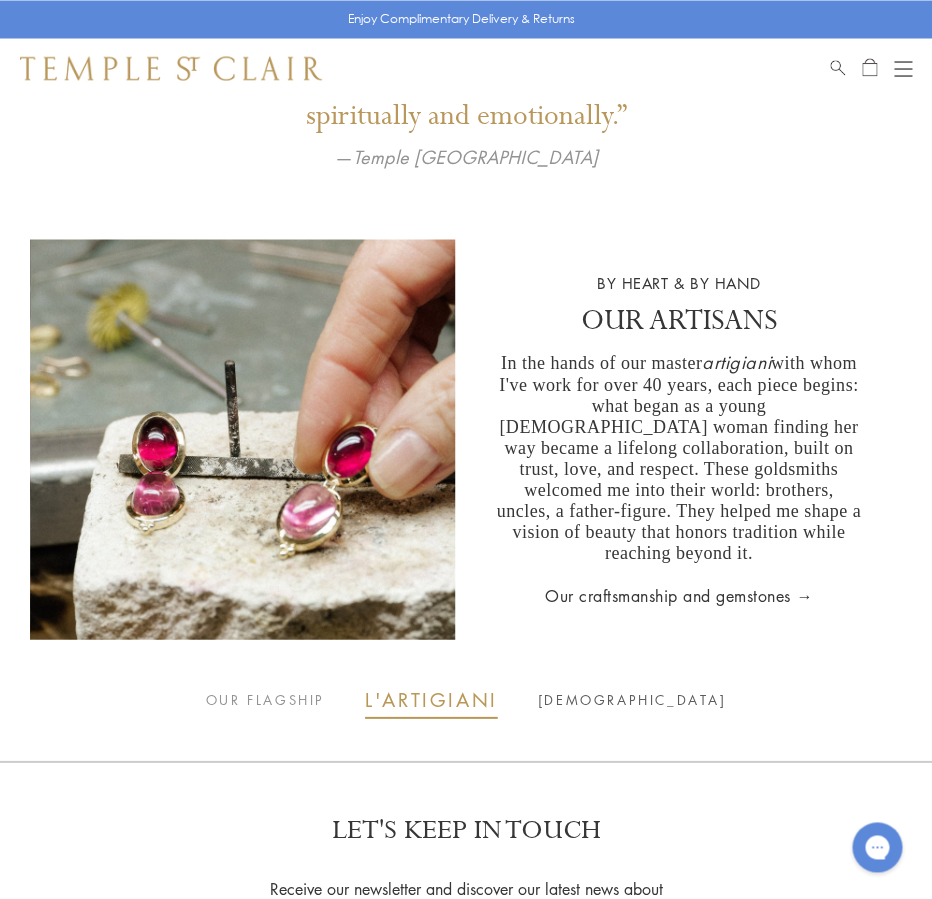 click on "[DEMOGRAPHIC_DATA]" at bounding box center (632, 699) 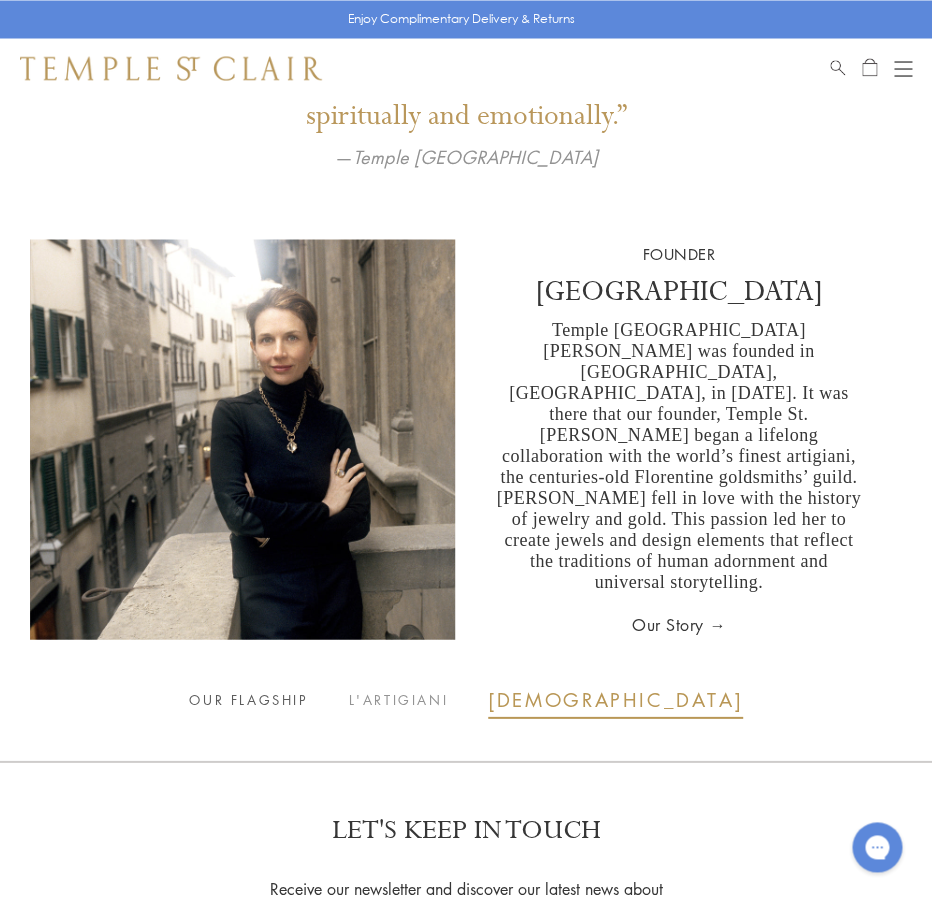 click on "OUR FLAGSHIP" at bounding box center (248, 699) 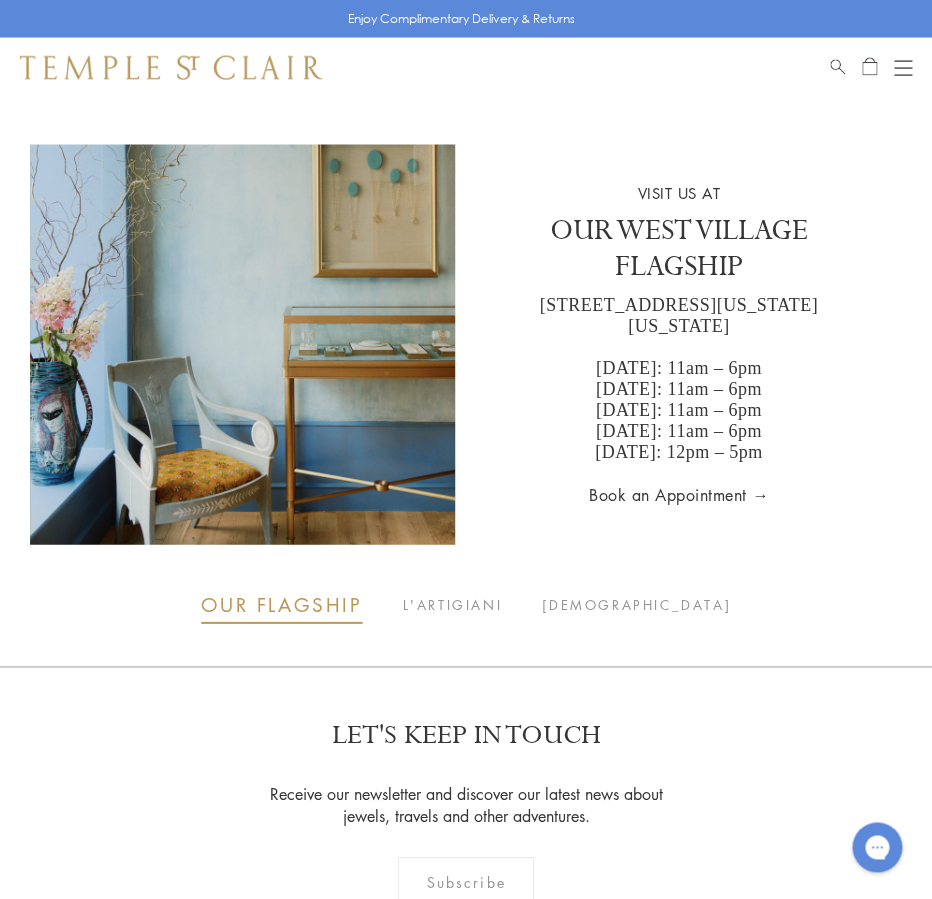 scroll, scrollTop: 2920, scrollLeft: 0, axis: vertical 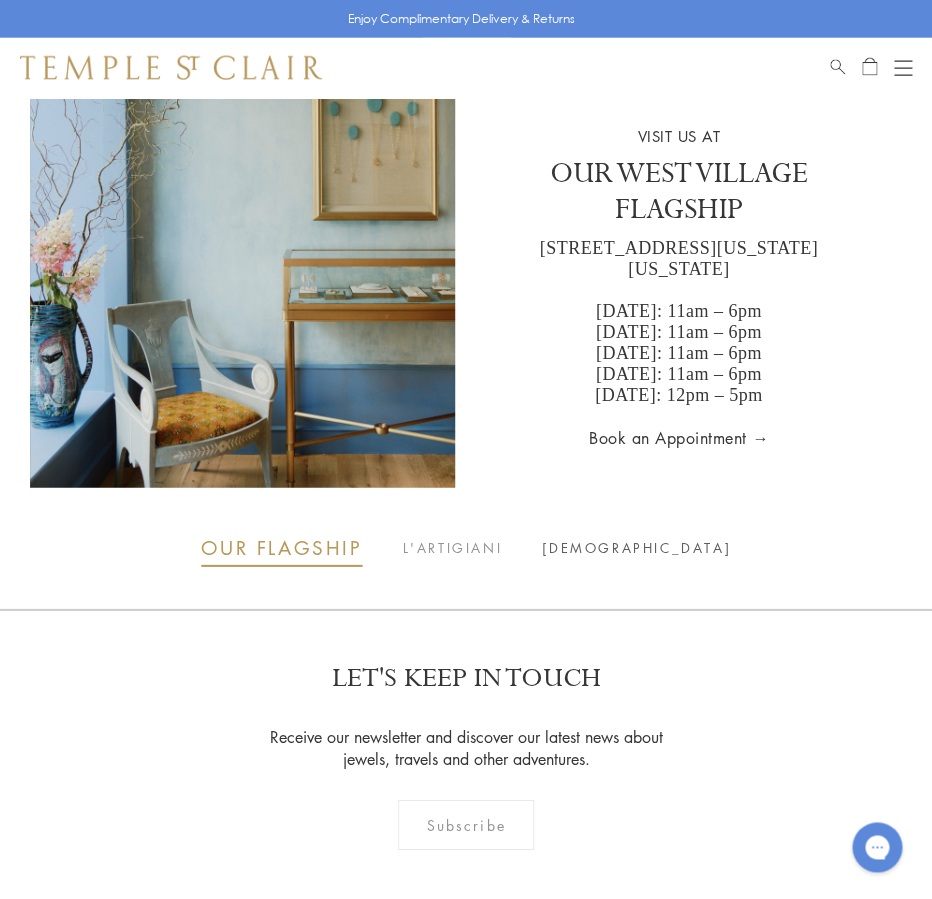 click on "[DEMOGRAPHIC_DATA]" at bounding box center [636, 548] 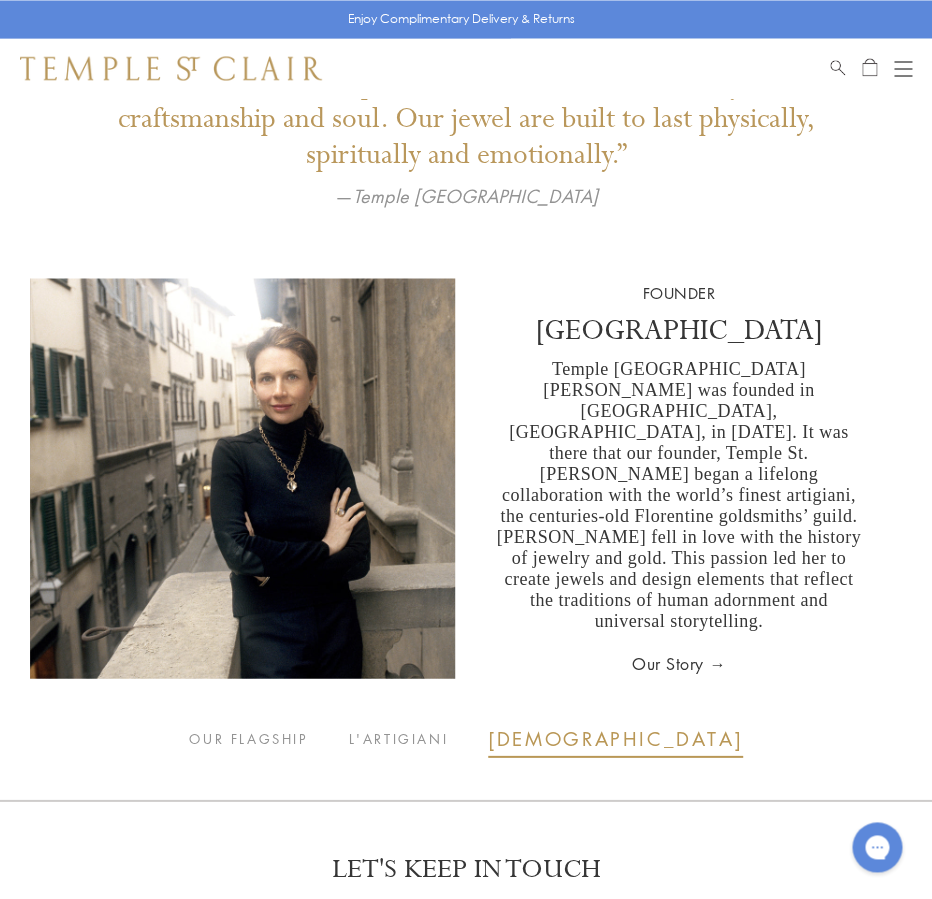 scroll, scrollTop: 2728, scrollLeft: 0, axis: vertical 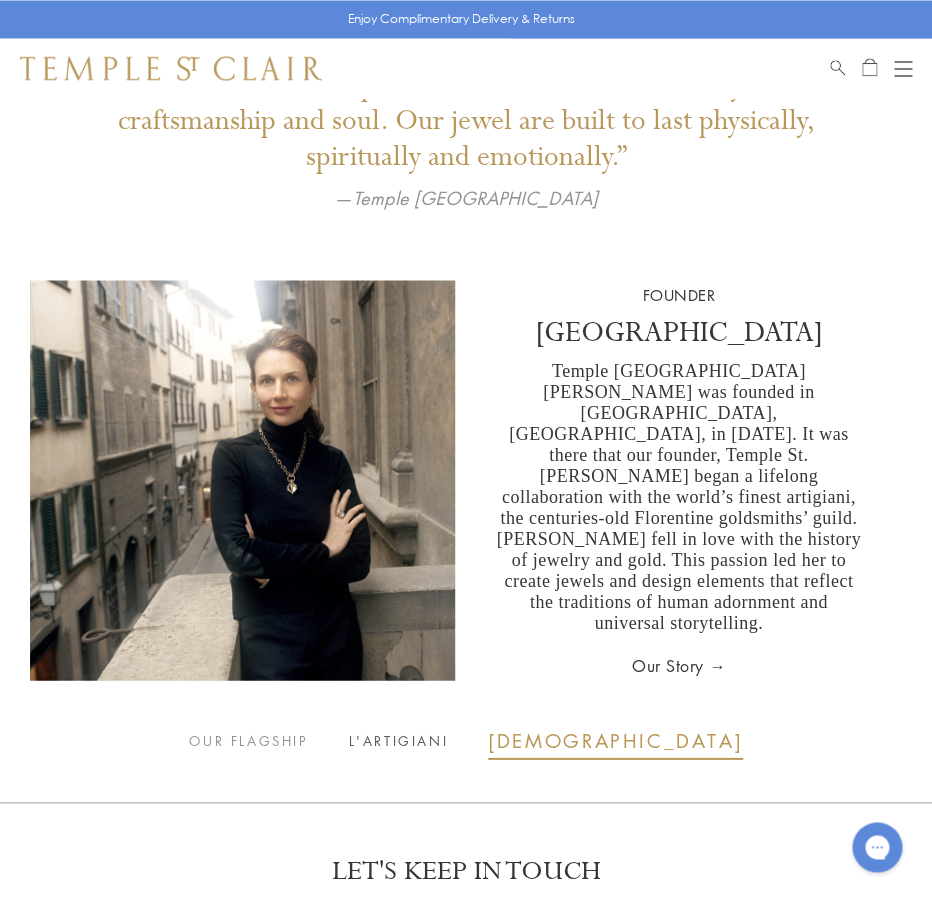 click on "L'ARTIGIANI" at bounding box center (398, 740) 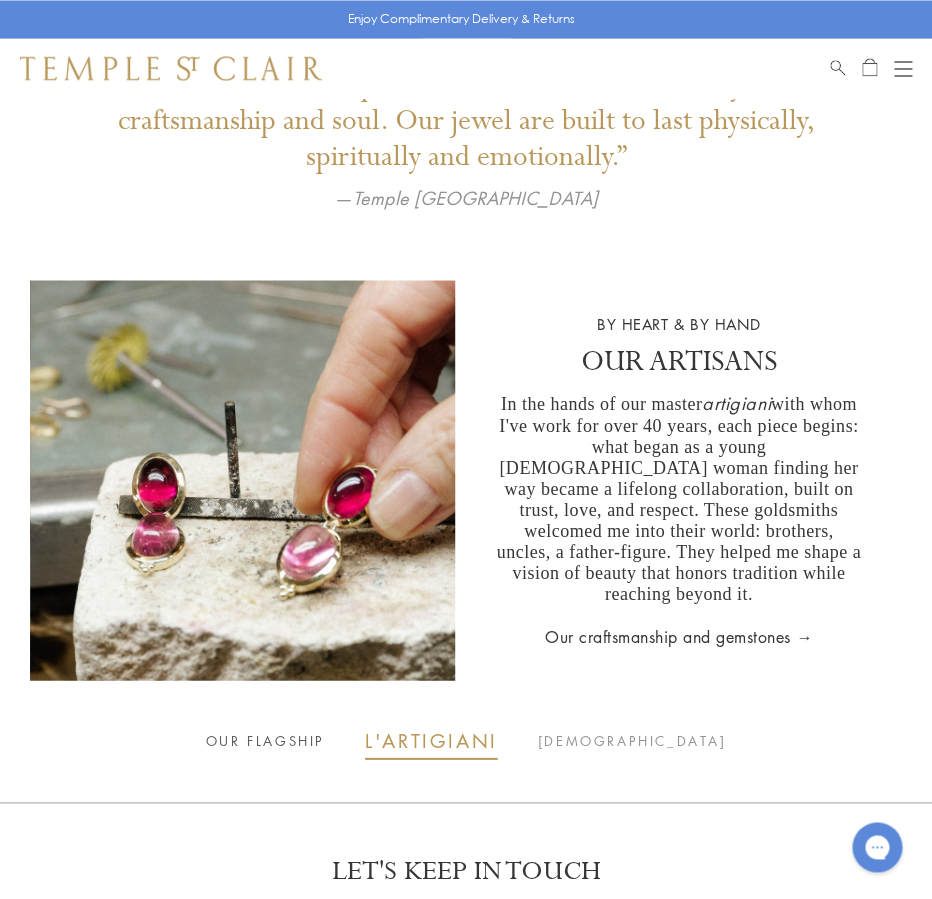 click on "OUR FLAGSHIP" at bounding box center [265, 740] 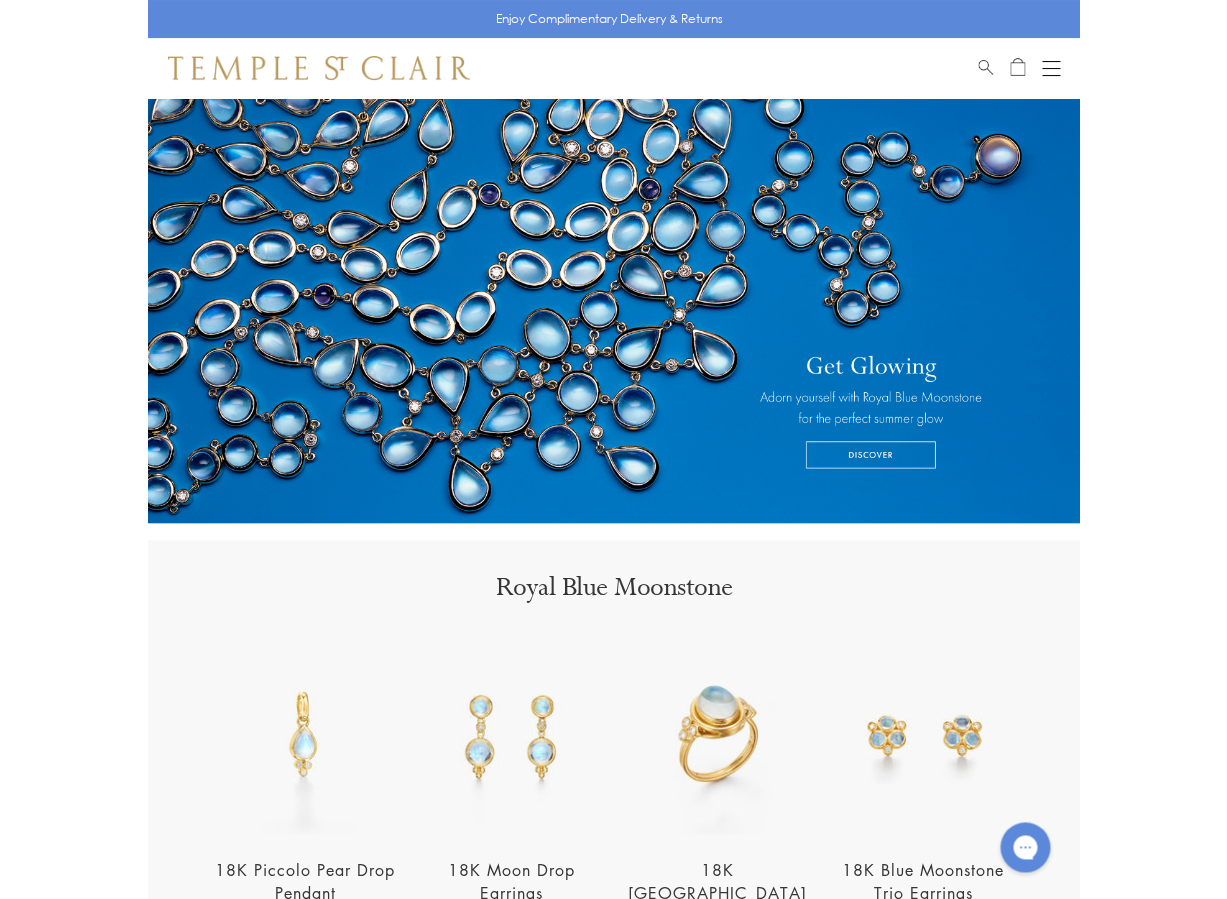 scroll, scrollTop: 0, scrollLeft: 0, axis: both 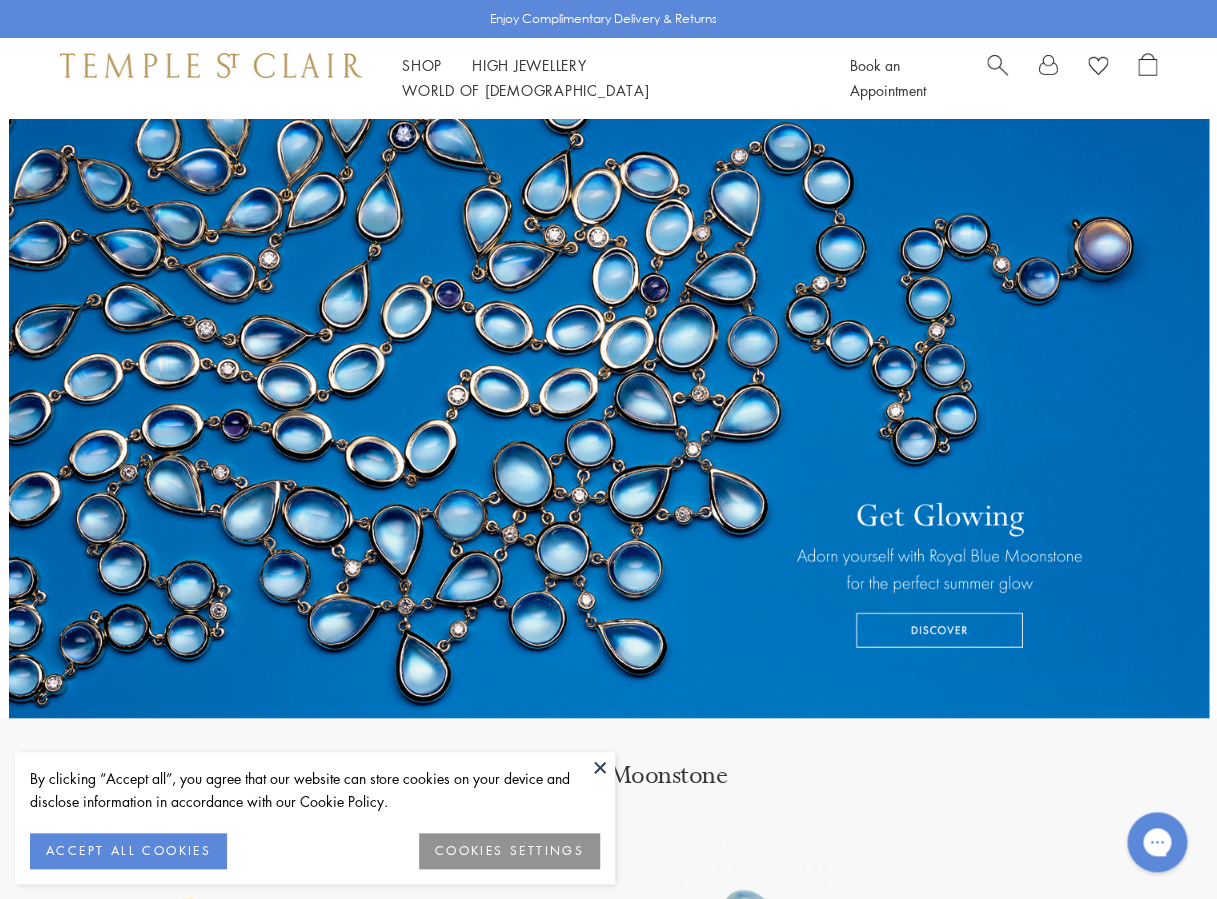 click at bounding box center (600, 767) 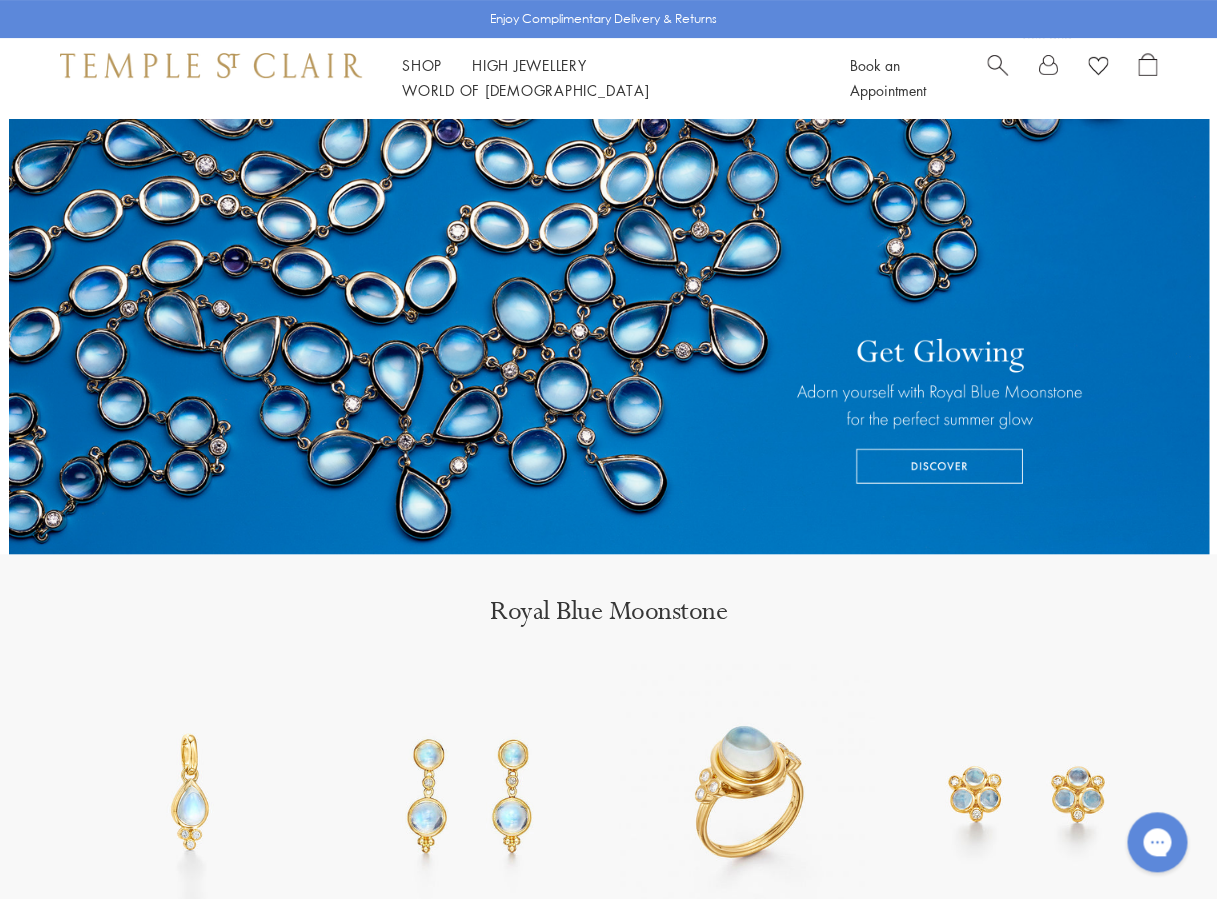 scroll, scrollTop: 162, scrollLeft: 0, axis: vertical 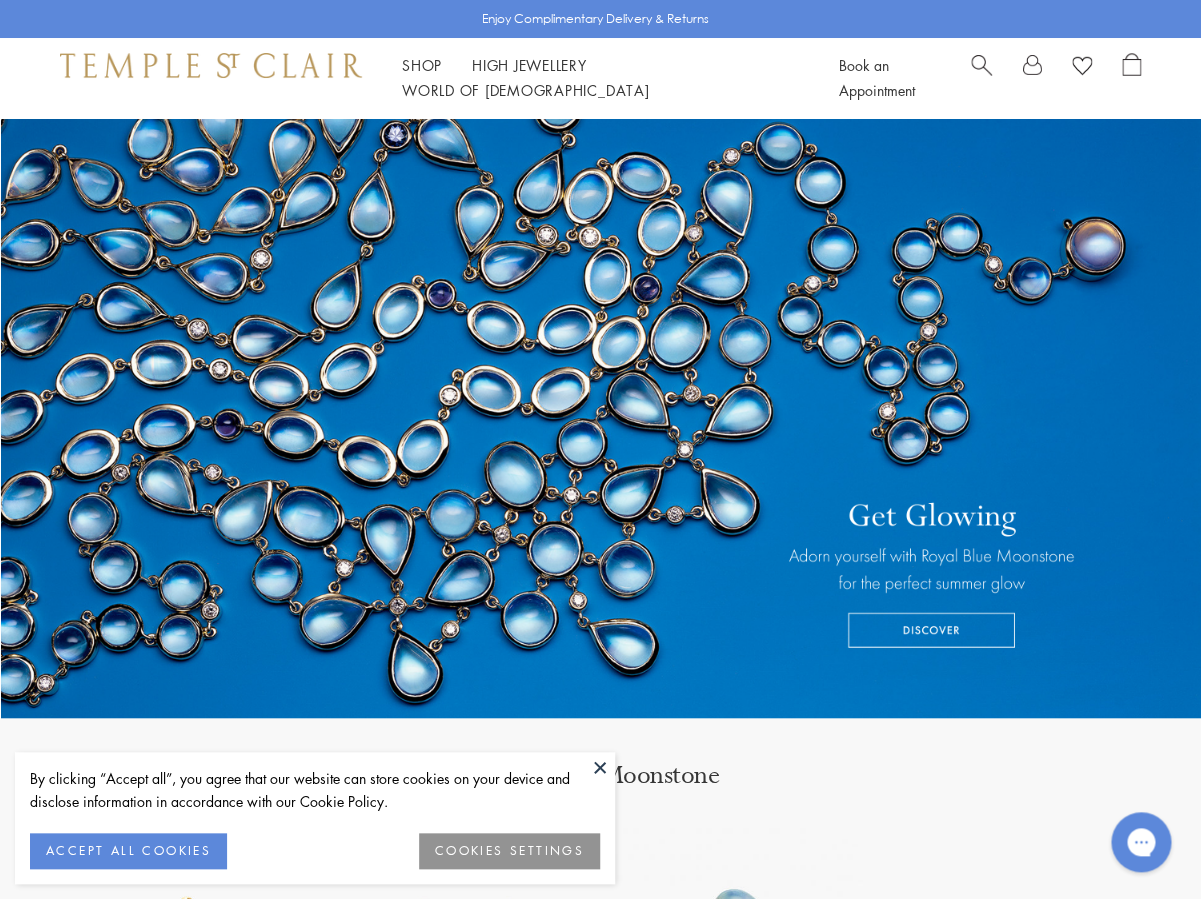 click at bounding box center [600, 767] 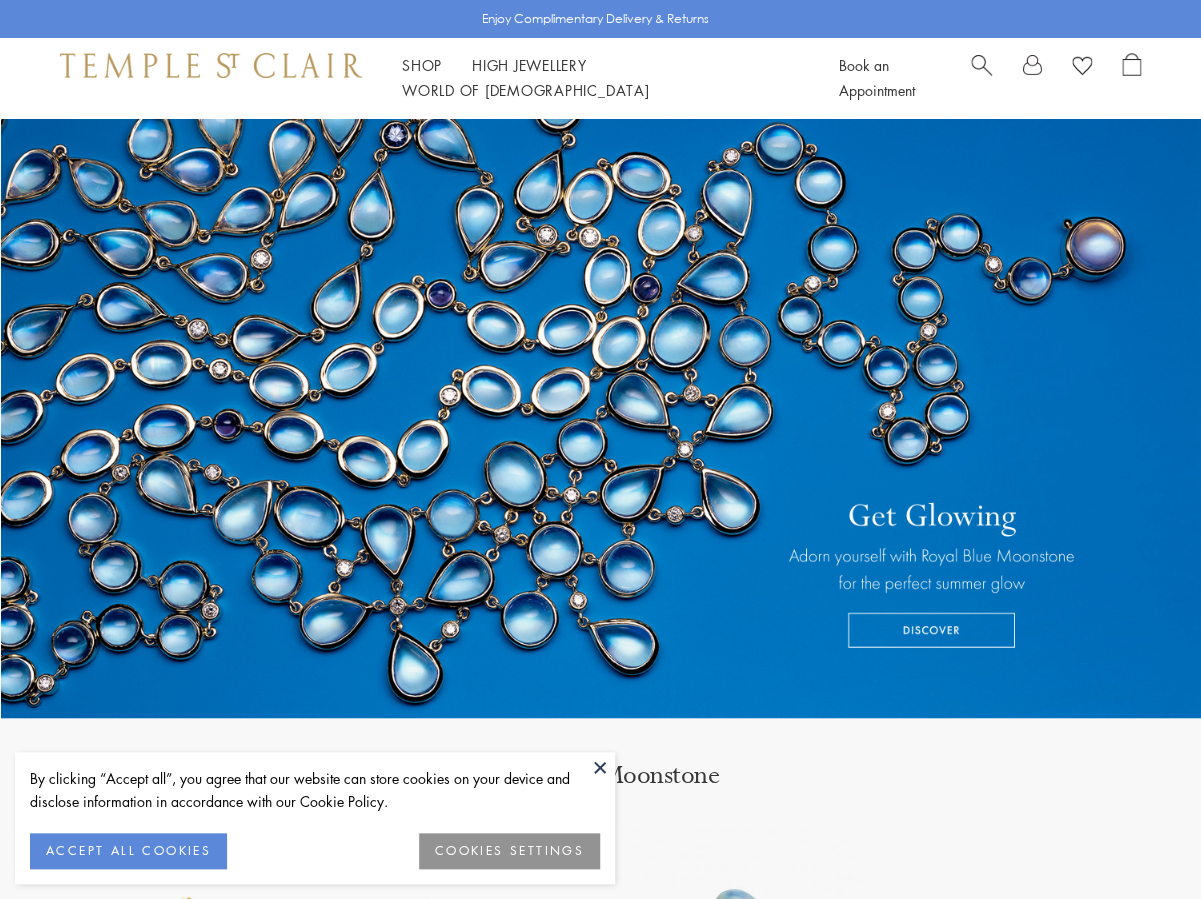 scroll, scrollTop: 0, scrollLeft: 0, axis: both 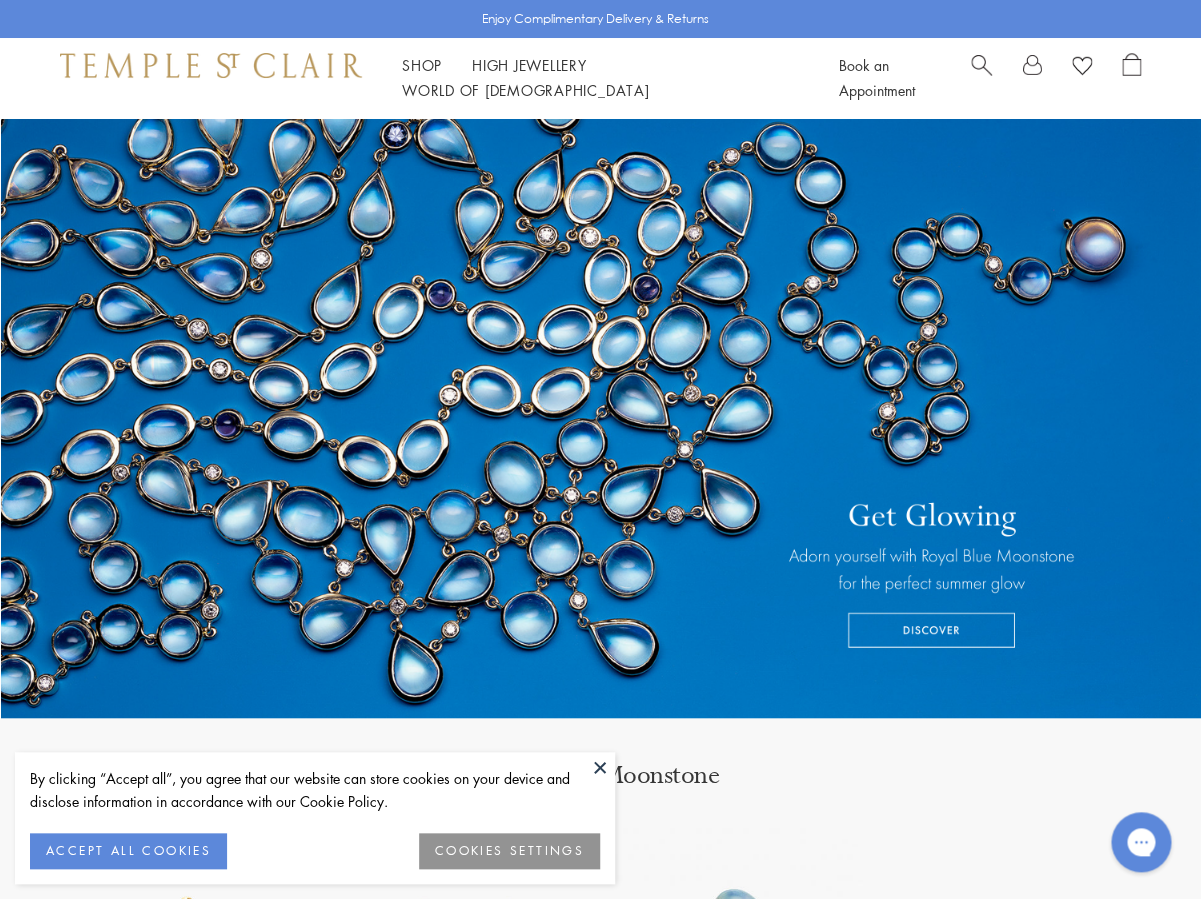 click at bounding box center (600, 767) 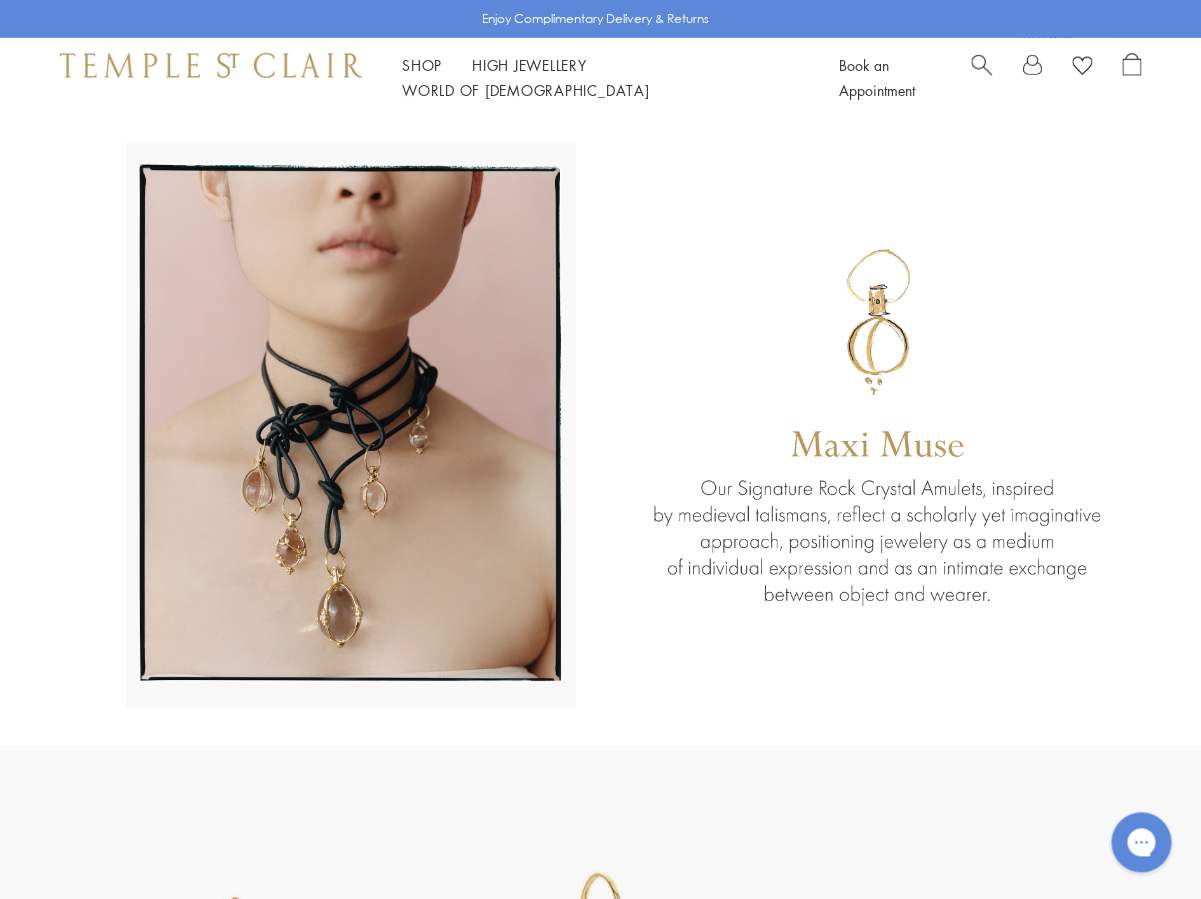 scroll, scrollTop: 1976, scrollLeft: 0, axis: vertical 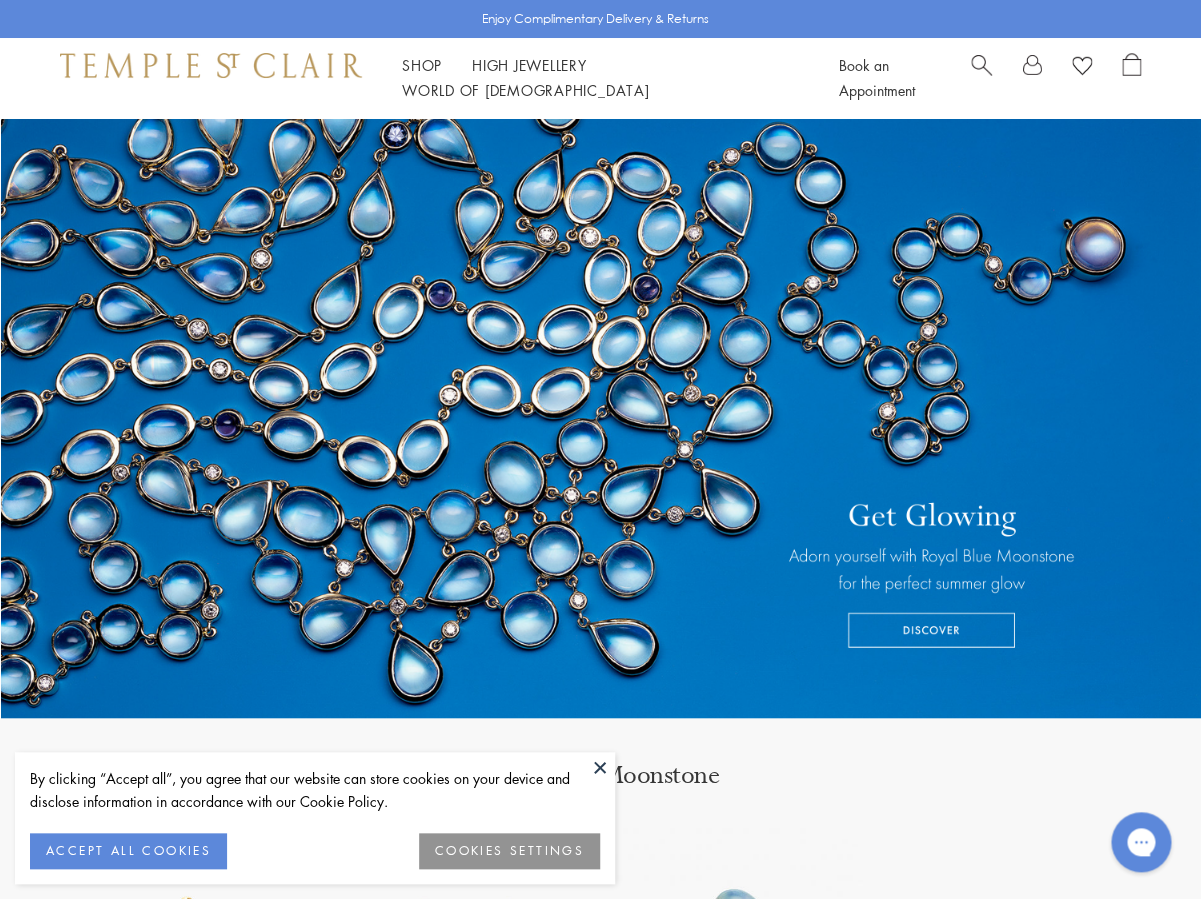 click at bounding box center [600, 767] 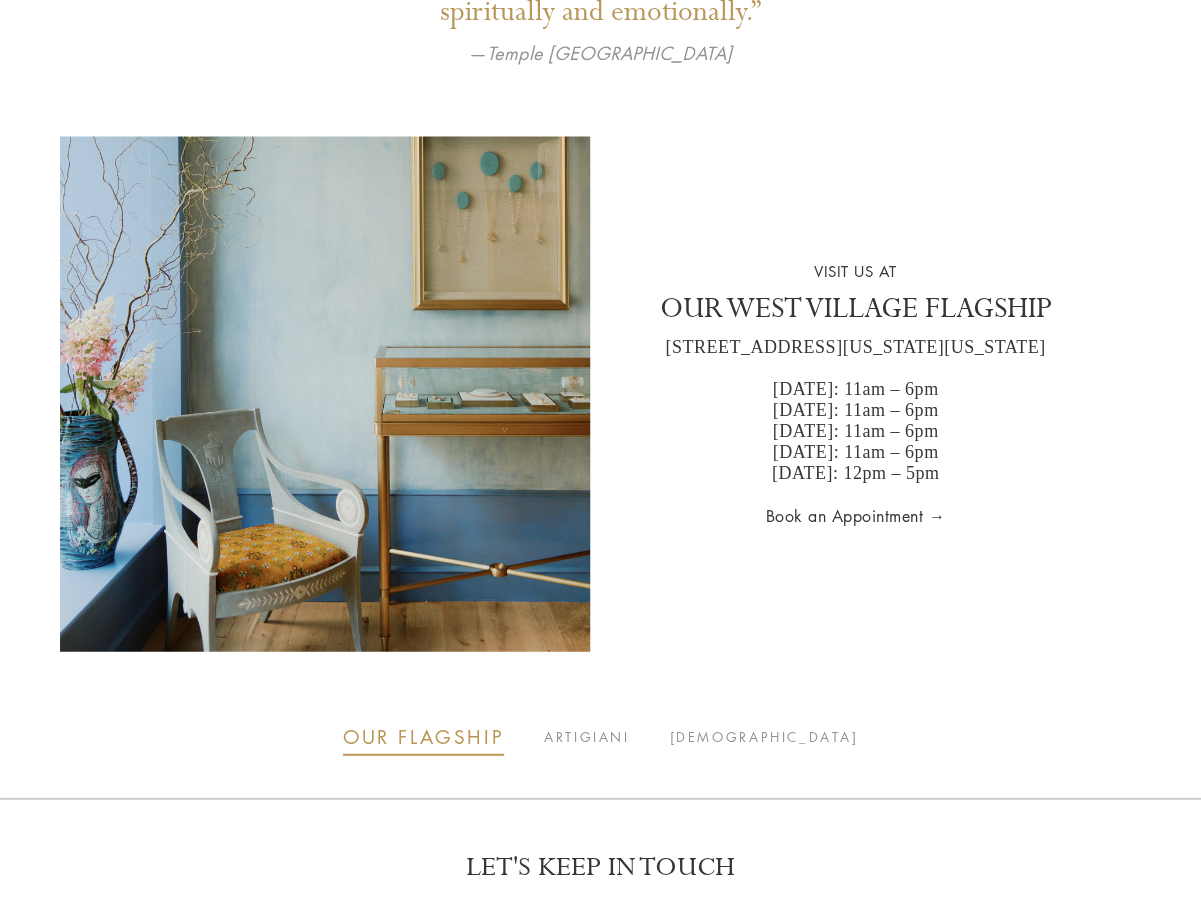 scroll, scrollTop: 4120, scrollLeft: 0, axis: vertical 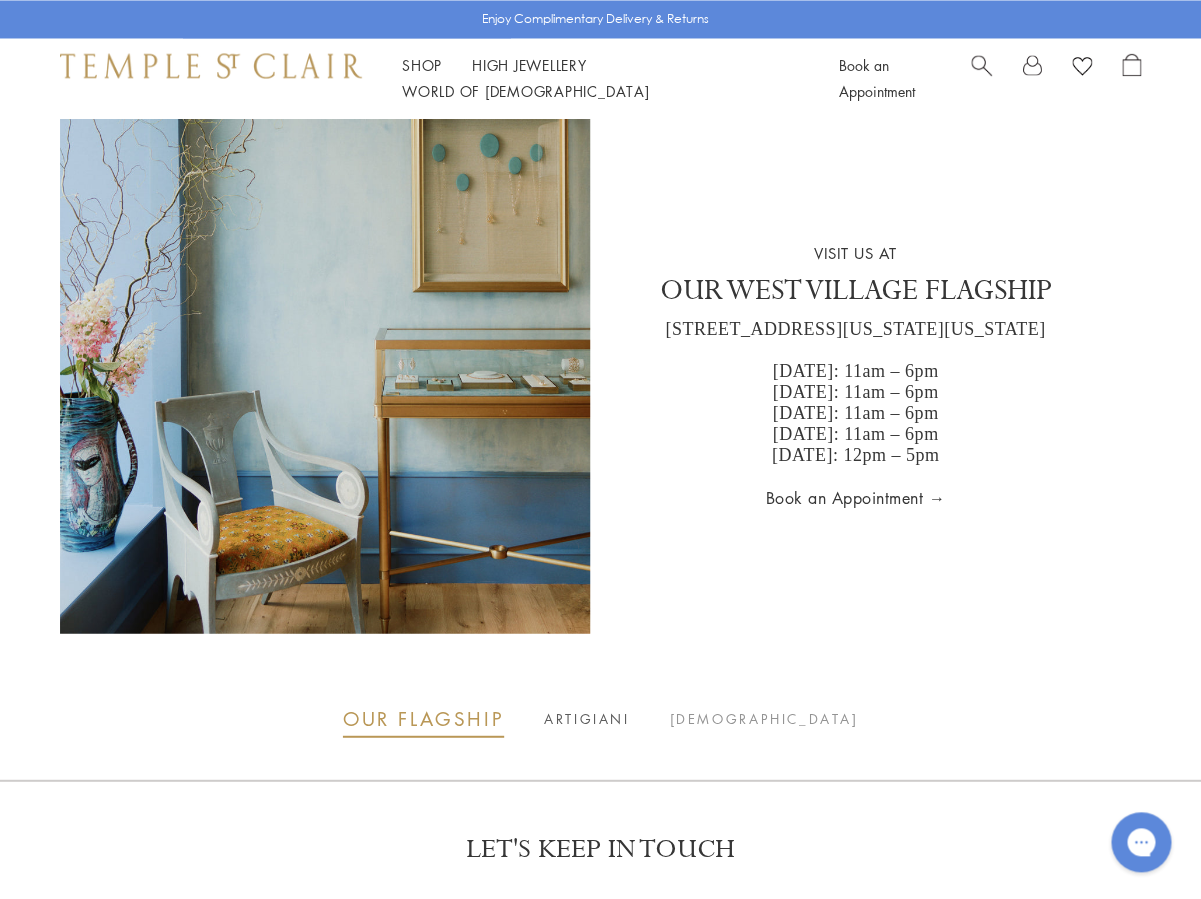 click on "ARTIGIANI" at bounding box center [586, 718] 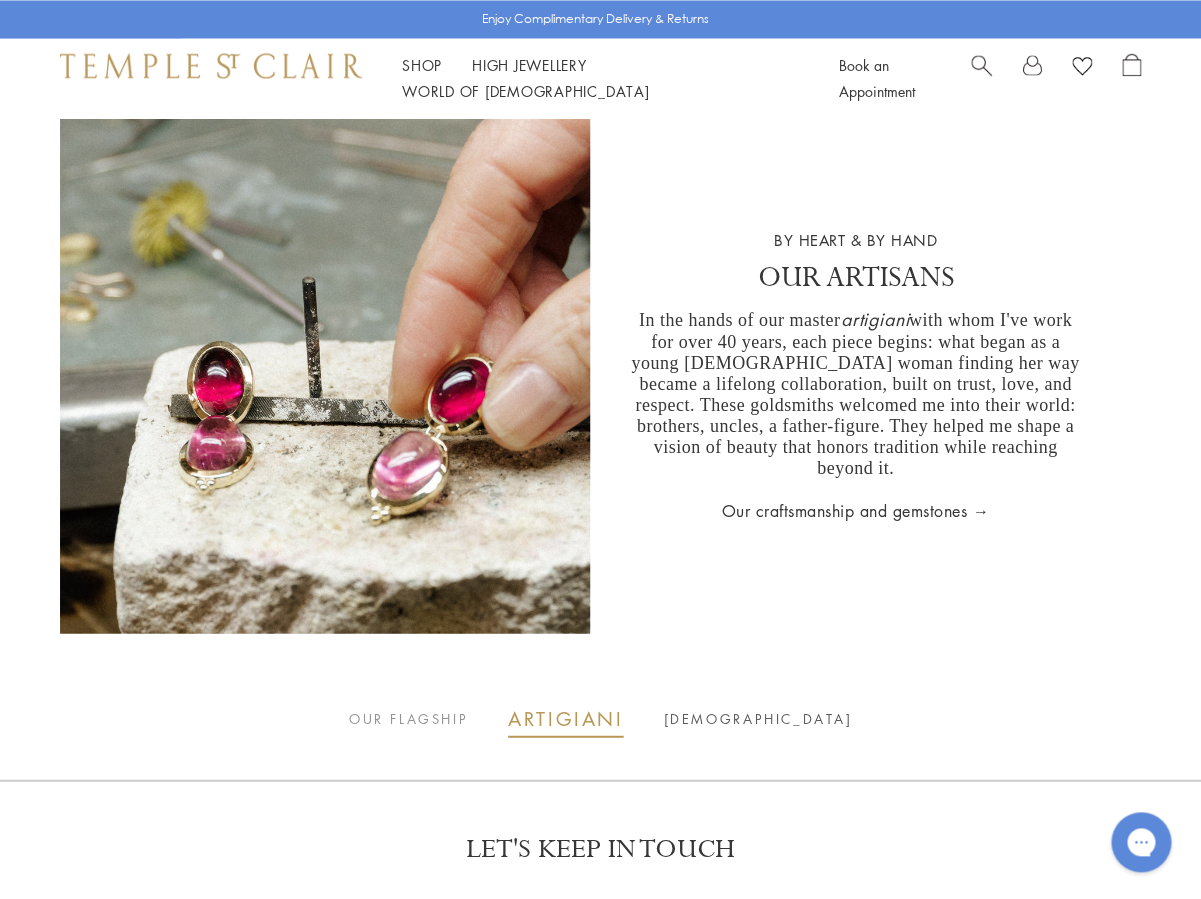 click on "[DEMOGRAPHIC_DATA]" at bounding box center [757, 718] 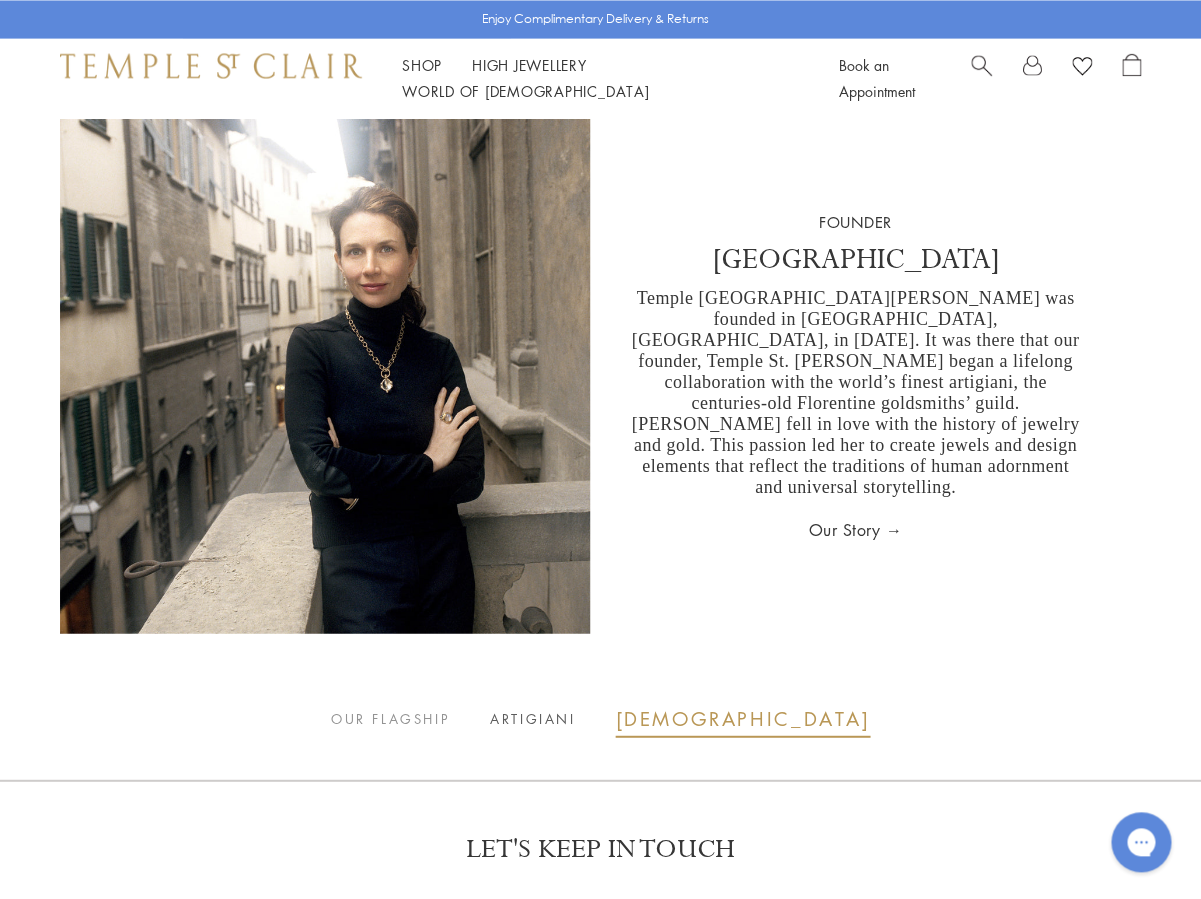 click on "ARTIGIANI" at bounding box center (532, 718) 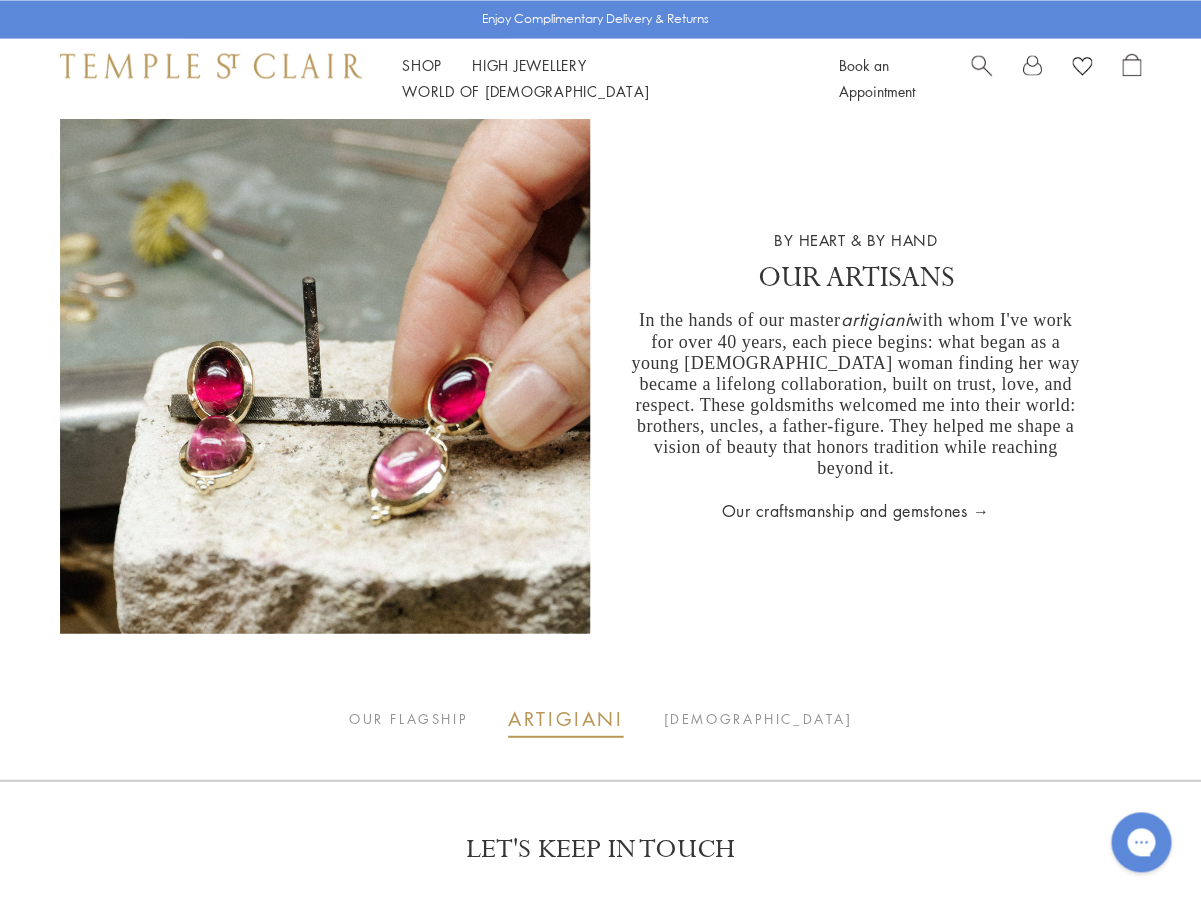 click on "Enjoy Complimentary Delivery & Returns
Shop Shop
Categories Amulets   Pendants & Charms   Lockets   Chains & Leather Cords   Earrings   Rings   Bracelets & Bangles   Necklaces   Books & Notebooks   View All   Collections Rock Crystal Amulet   Angels   Color Theory   Celestial   Tree of Life   Royal Blue Moonstone   Zodiac   Featured Travel Jewels   New Arrivals   S25 Fiori Collection   Our Exclusive Jewels   Jewels to Personalize   Limited Edition Jewels   Sassini Rings   Temple Classics   Curated for you Shop Now Shop Now" at bounding box center [600, -902] 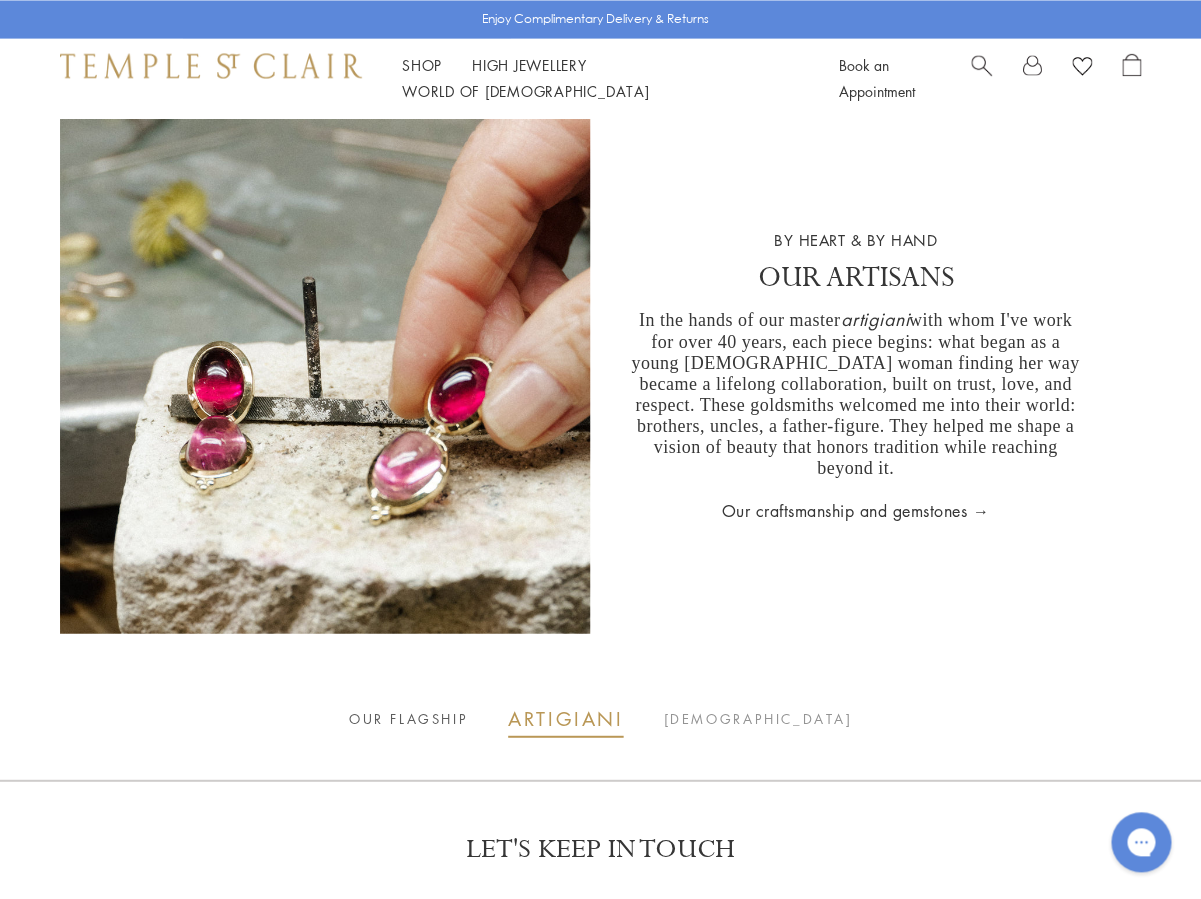 click on "OUR FLAGSHIP" at bounding box center (408, 718) 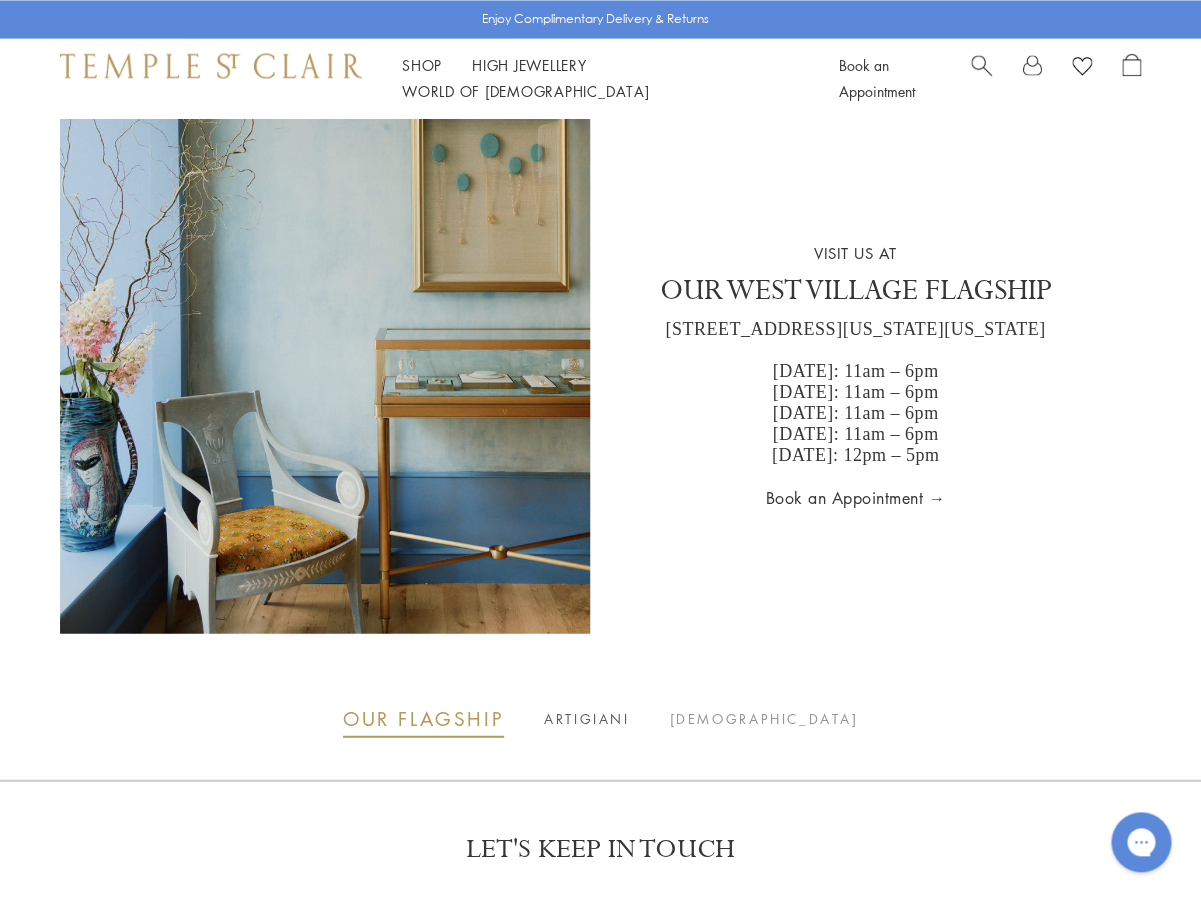 click on "ARTIGIANI" at bounding box center [586, 718] 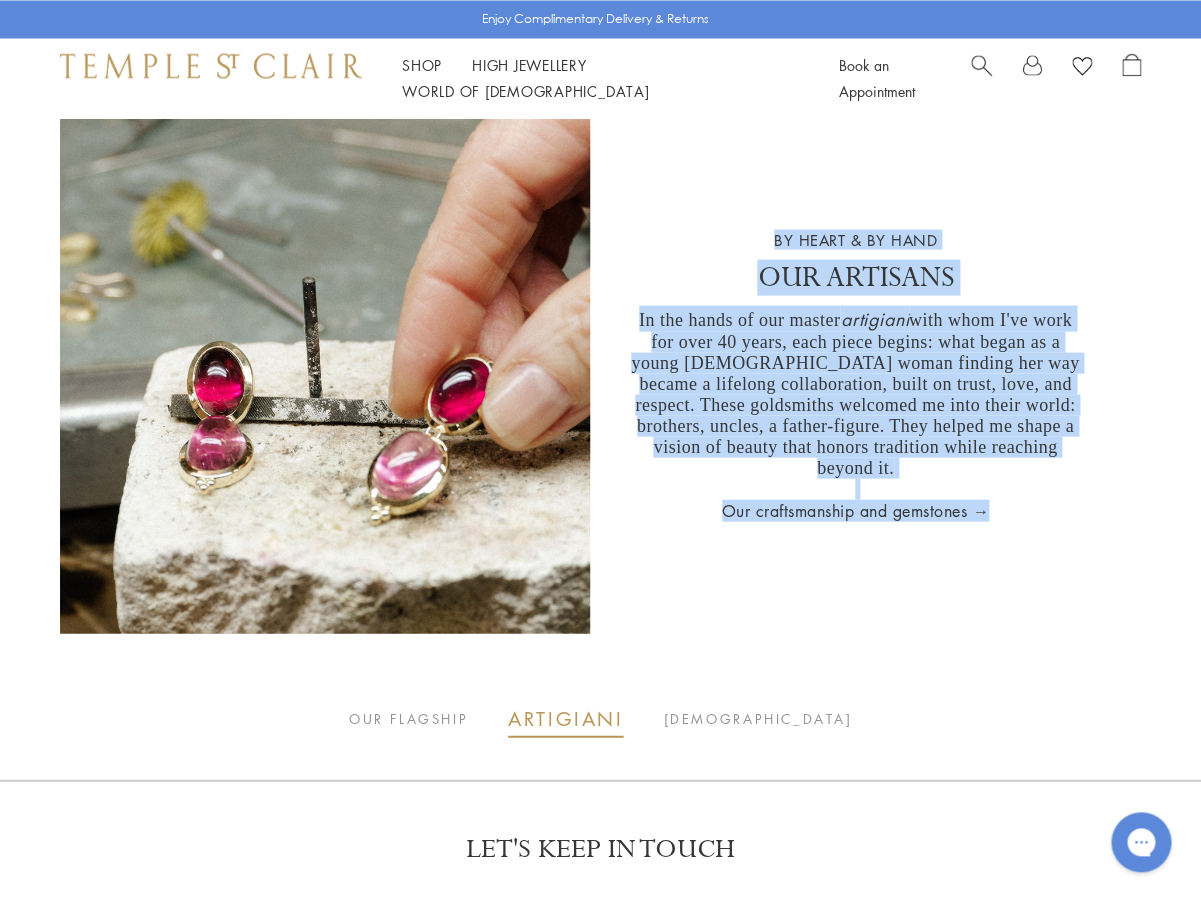 drag, startPoint x: 774, startPoint y: 241, endPoint x: 1038, endPoint y: 567, distance: 419.49017 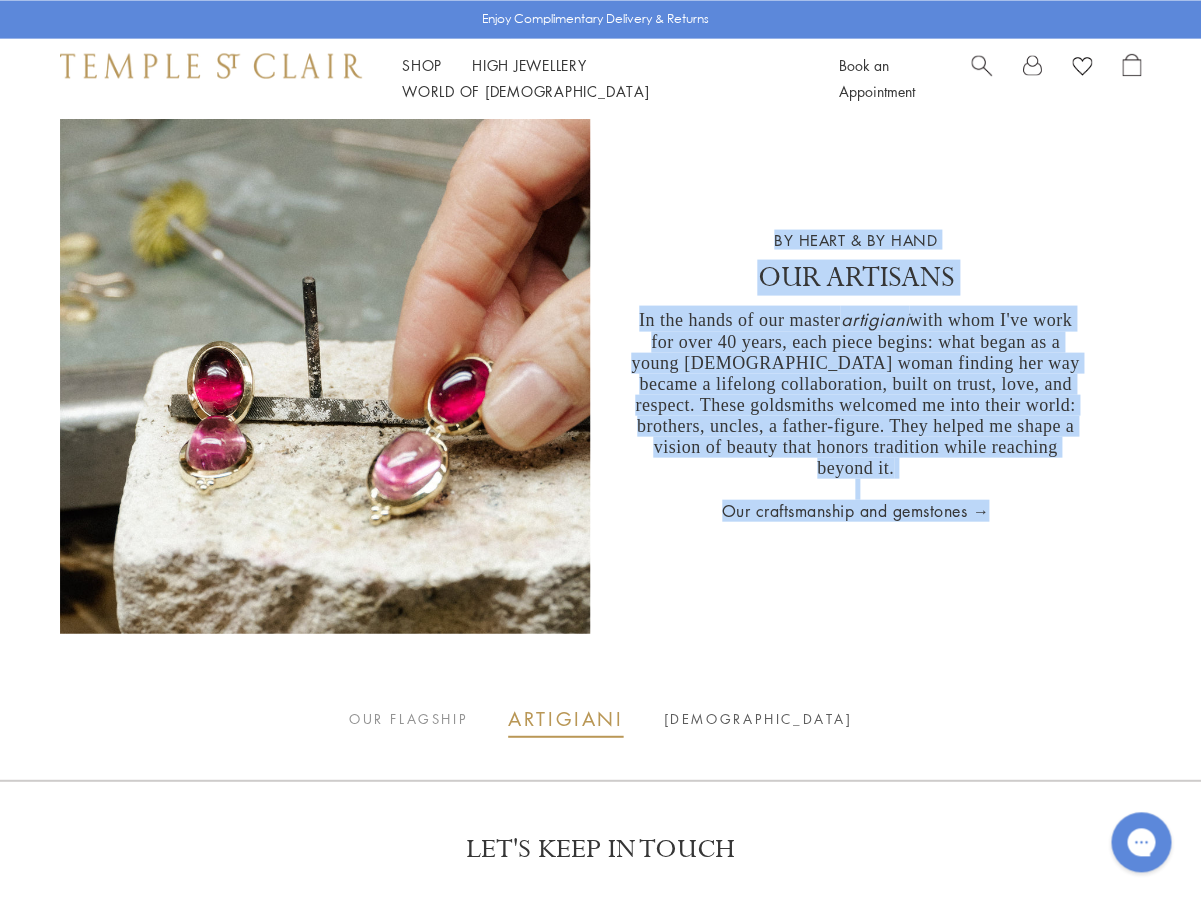 click on "[DEMOGRAPHIC_DATA]" at bounding box center [757, 718] 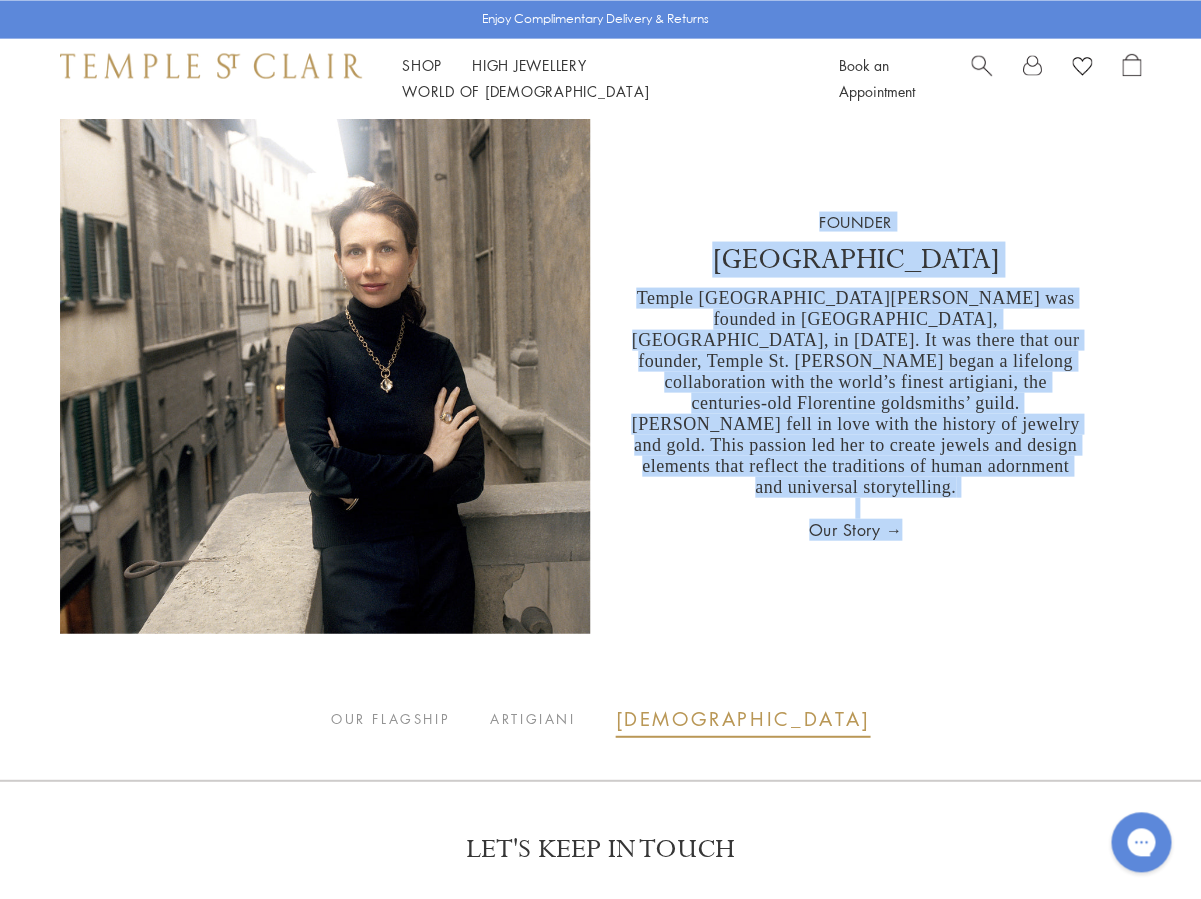 drag, startPoint x: 815, startPoint y: 242, endPoint x: 993, endPoint y: 521, distance: 330.94562 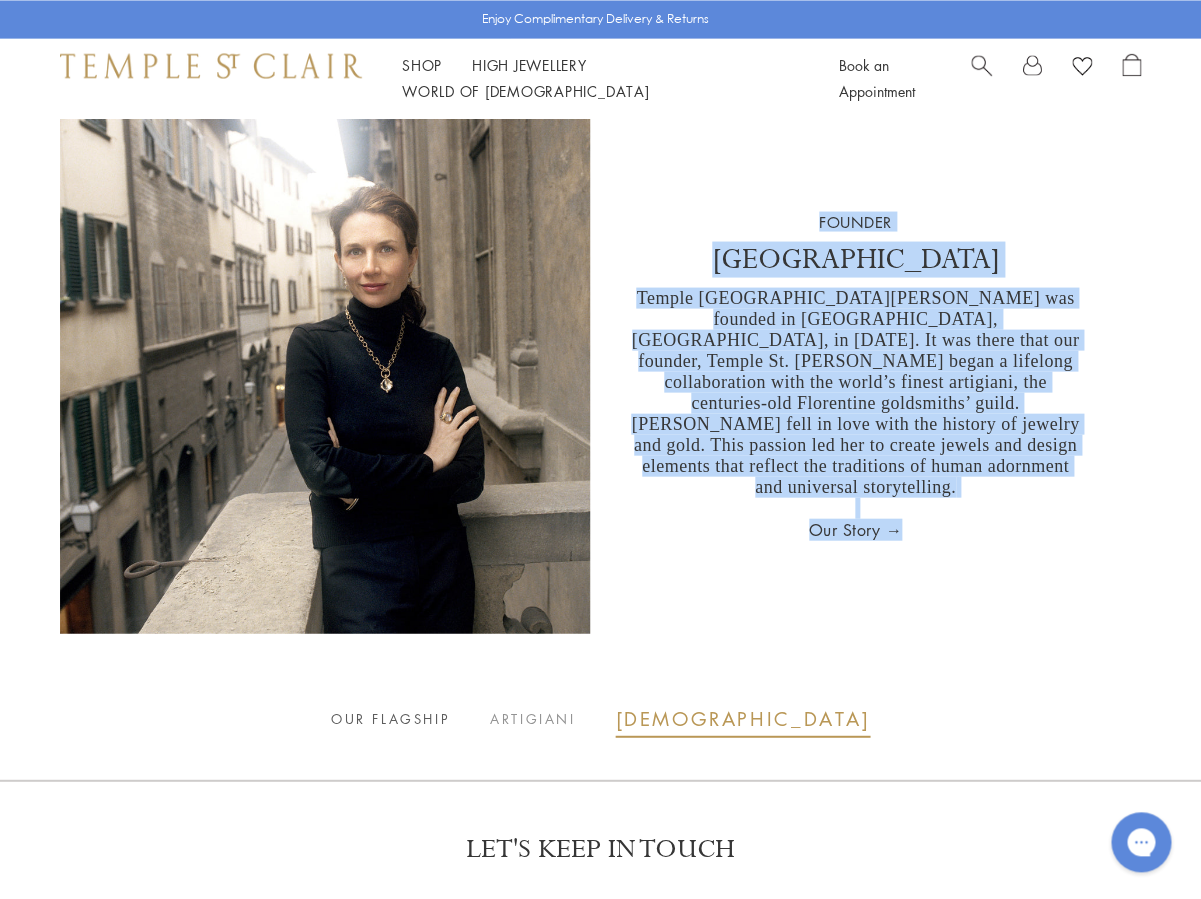 click on "OUR FLAGSHIP" at bounding box center [390, 718] 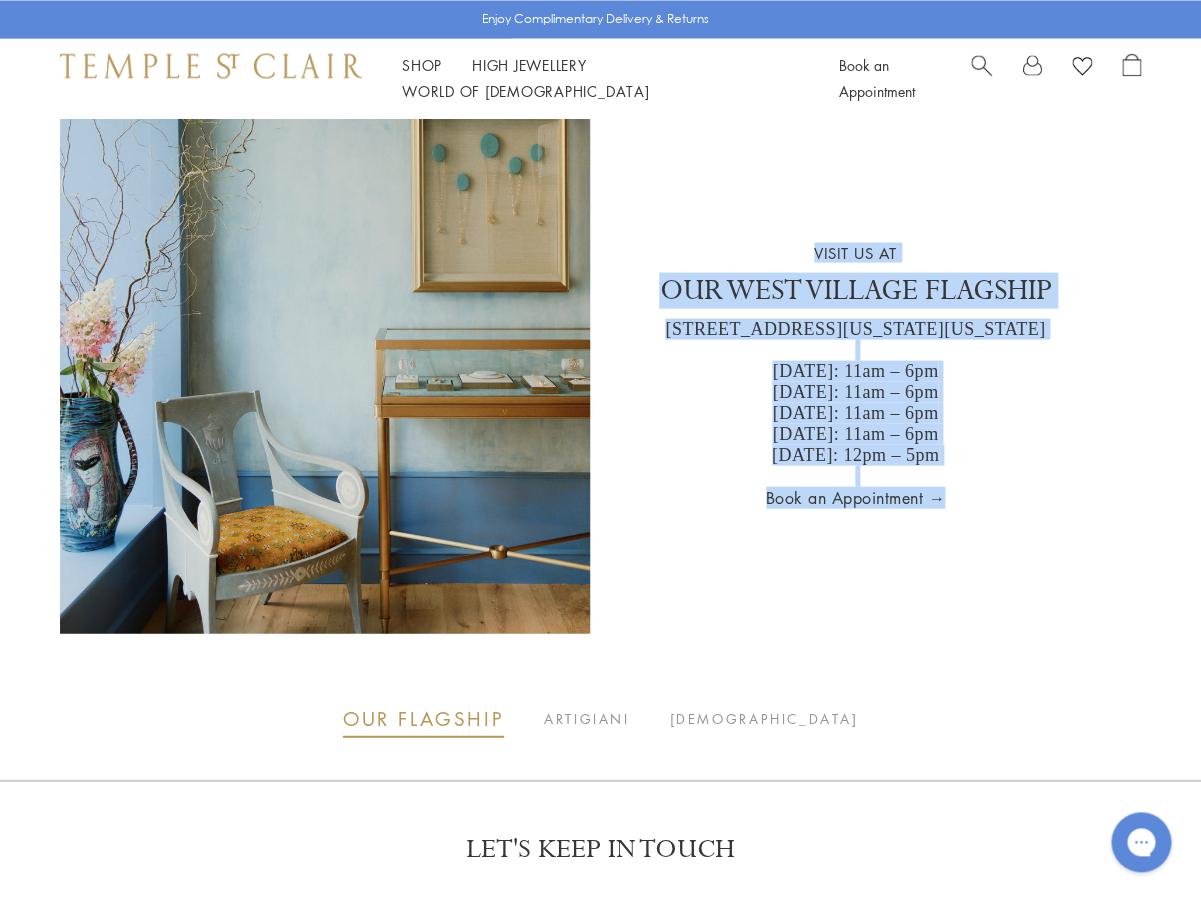 drag, startPoint x: 814, startPoint y: 239, endPoint x: 1004, endPoint y: 530, distance: 347.5356 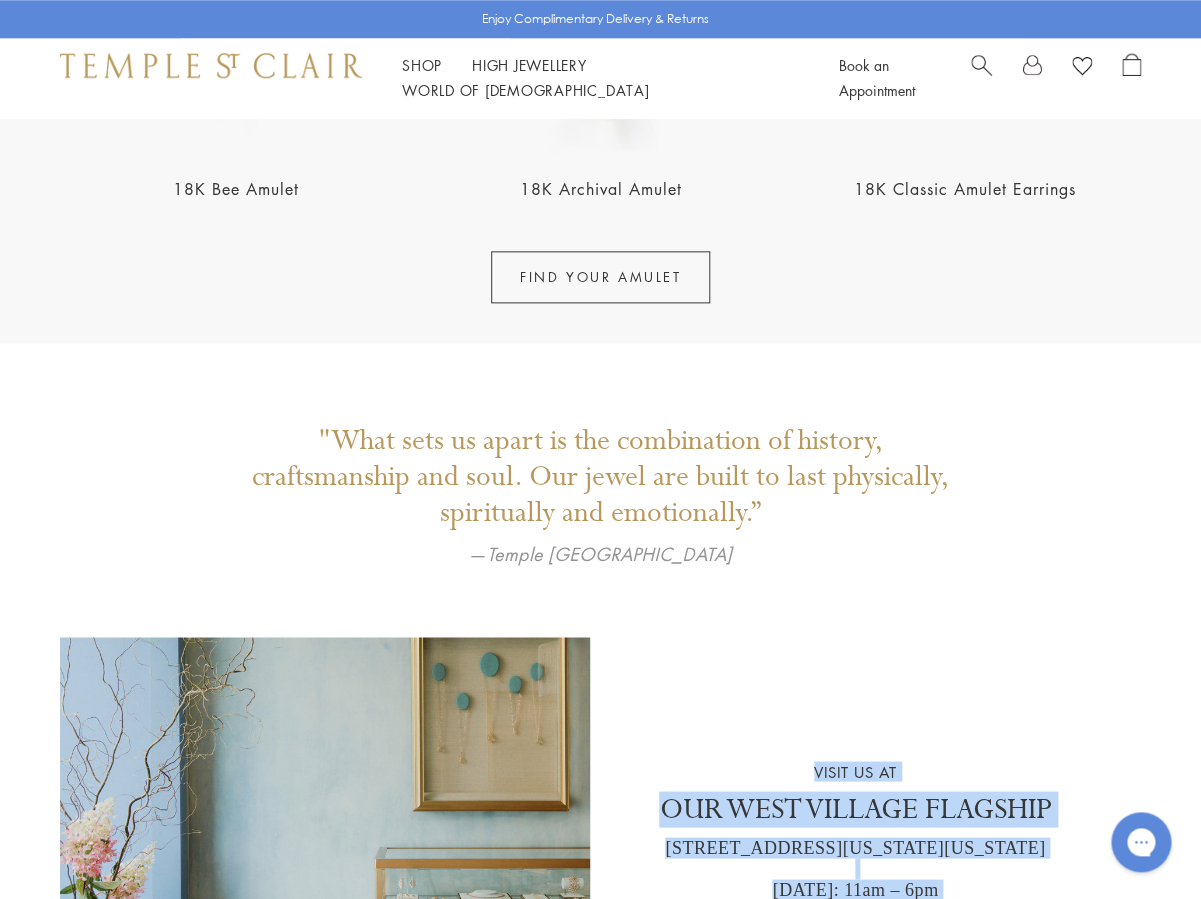 scroll, scrollTop: 2985, scrollLeft: 0, axis: vertical 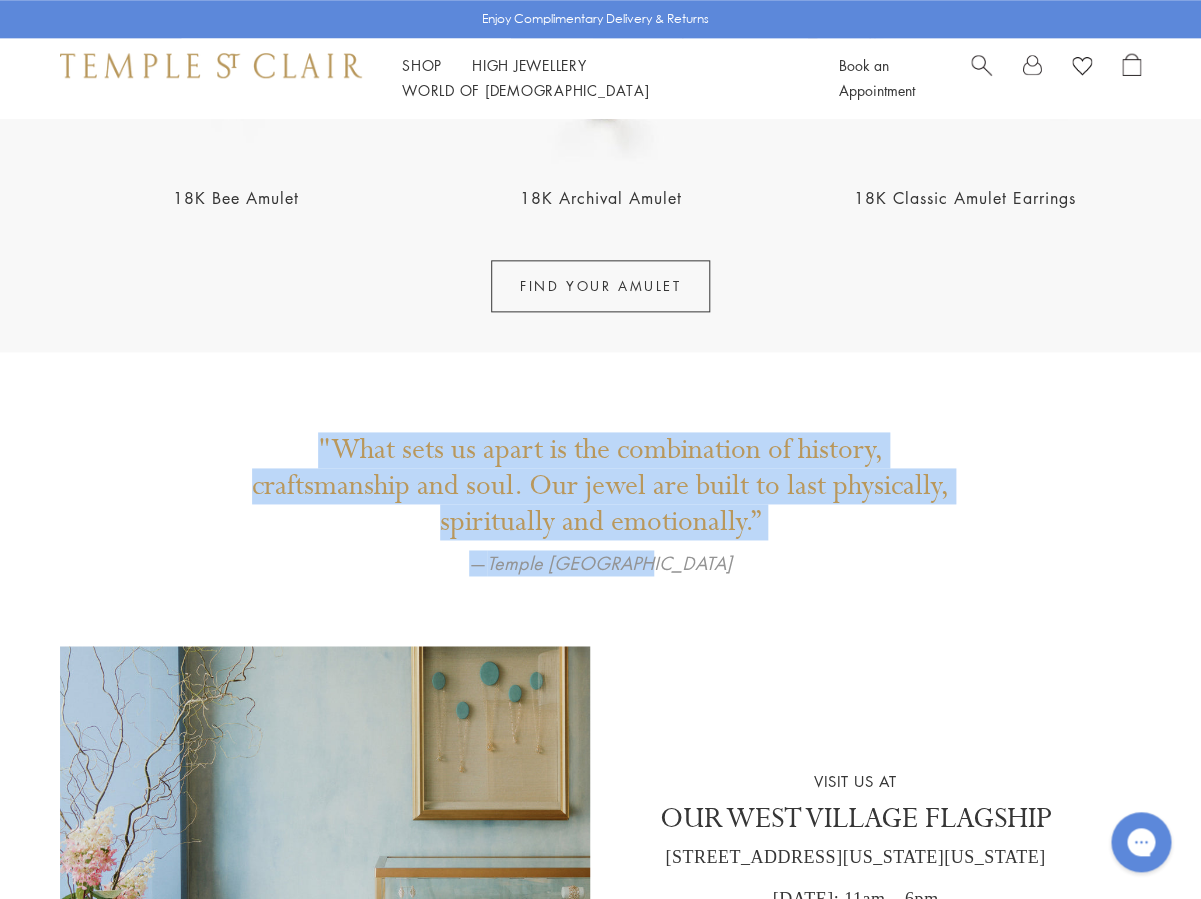 drag, startPoint x: 315, startPoint y: 448, endPoint x: 775, endPoint y: 576, distance: 477.4767 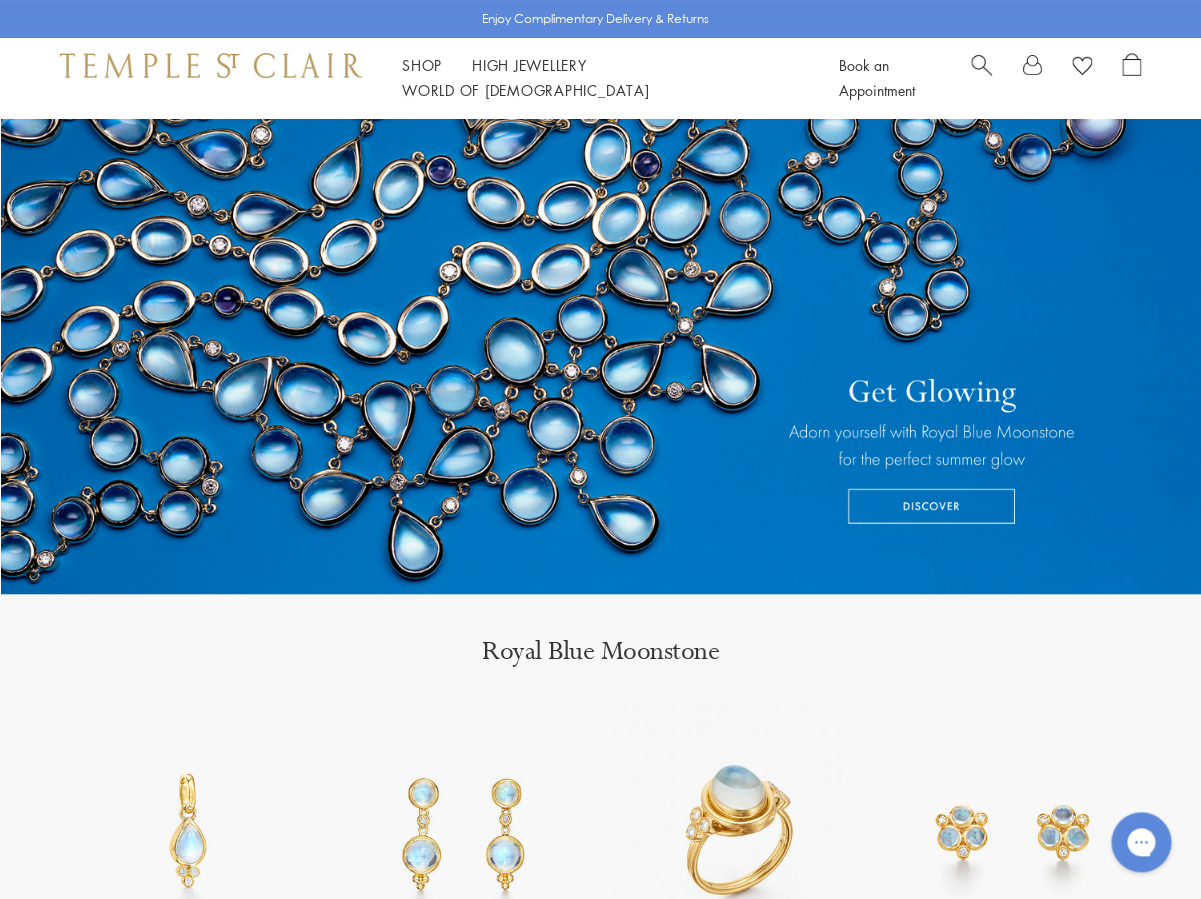 scroll, scrollTop: 0, scrollLeft: 0, axis: both 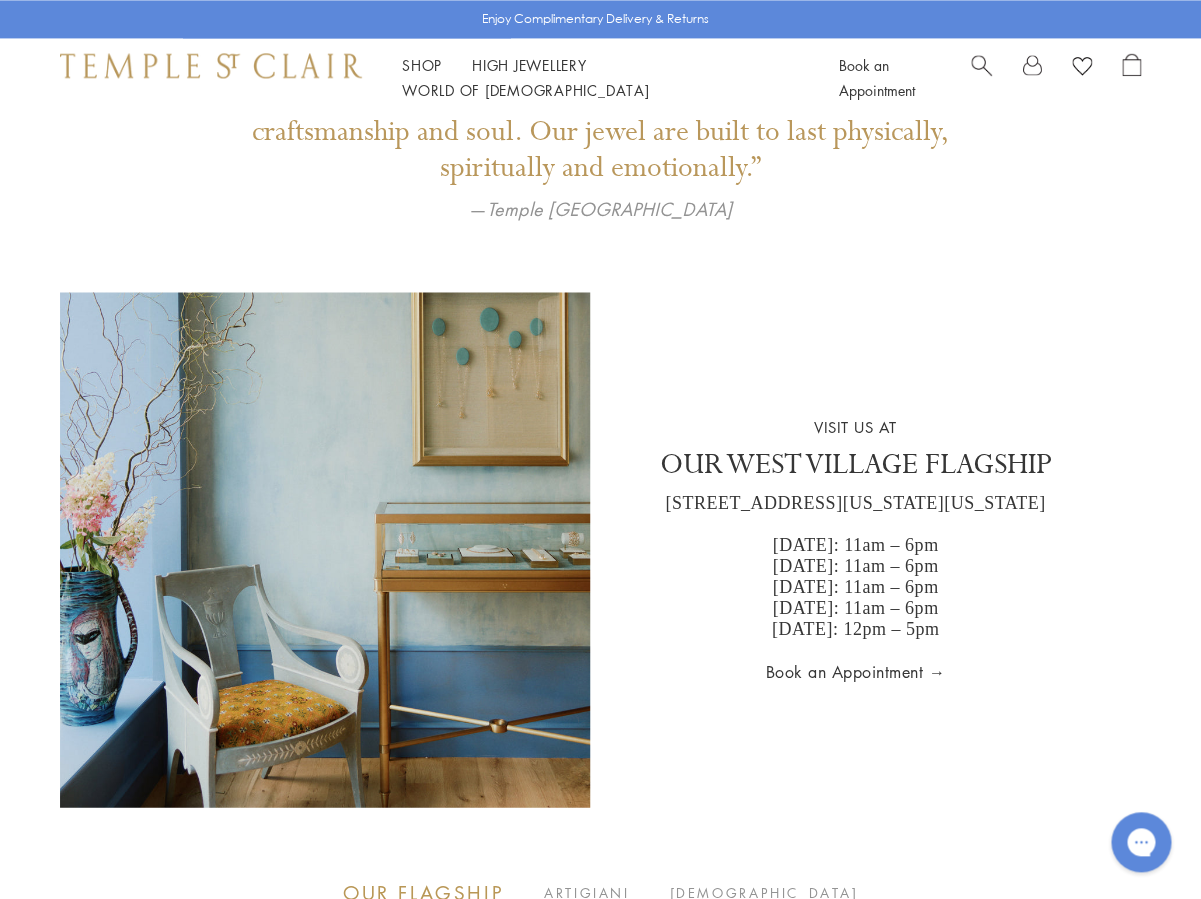 click on ""What sets us apart is the combination of history, craftsmanship and soul.  Our jewel are built to last physically, spiritually and emotionally.”
— [GEOGRAPHIC_DATA]" at bounding box center (600, 155) 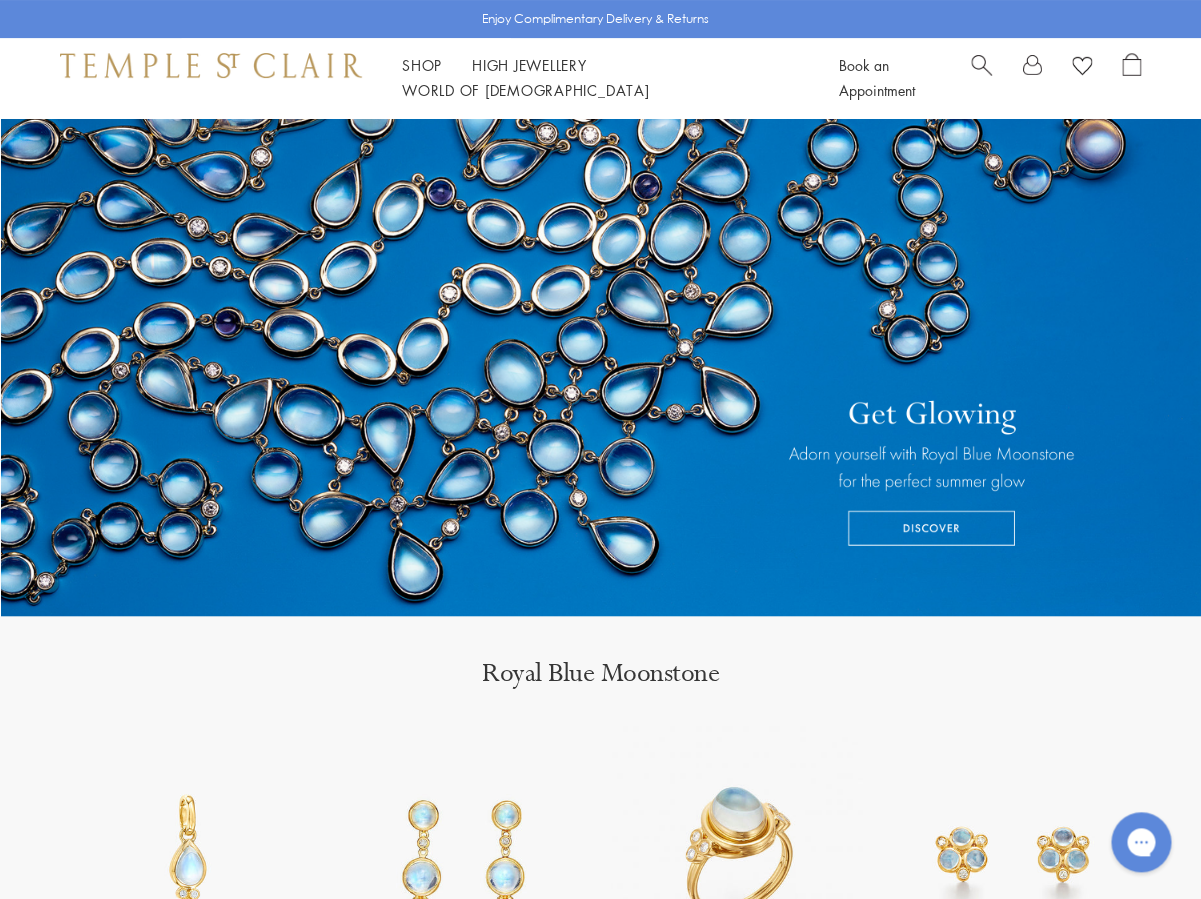 scroll, scrollTop: 0, scrollLeft: 0, axis: both 